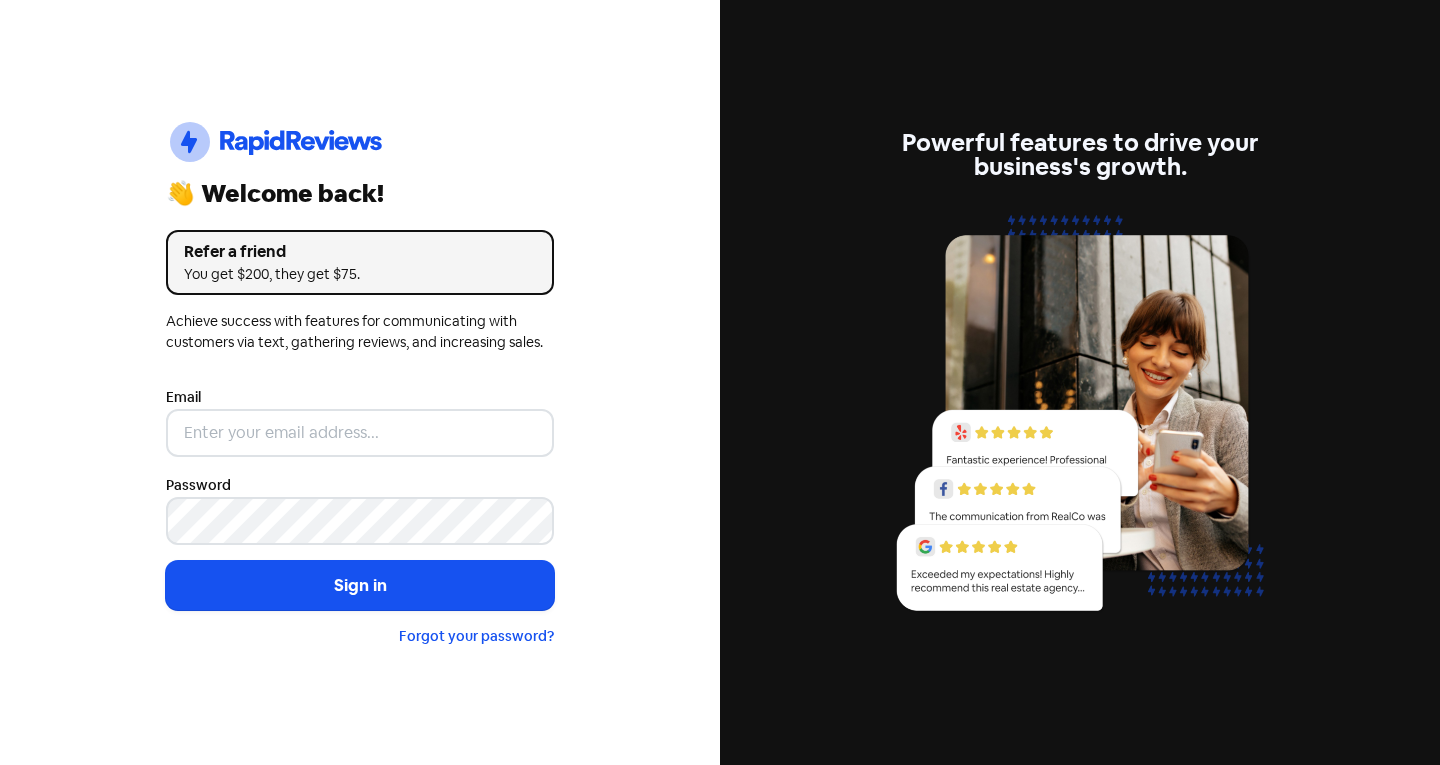 scroll, scrollTop: 0, scrollLeft: 0, axis: both 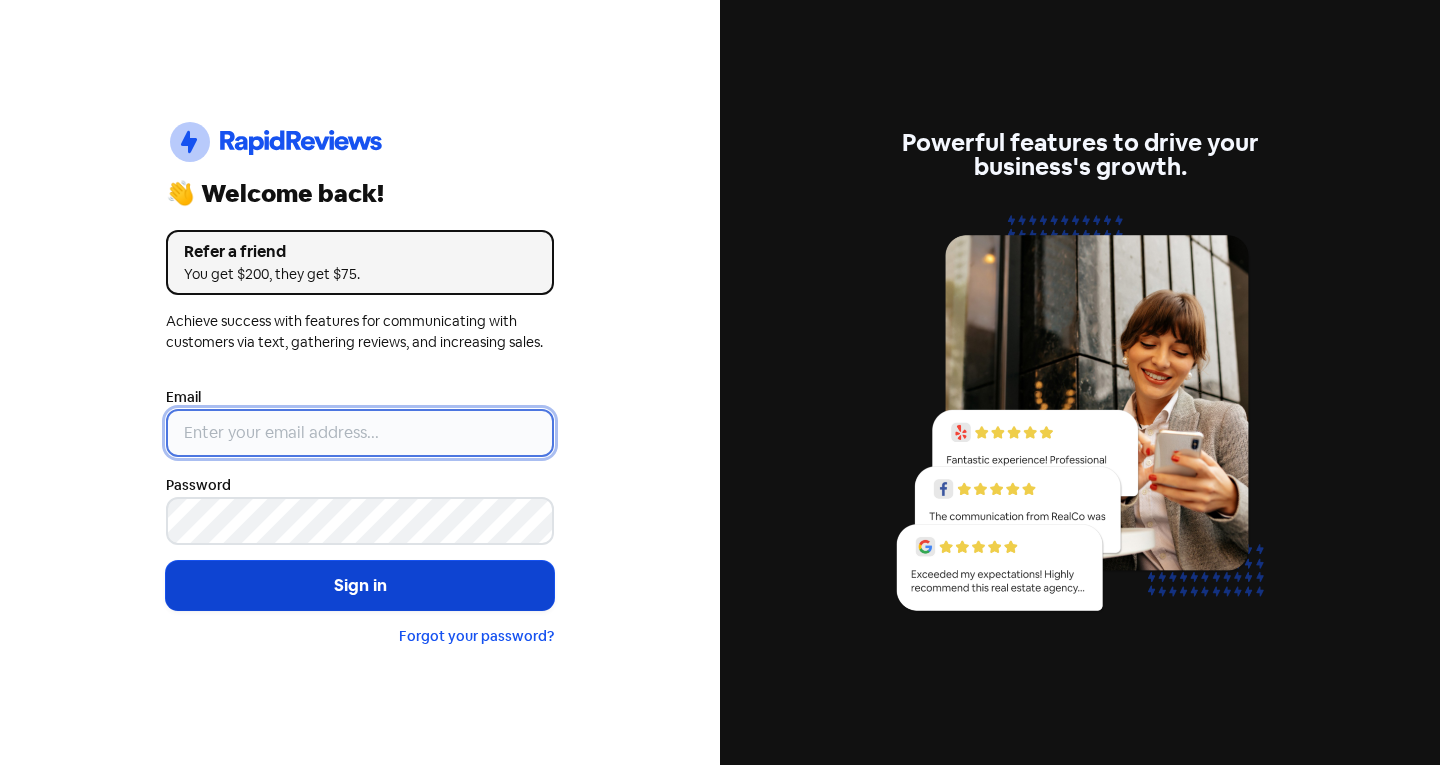 type on "[EMAIL]" 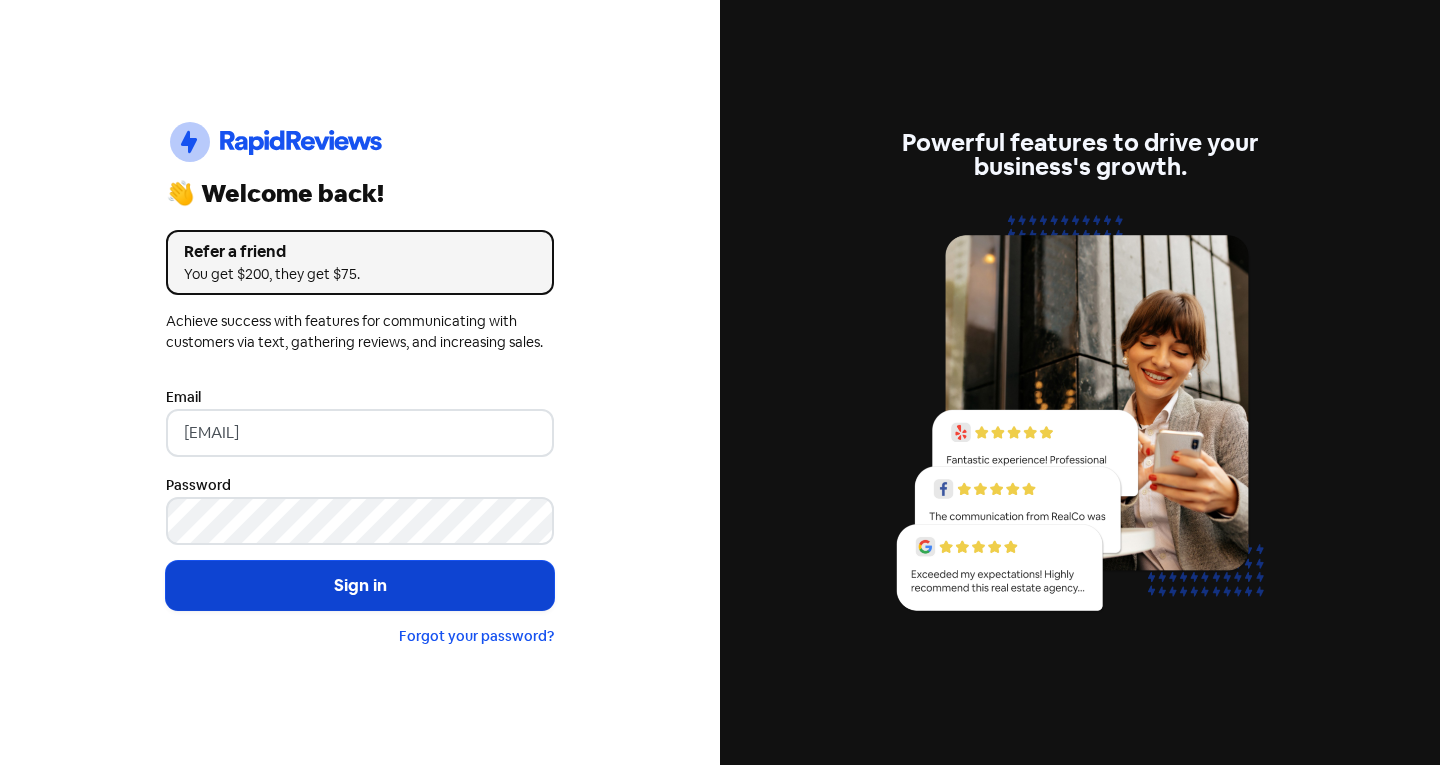click on "Sign in" at bounding box center (360, 586) 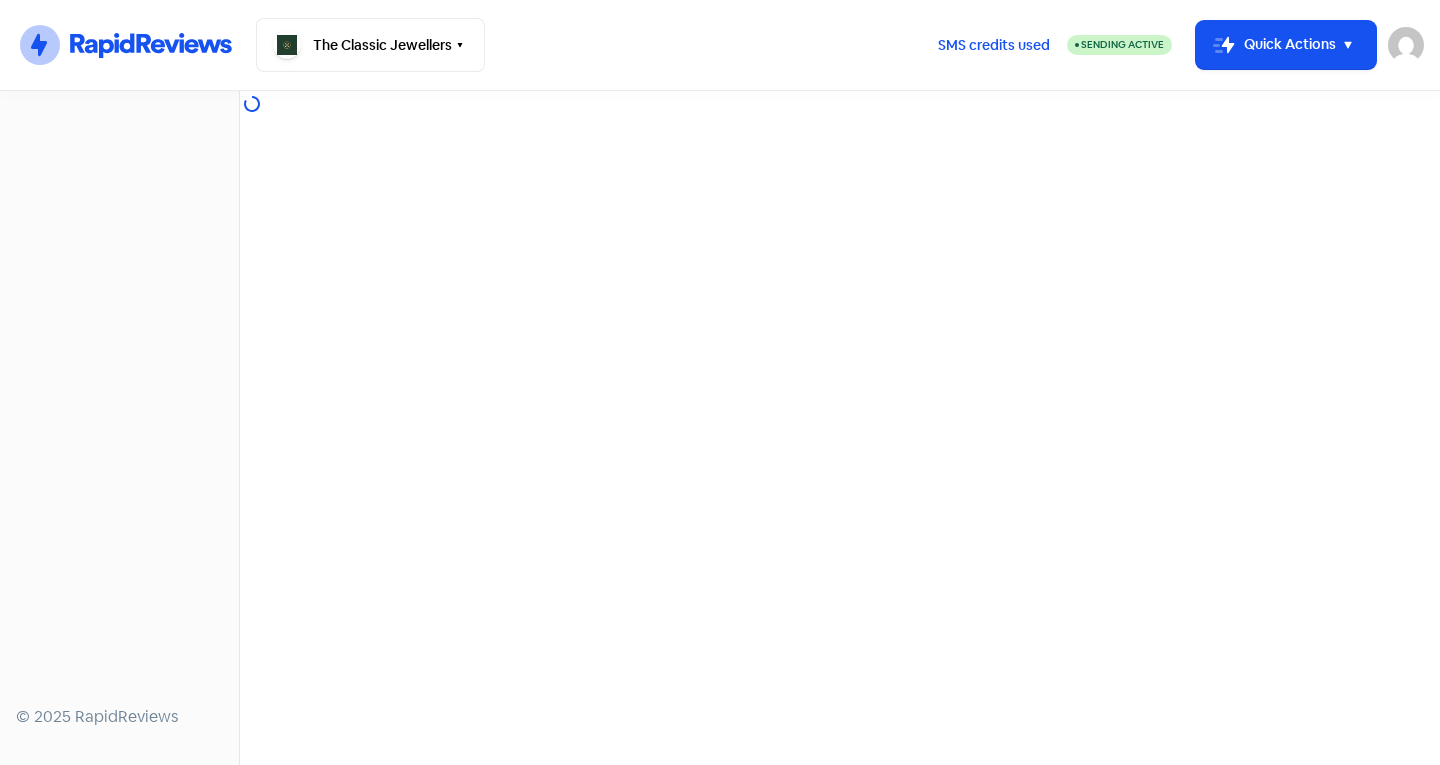 scroll, scrollTop: 0, scrollLeft: 0, axis: both 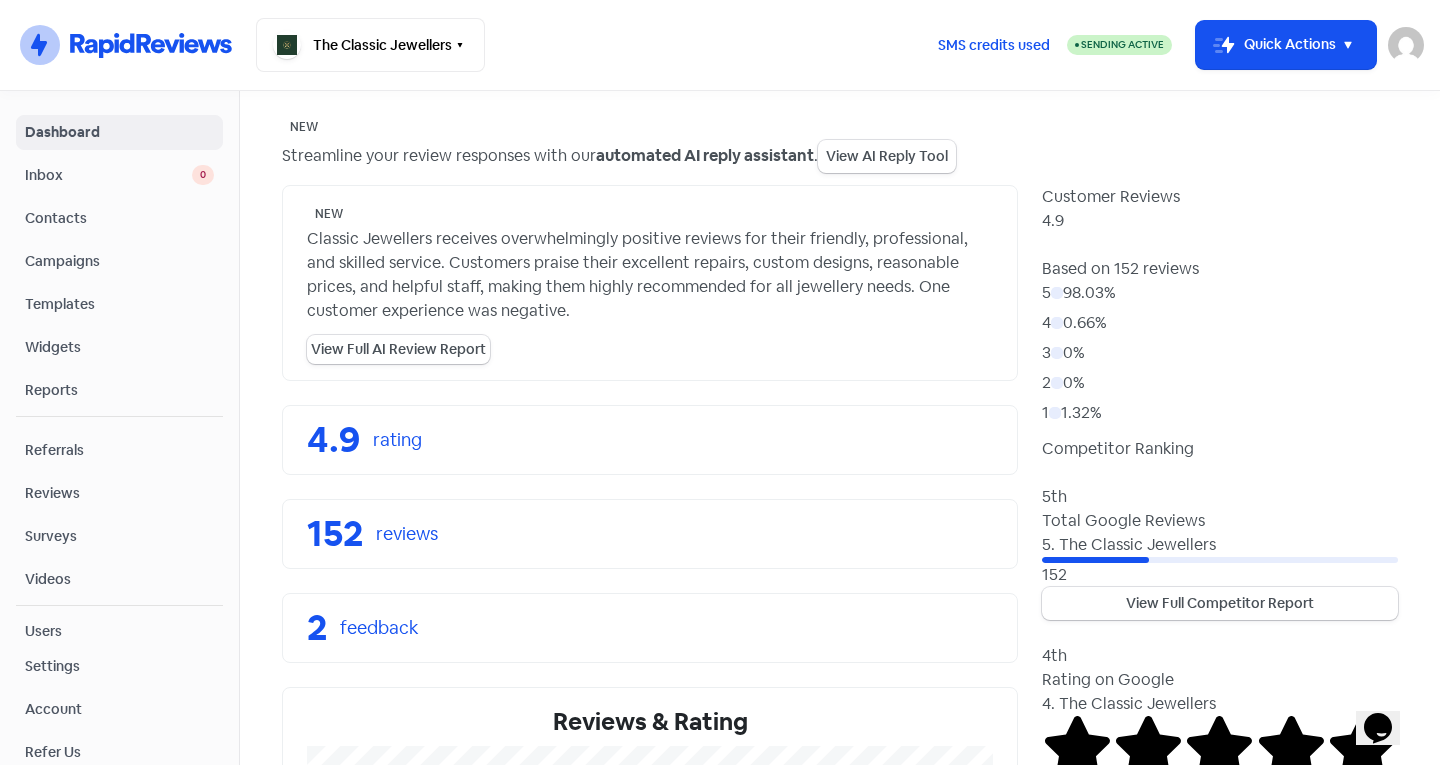 click on "Contacts" at bounding box center [119, 218] 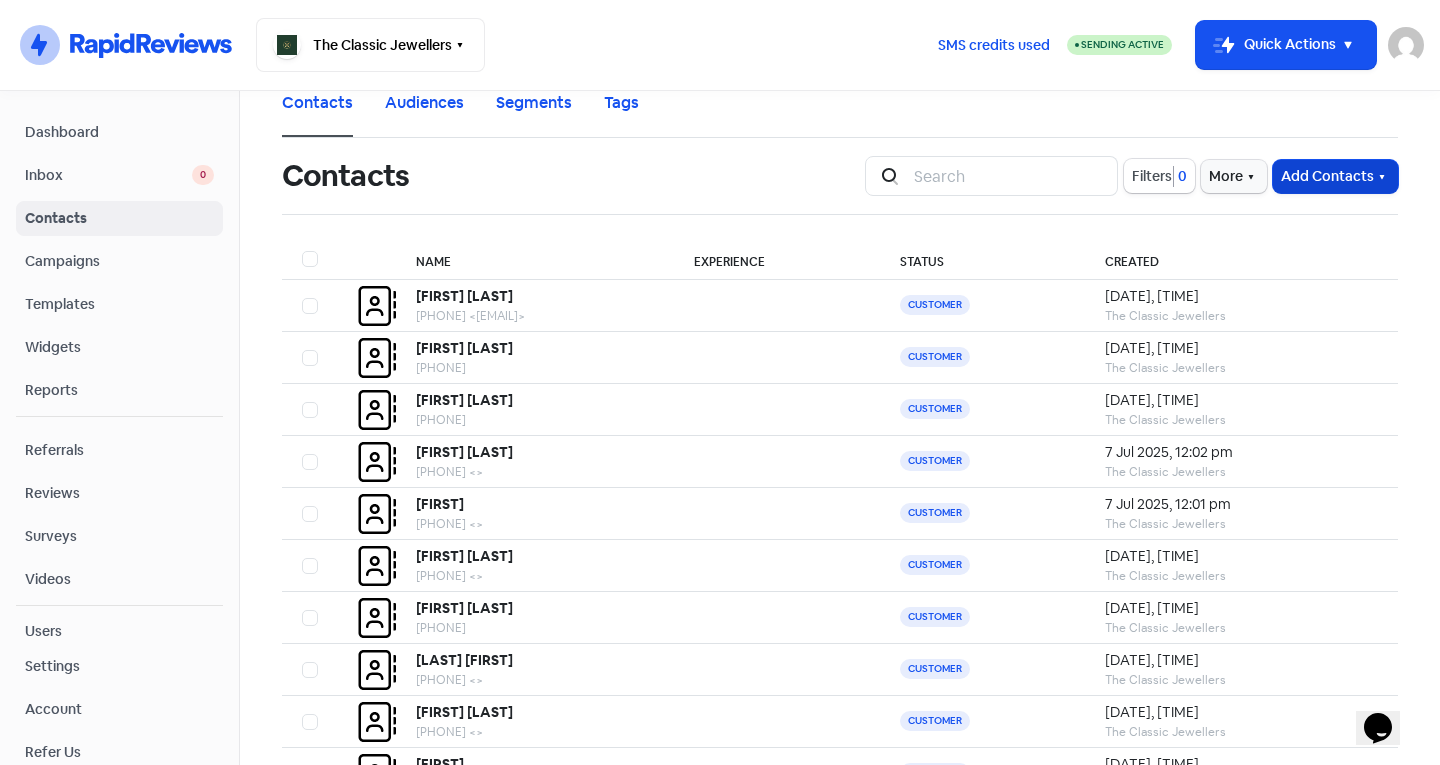 click on "Add Contacts" at bounding box center (1335, 176) 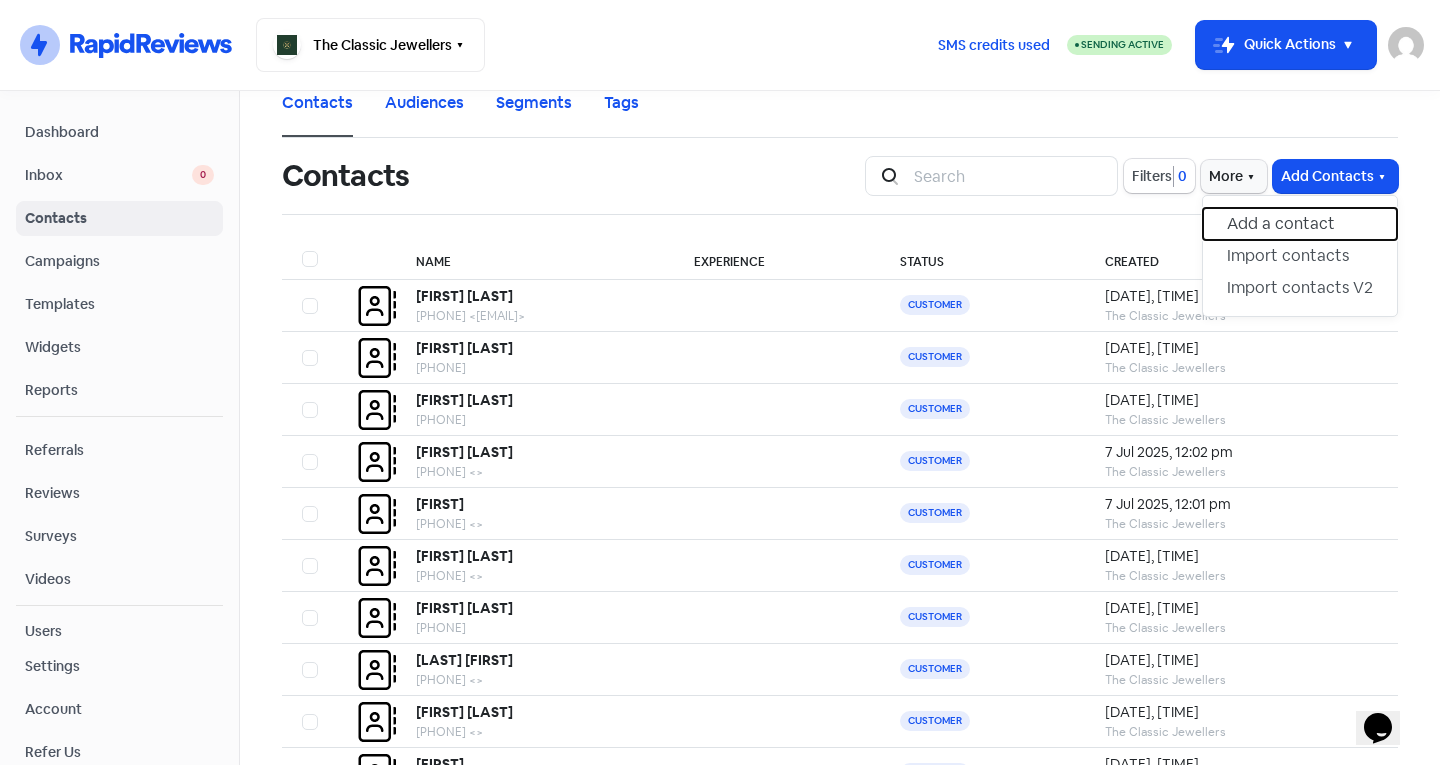 click on "Add a contact" at bounding box center [1300, 224] 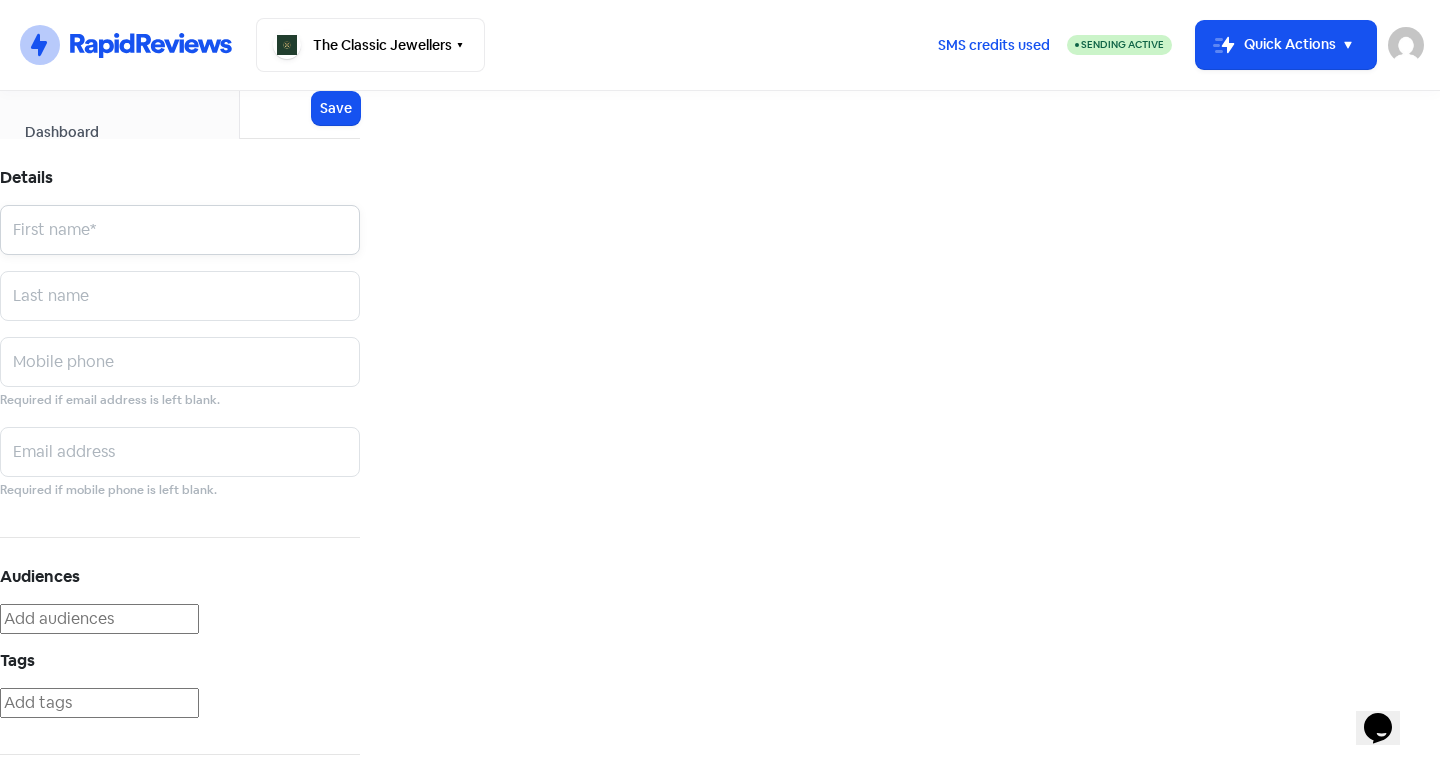 click at bounding box center [180, 230] 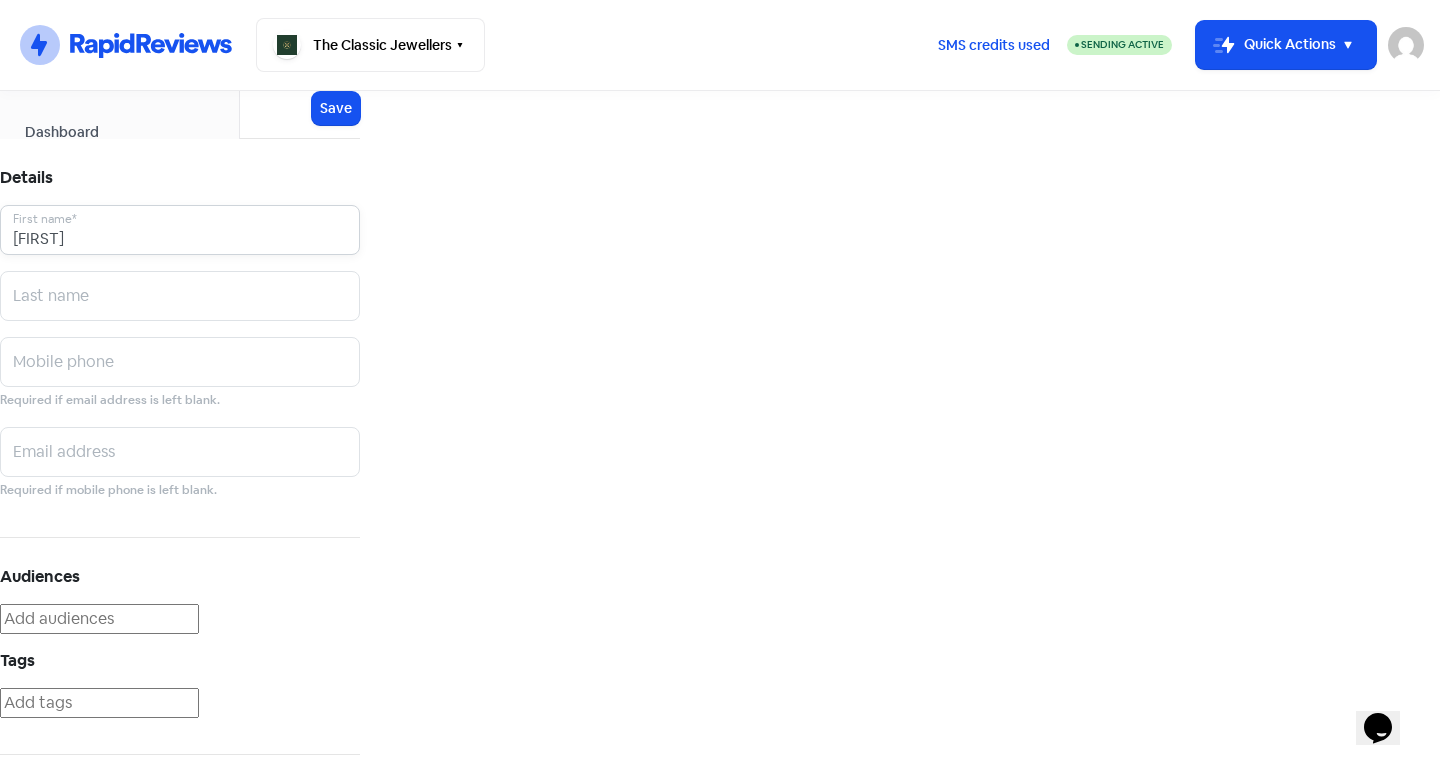 type on "Beverley" 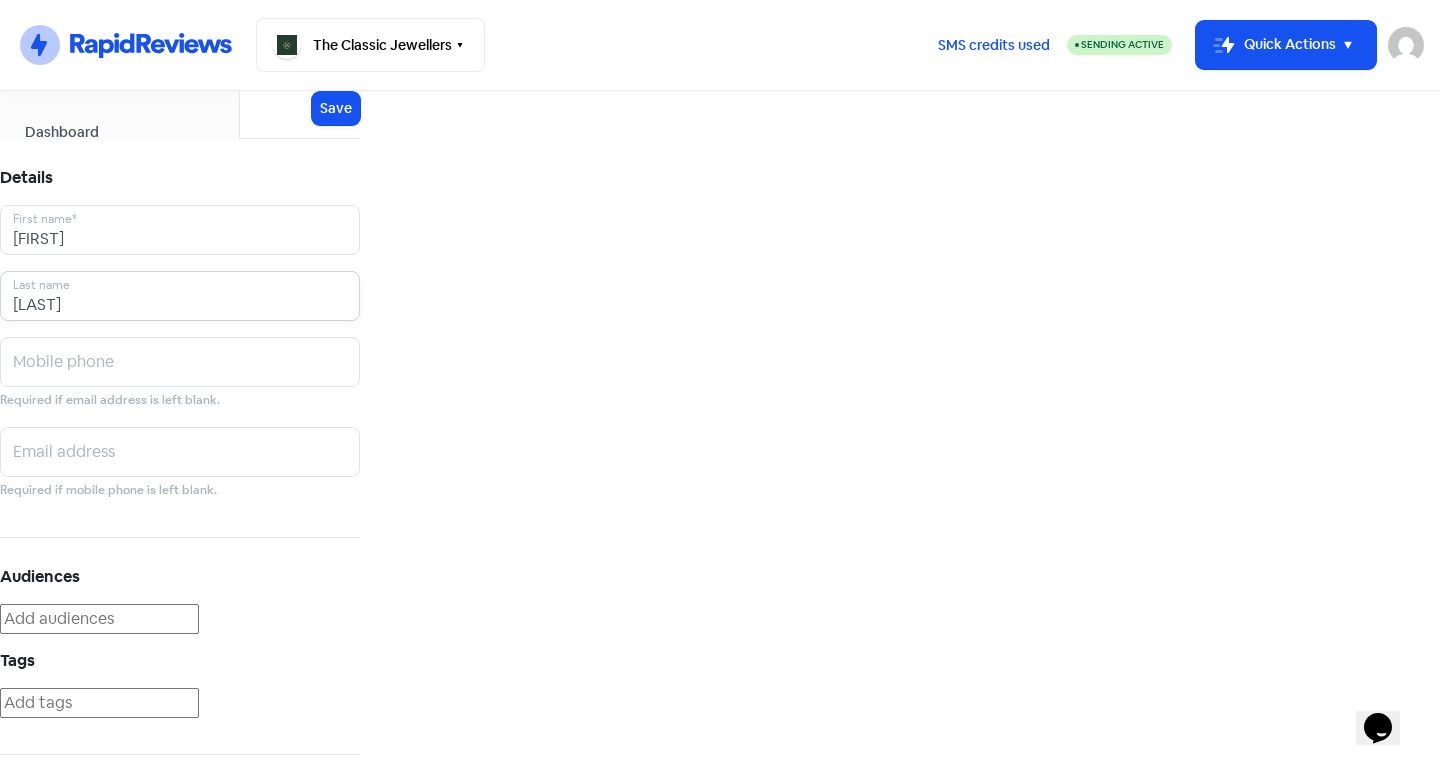type on "Miles" 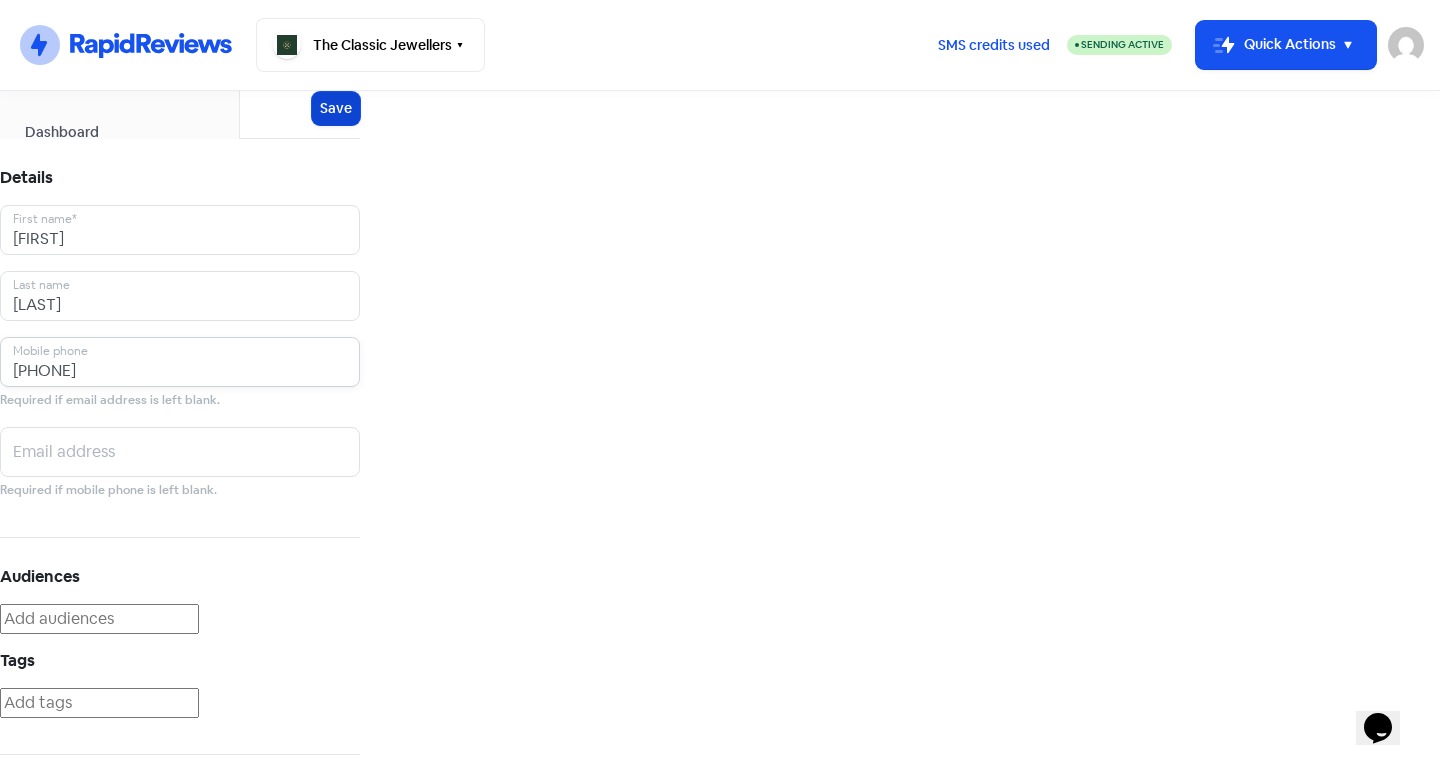 type on "0411989564" 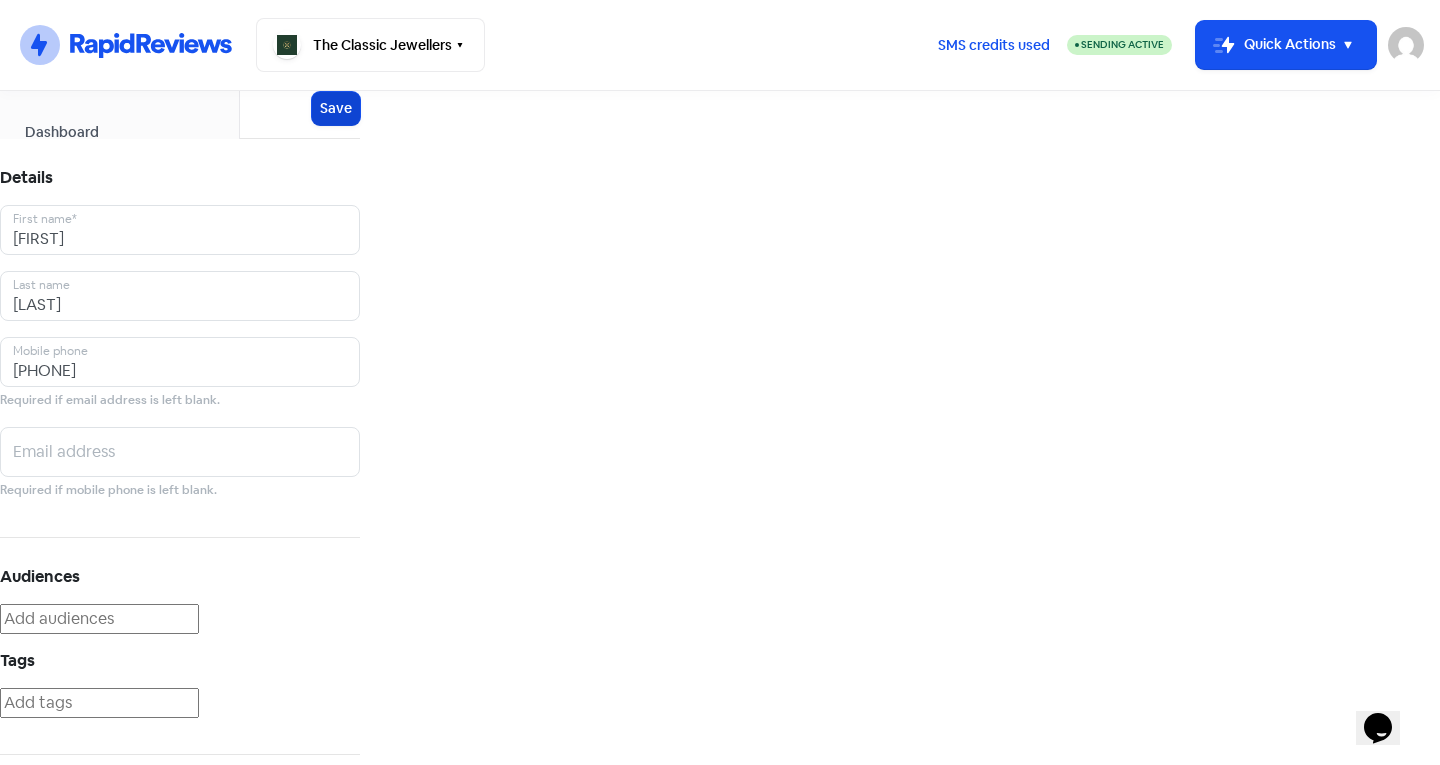 click on "Icon For Loading Save" at bounding box center [336, 108] 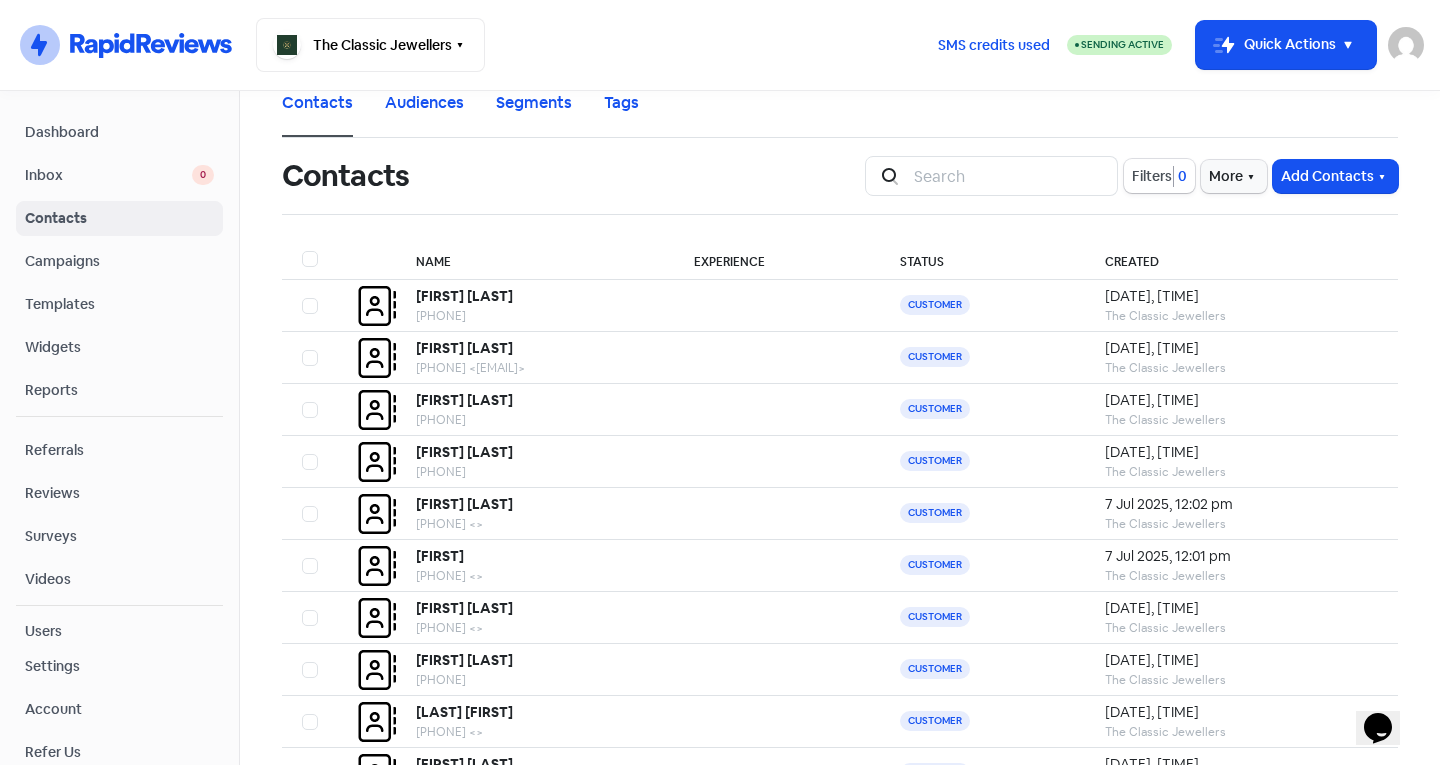 click on "Inbox" at bounding box center [108, 175] 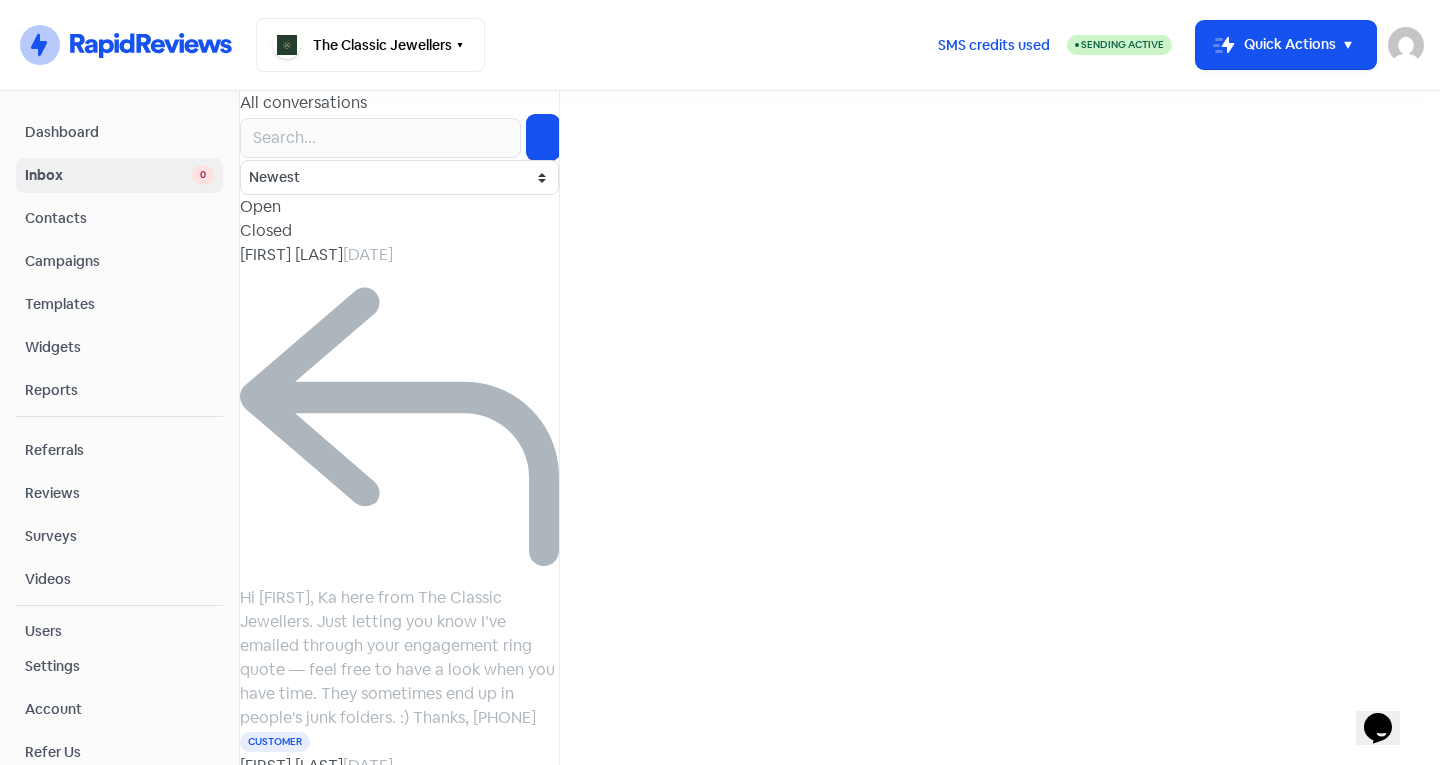 scroll, scrollTop: 113, scrollLeft: 0, axis: vertical 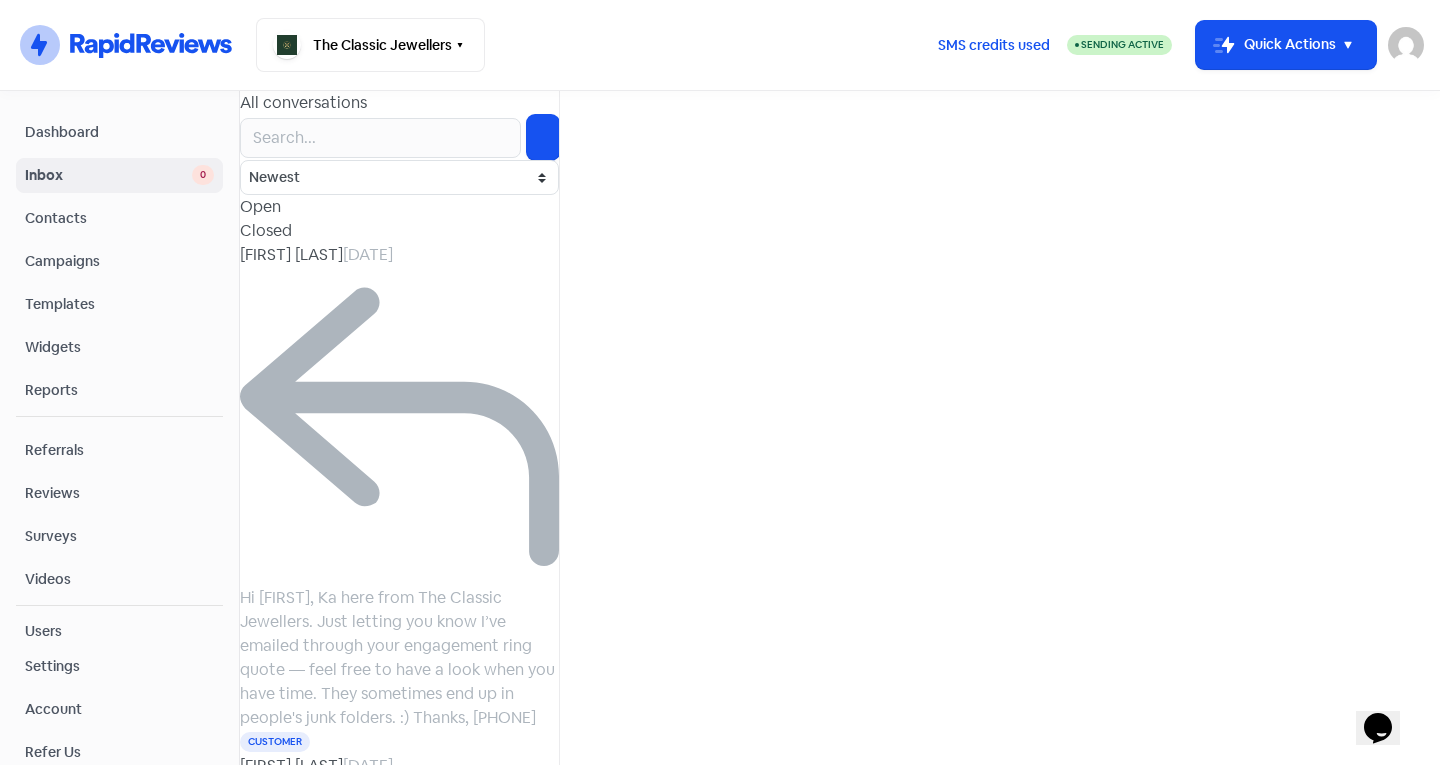 click at bounding box center [0, 0] 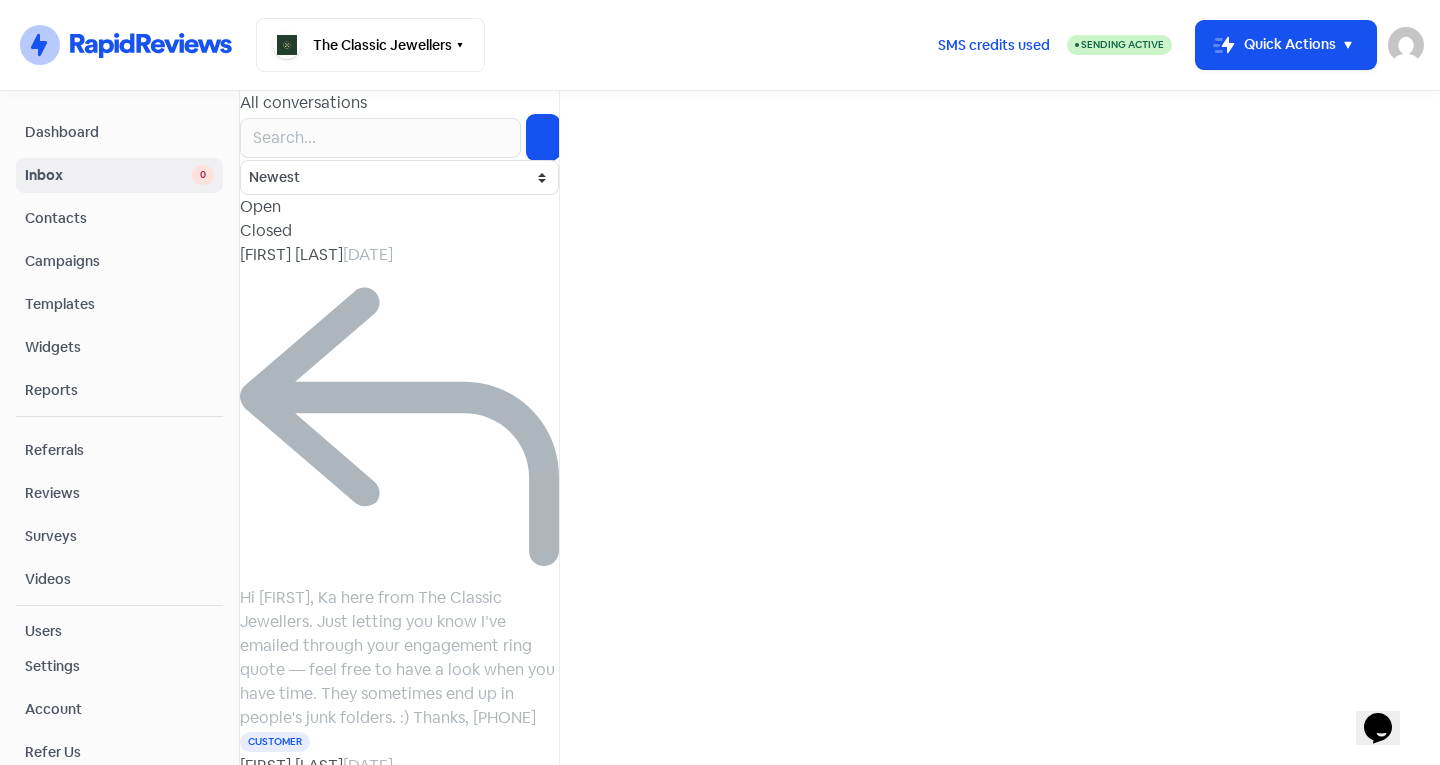 click at bounding box center [272, 86092] 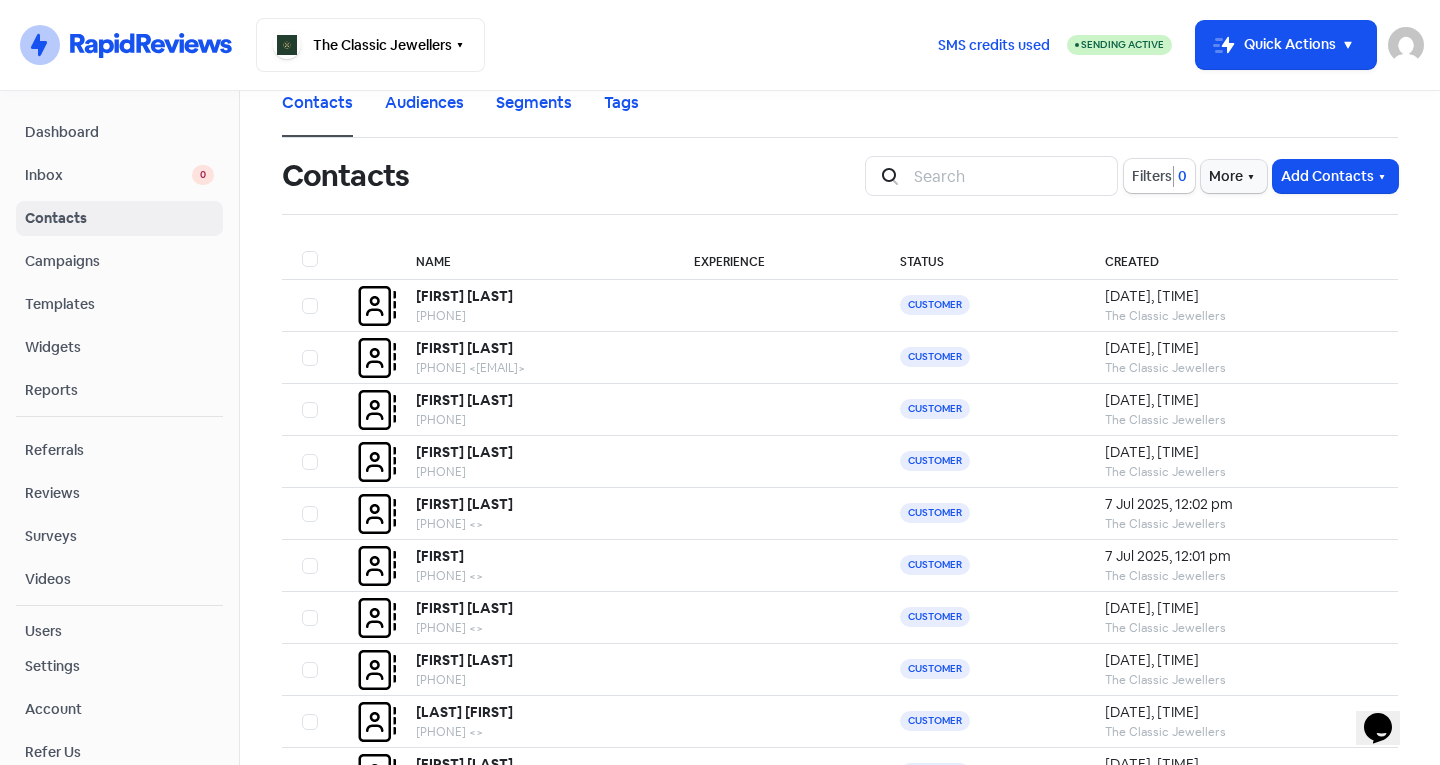 click on "Inbox   0" at bounding box center (119, 175) 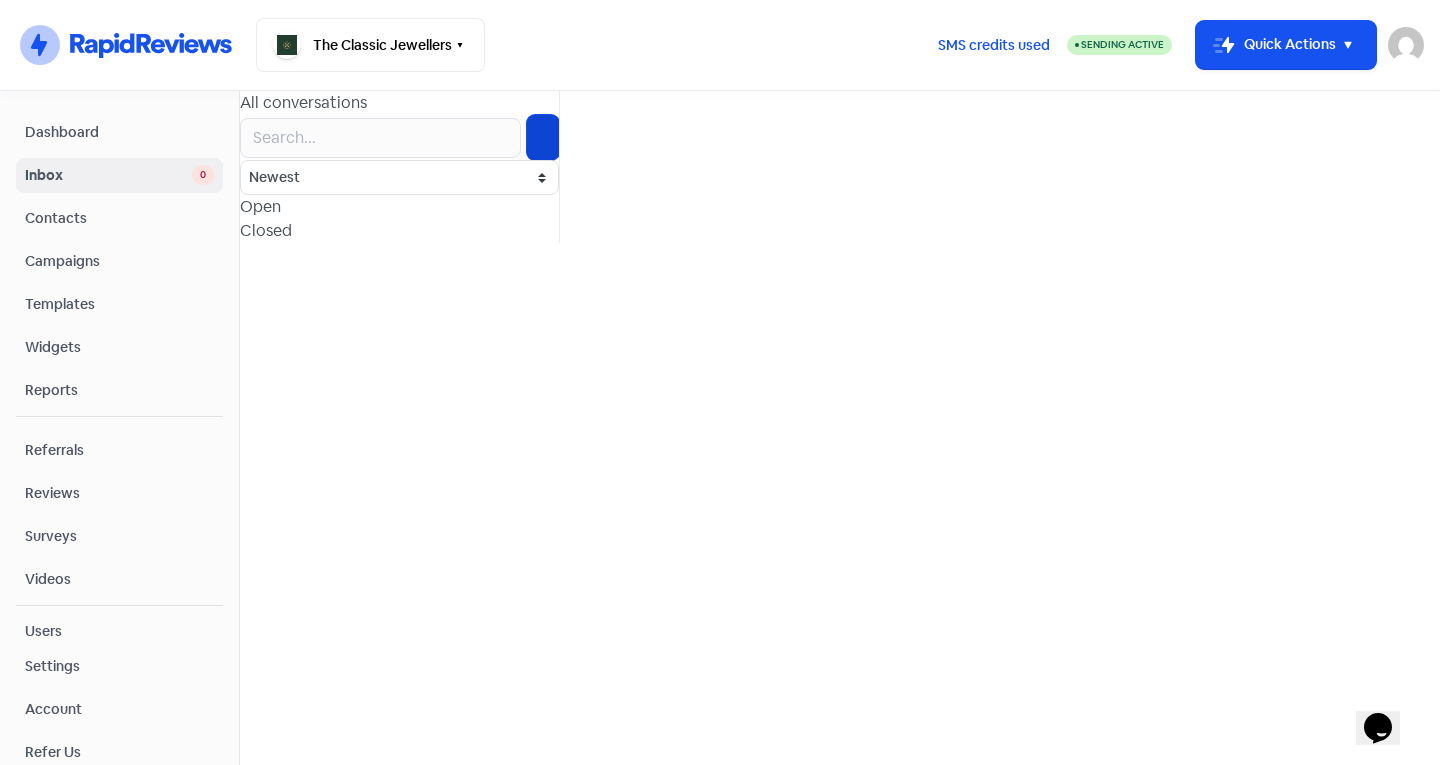 click at bounding box center (543, 138) 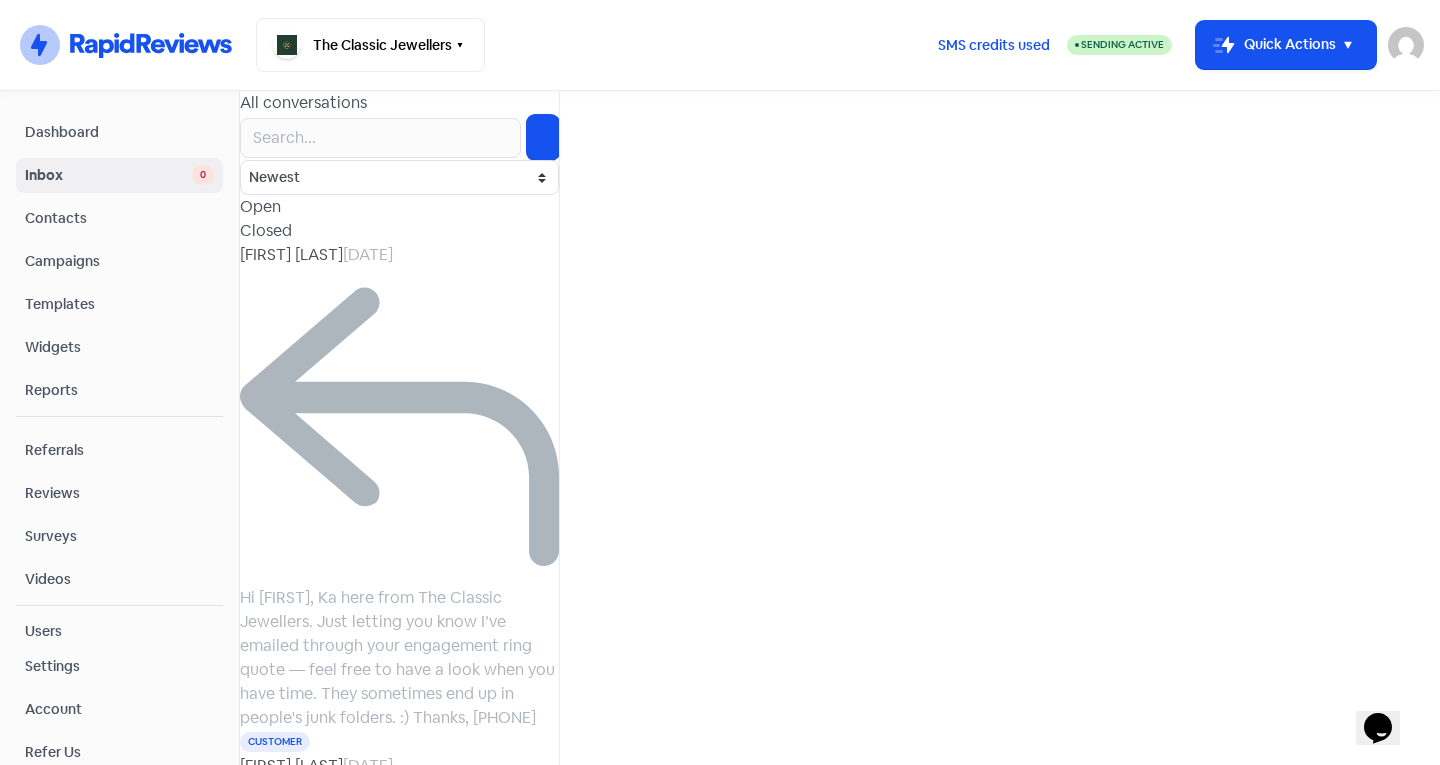 click at bounding box center [400, 85665] 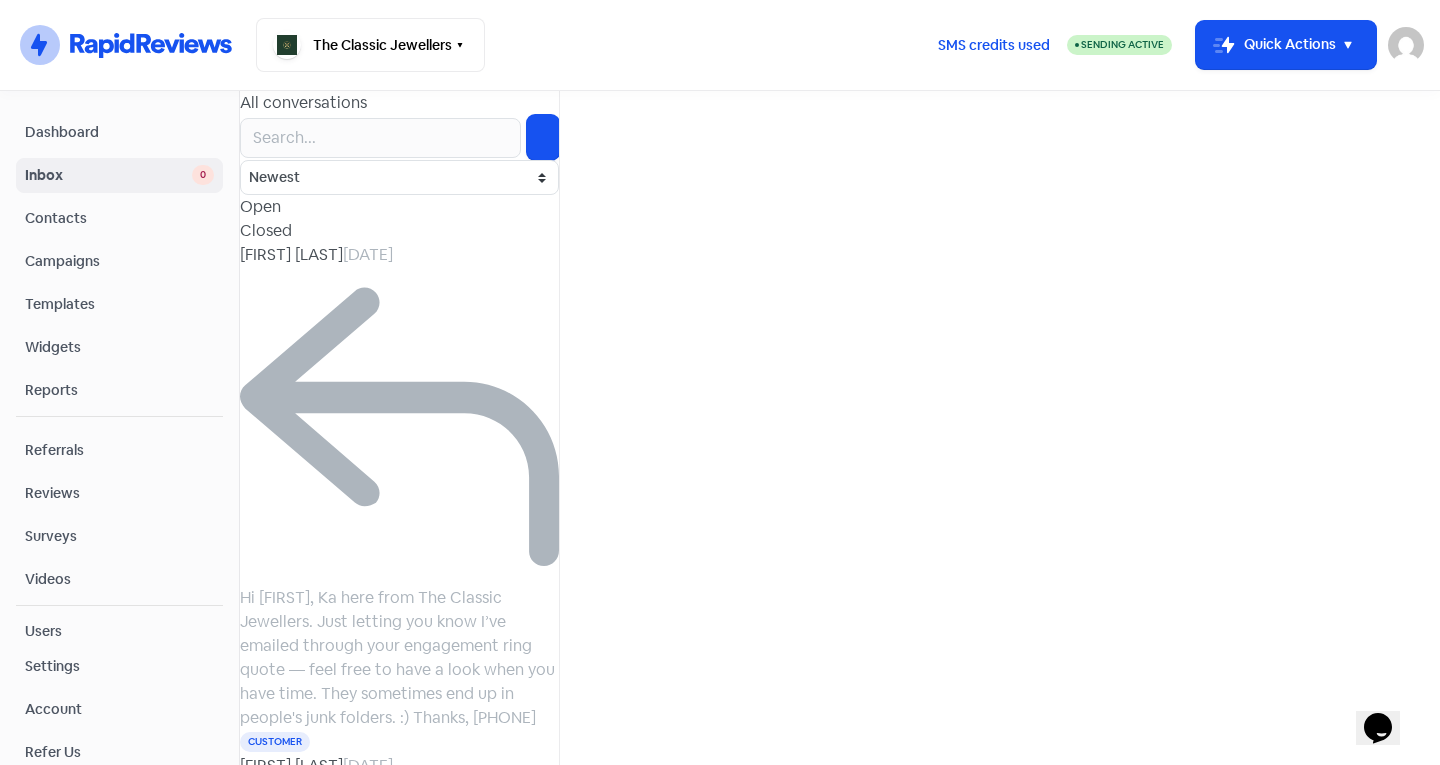type on "beve" 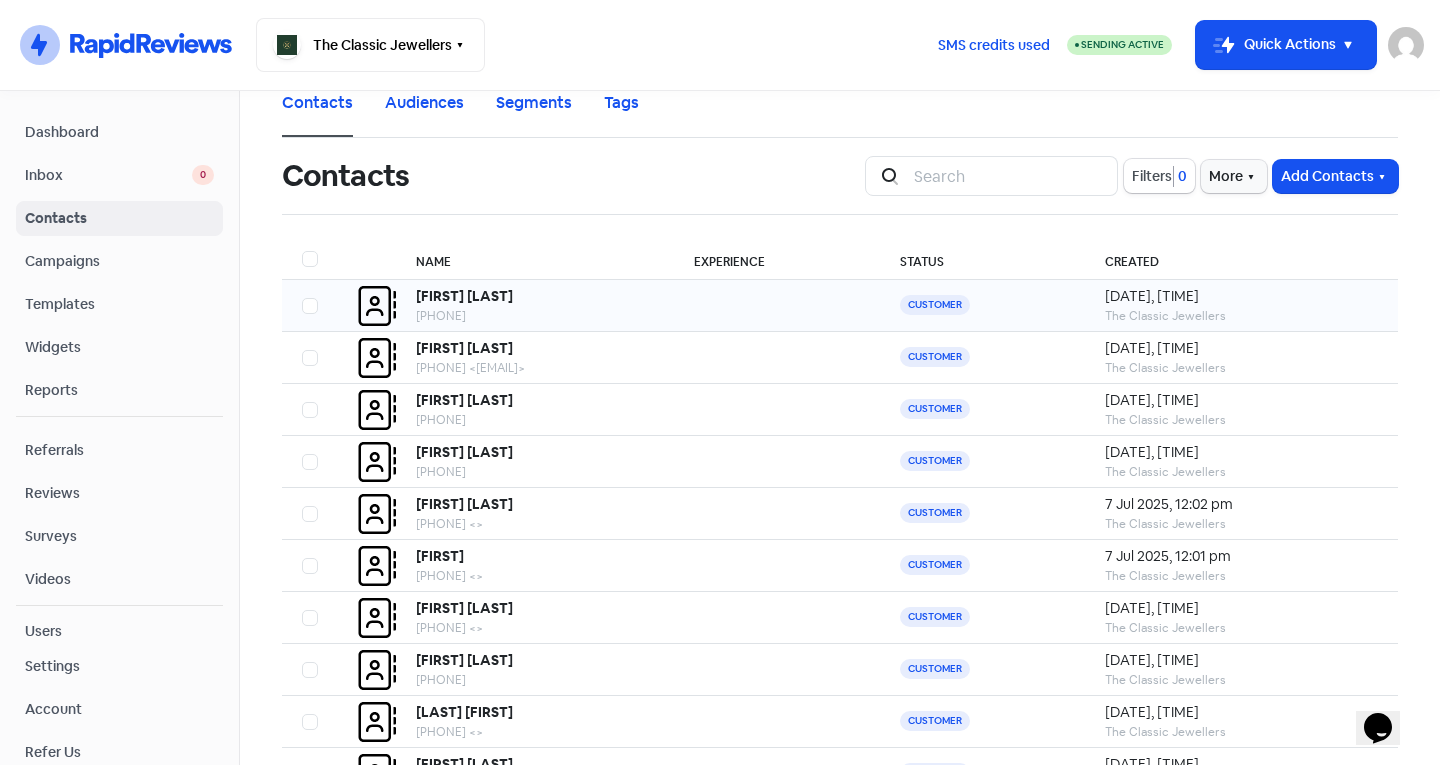 click on "Hi [FIRST],
We are delighted to inform you that your jewellery is now ready for collection. We look forward to your visit and sincerely appreciate your choice to entrust us with your jewellery needs.
Warm regards,
Ka
The Classic Jewellers Shop [NUMBER] [STREET], [CITY] [STATE] [POSTCODE]" at bounding box center [464, 296] 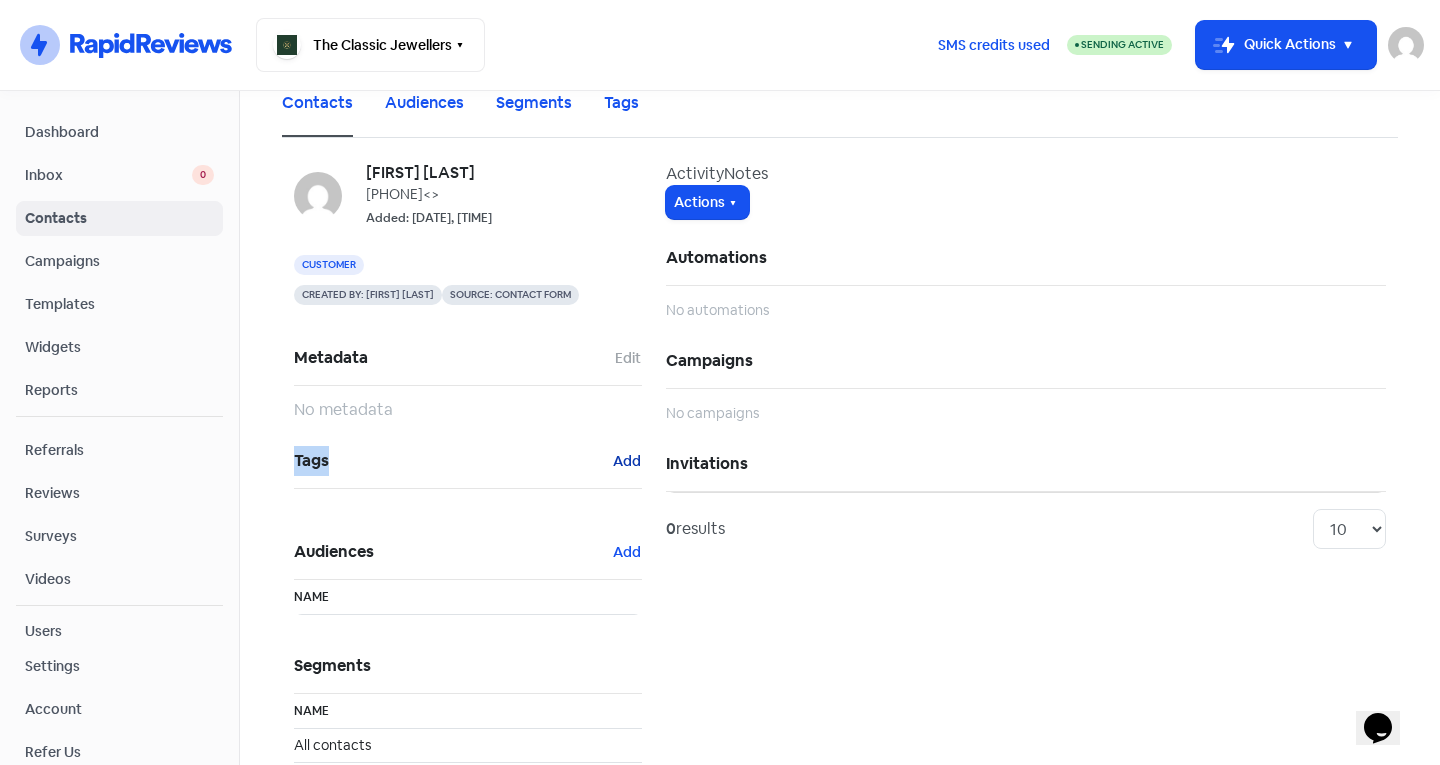drag, startPoint x: 598, startPoint y: 455, endPoint x: 613, endPoint y: 463, distance: 17 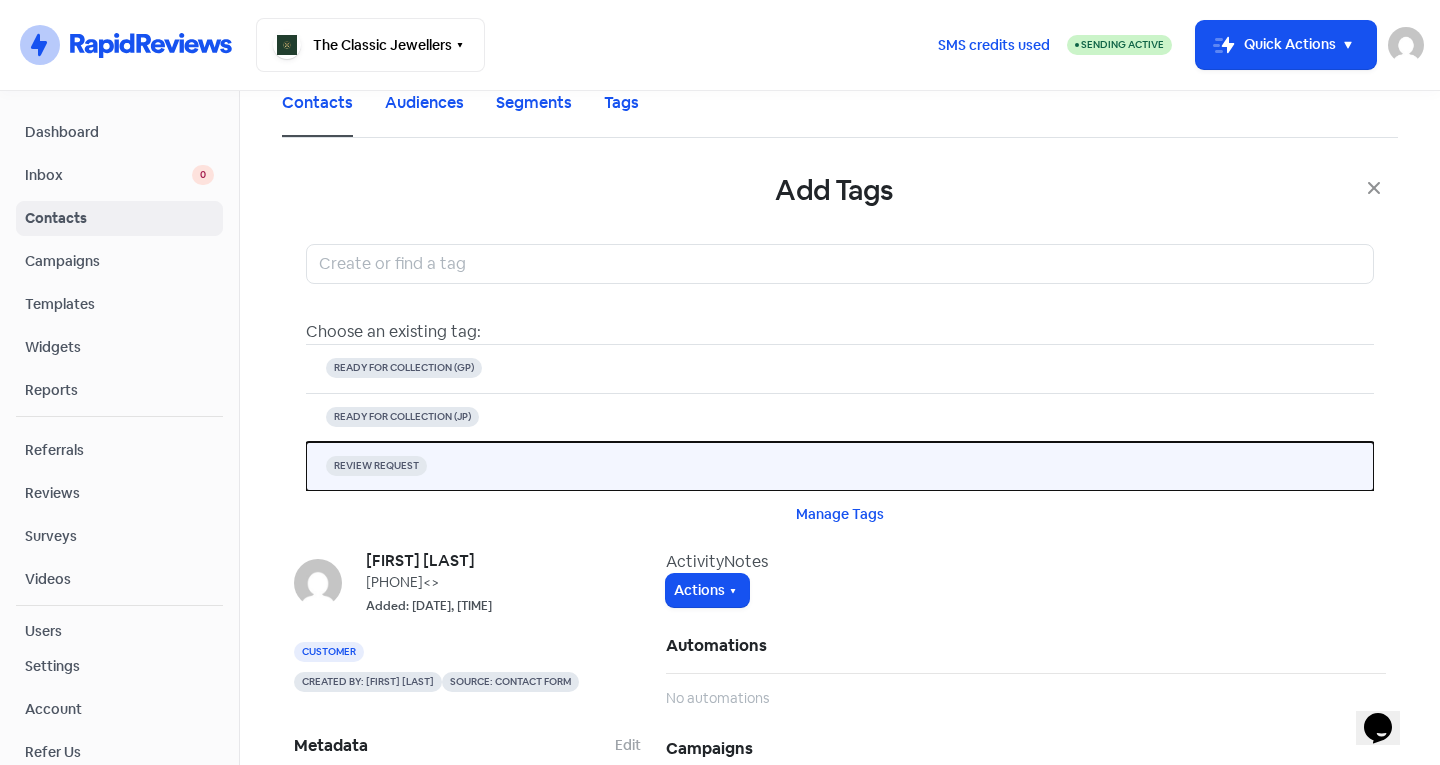 click on "REVIEW REQUEST" at bounding box center [840, 466] 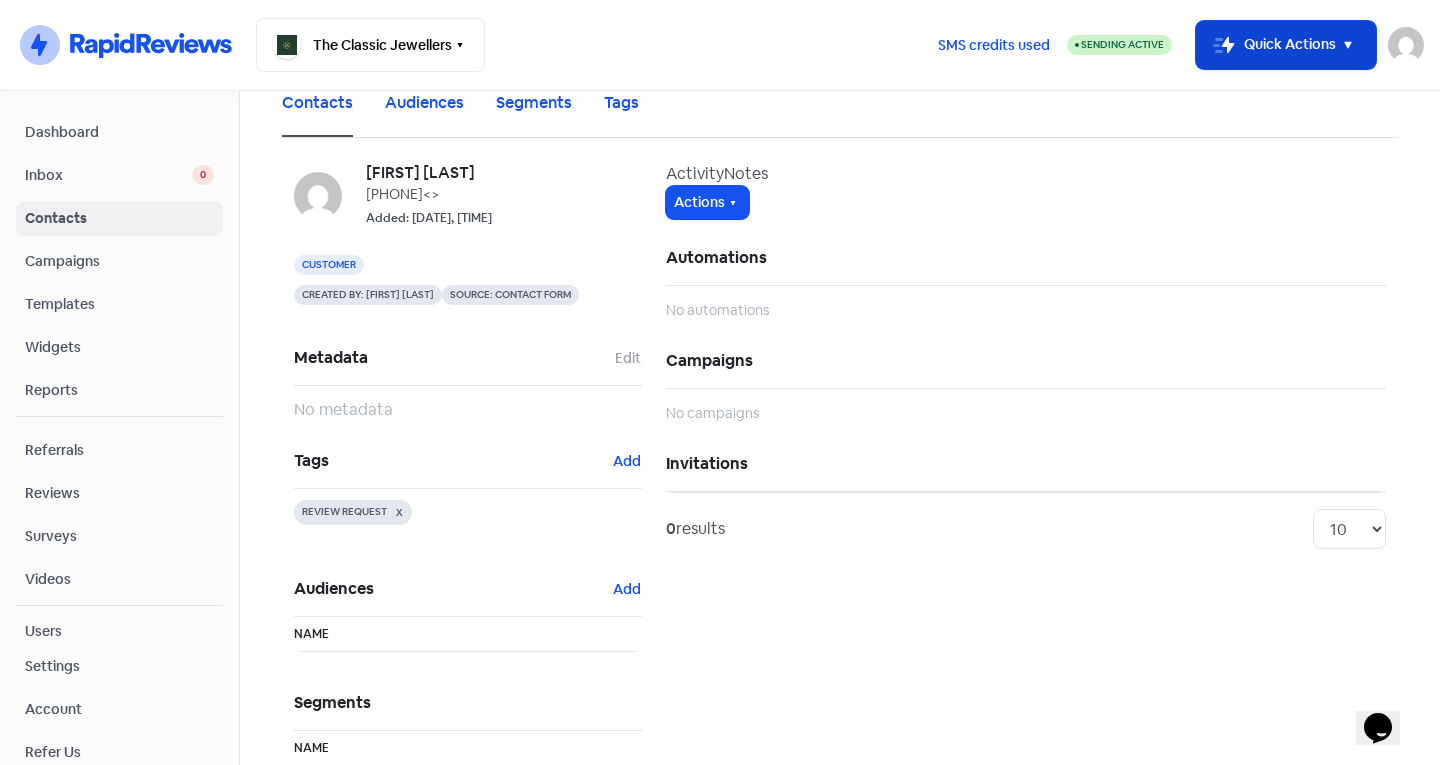 click on "Icon For Thunder-move  Quick Actions" at bounding box center (1286, 45) 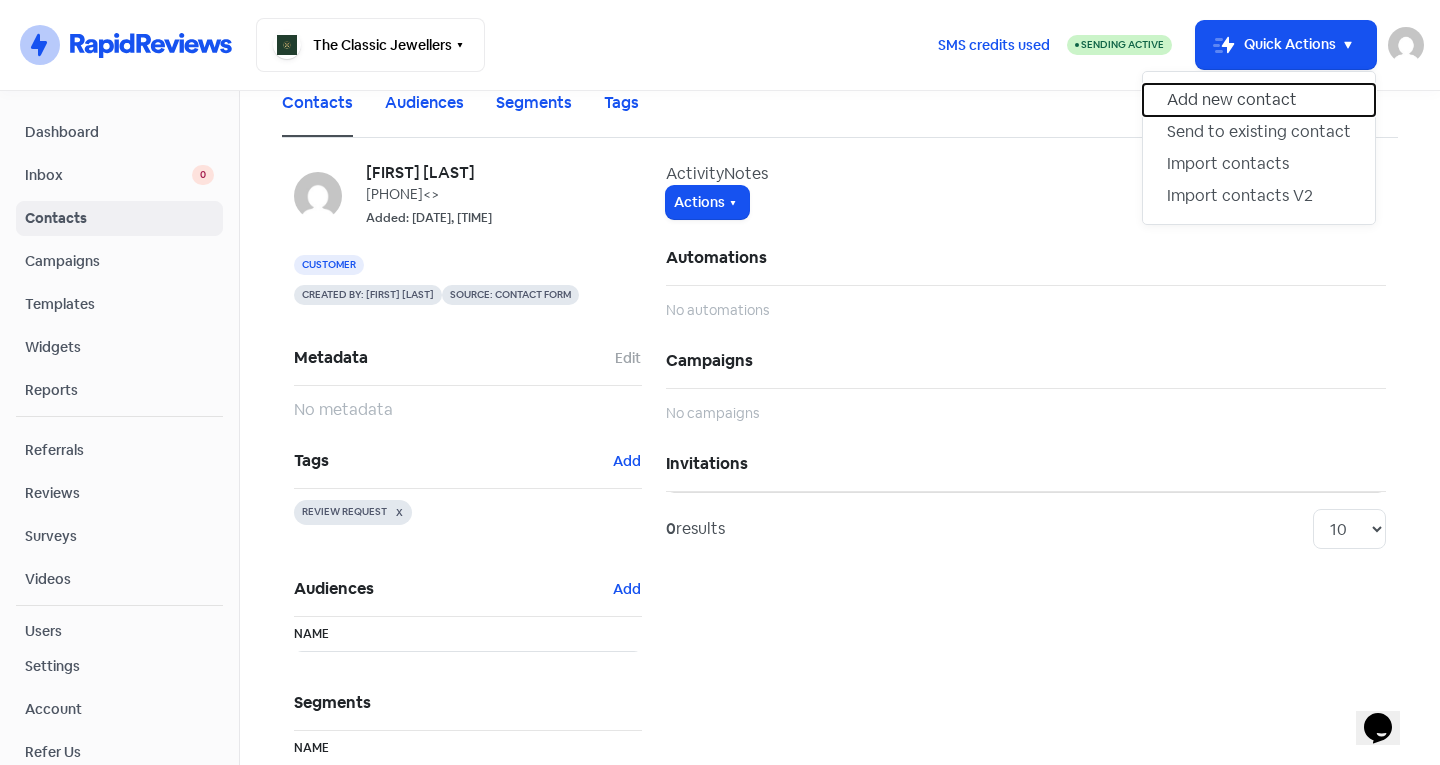 click on "Add new contact" at bounding box center (1259, 100) 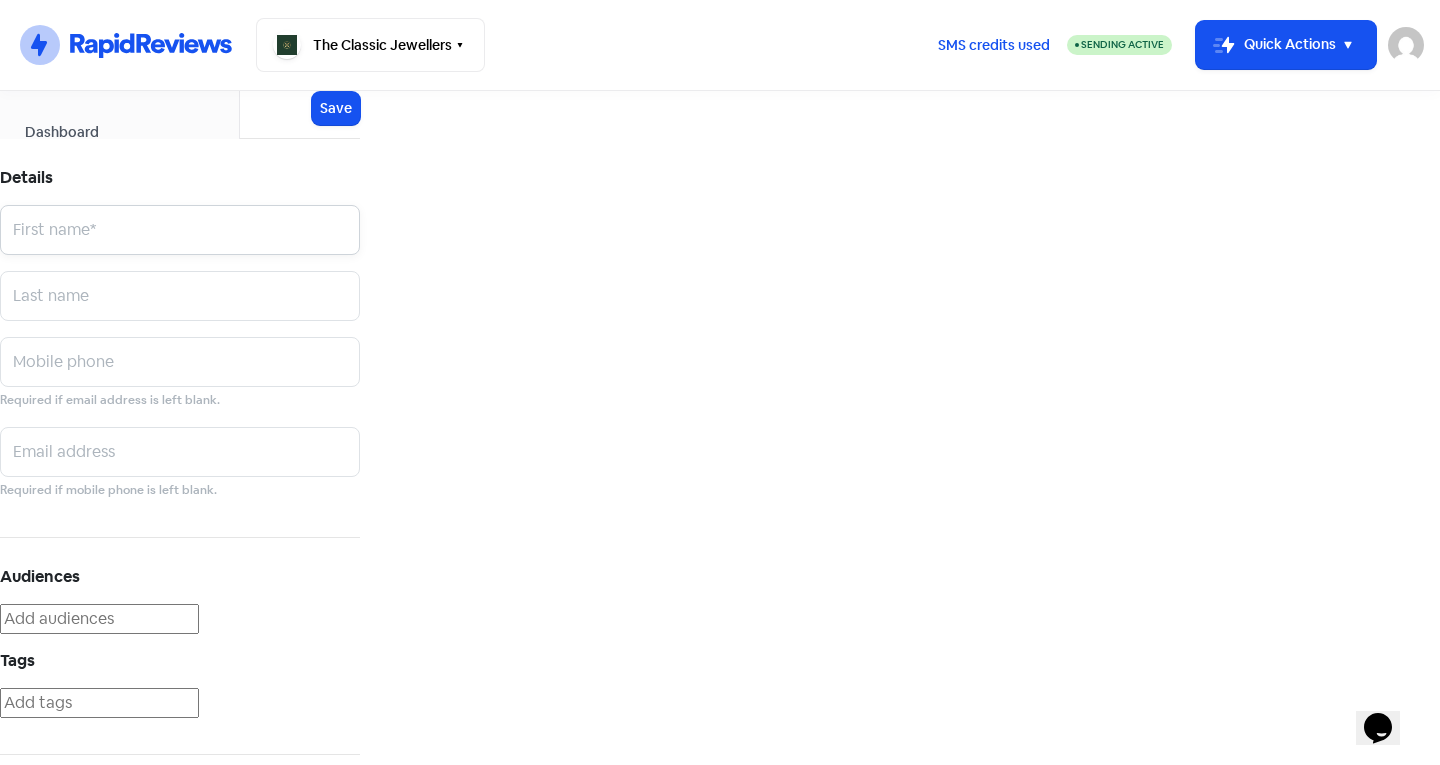 click at bounding box center (180, 230) 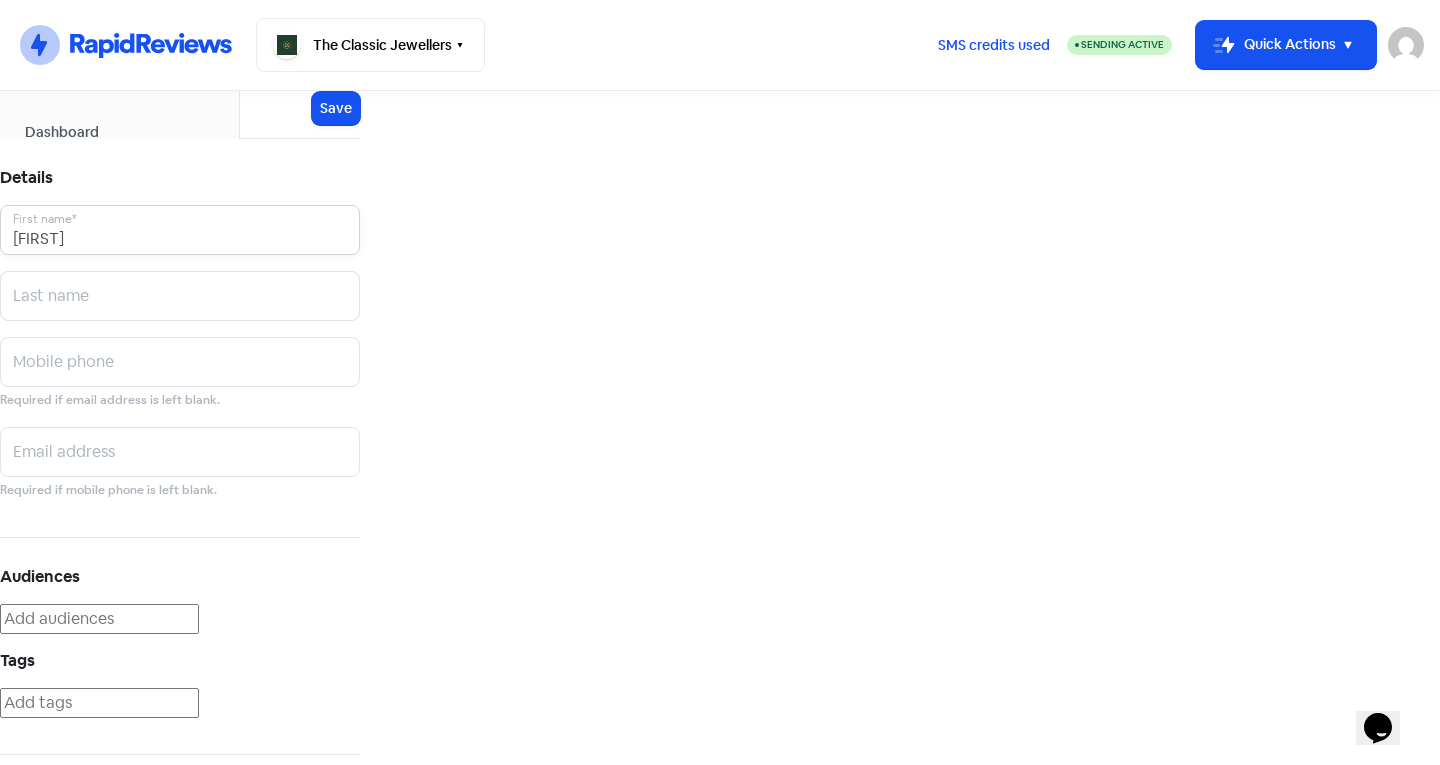 type on "[FIRST]" 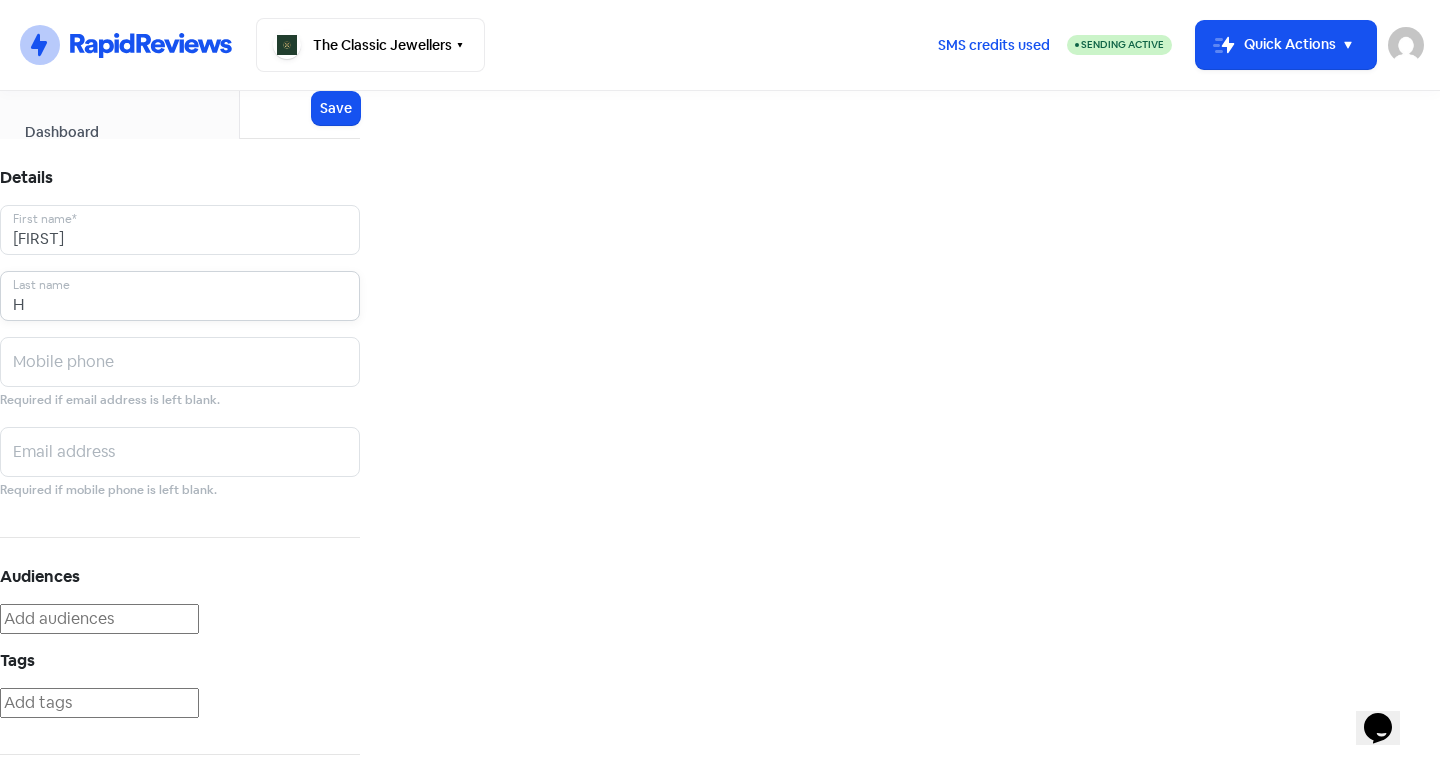 type on "H" 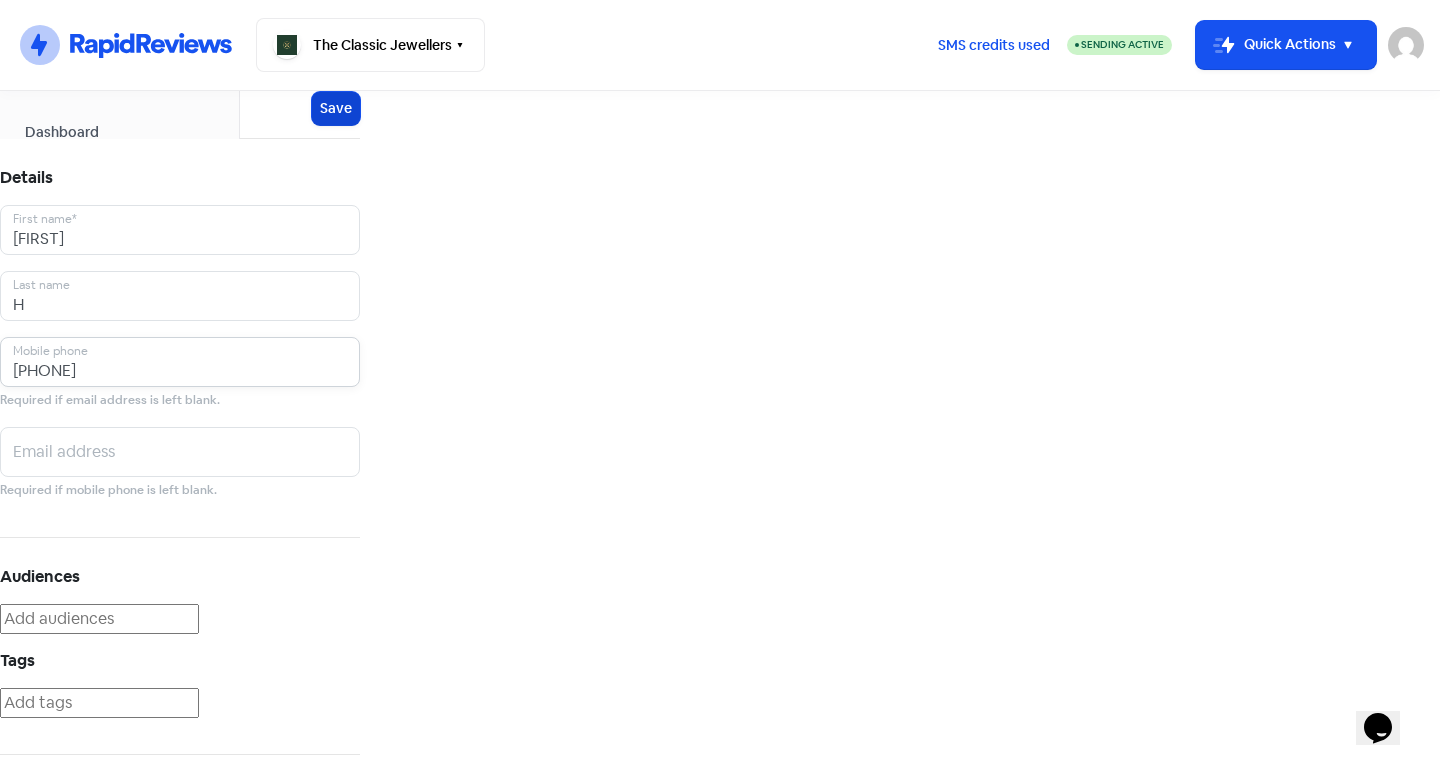 type on "0429429553" 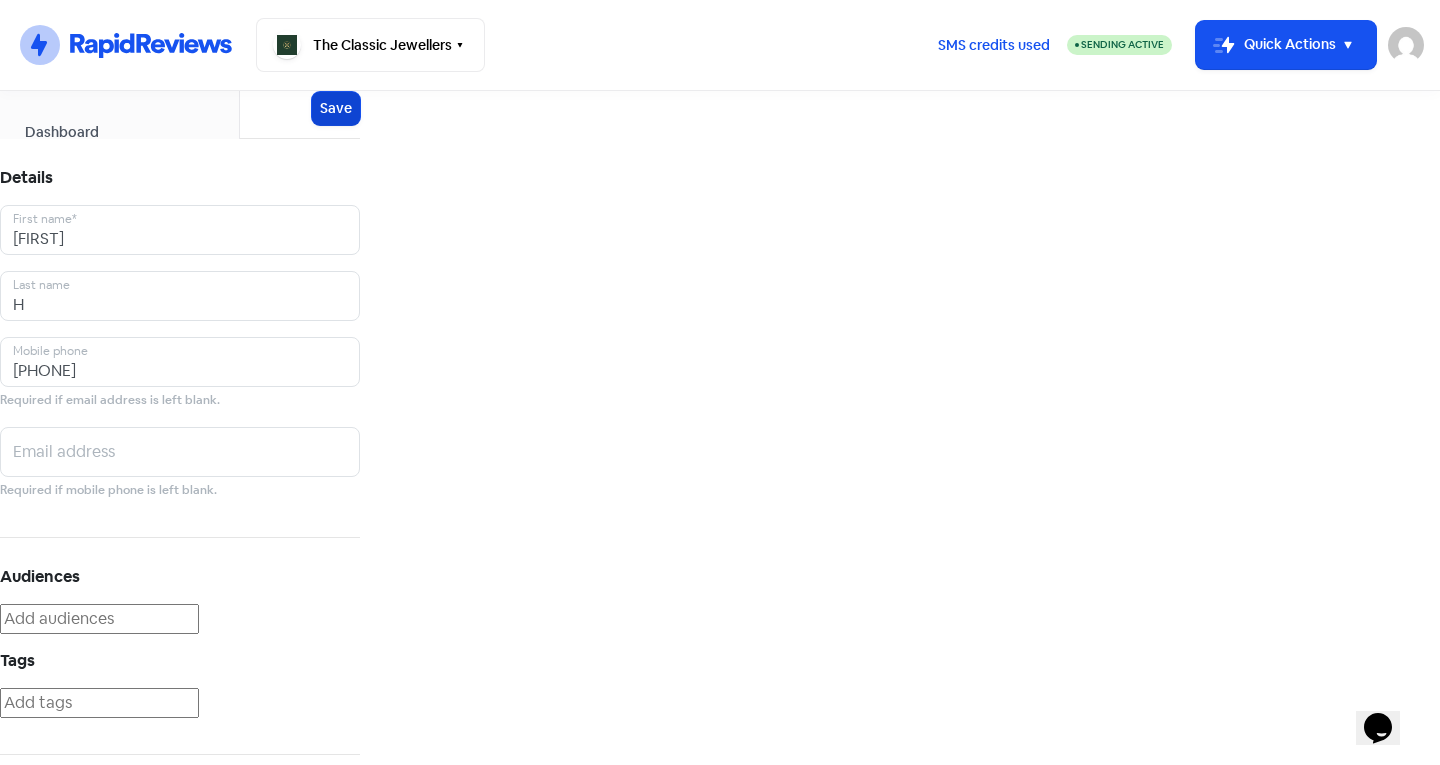 click on "Save" at bounding box center (336, 108) 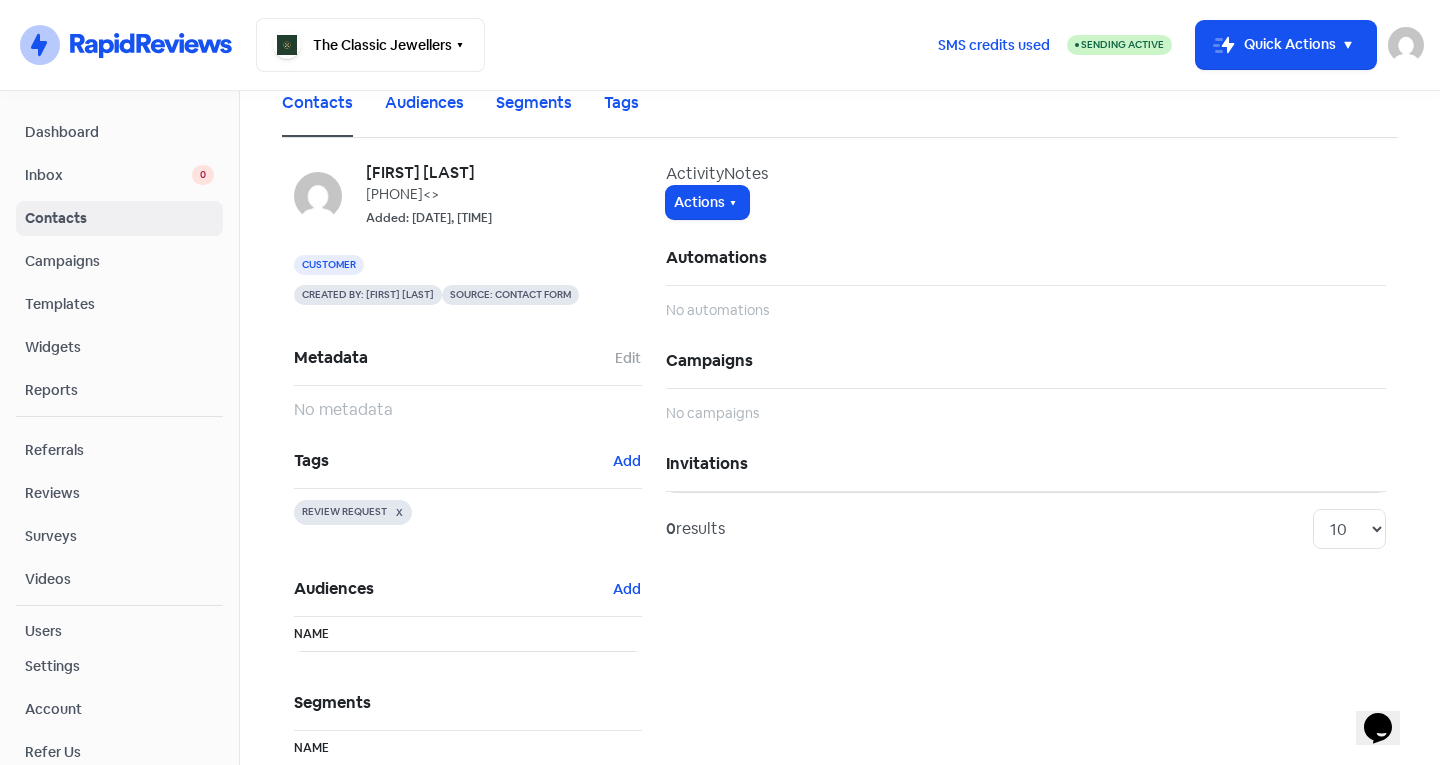 click on "Dashboard" at bounding box center [119, 132] 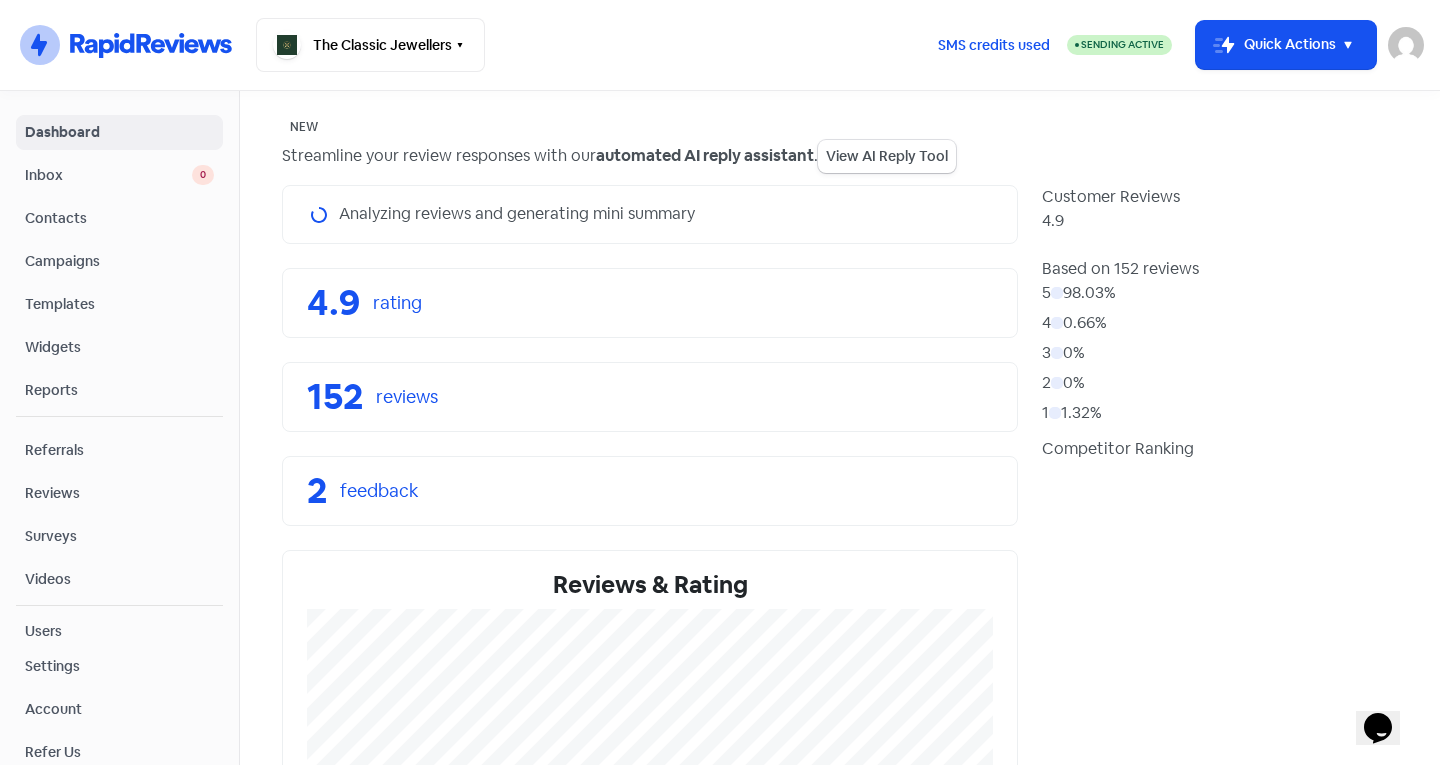 click on "Inbox   0" at bounding box center [119, 175] 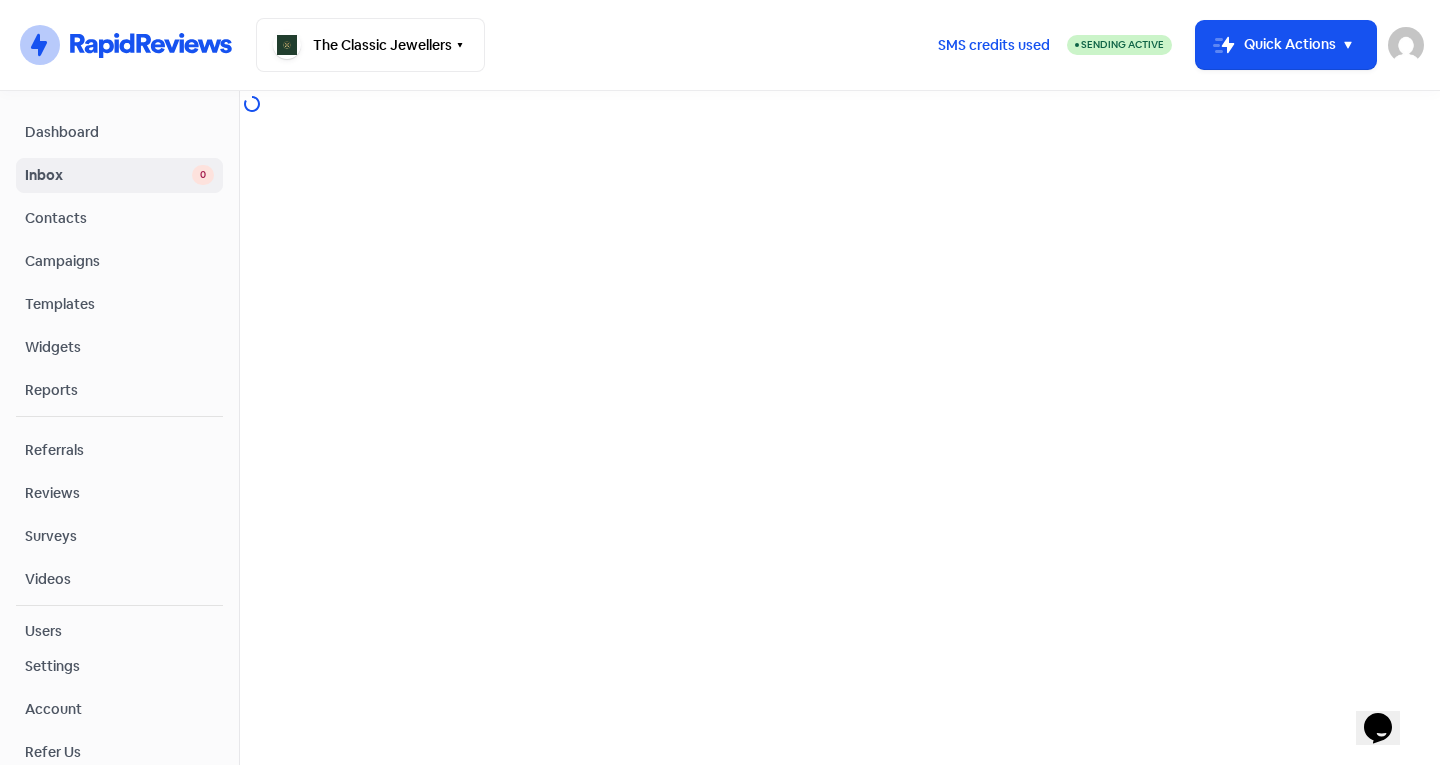 click on "Inbox" at bounding box center (108, 175) 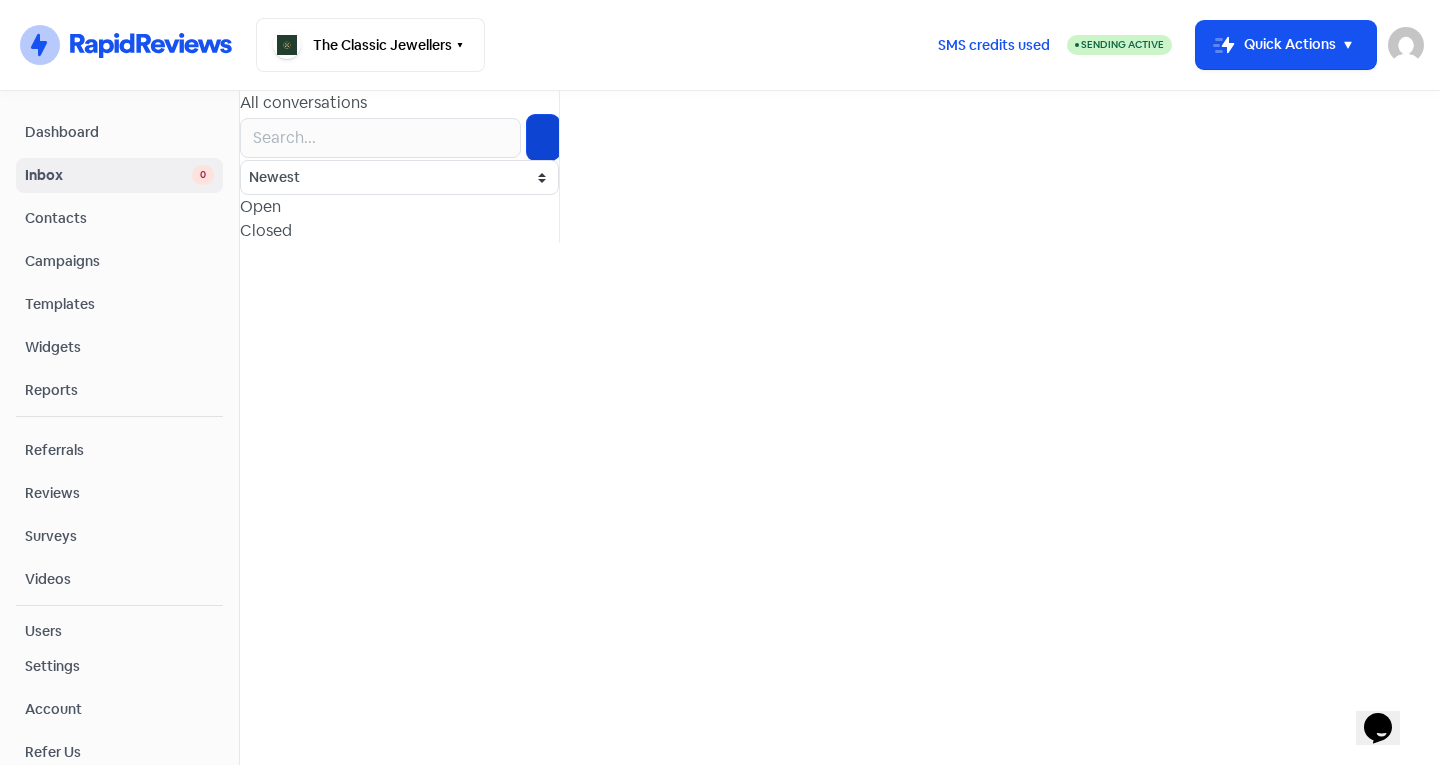 click at bounding box center [543, 138] 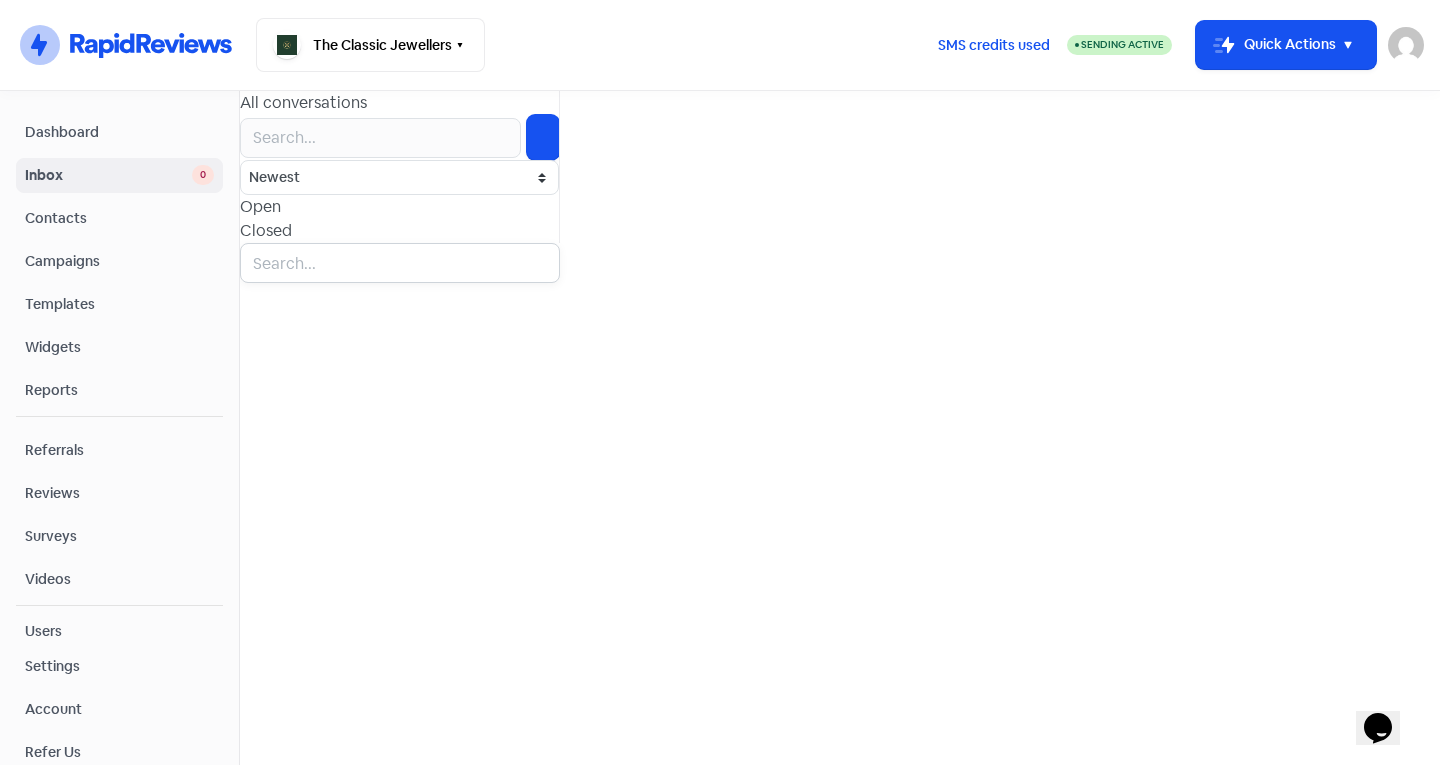 click at bounding box center (400, 263) 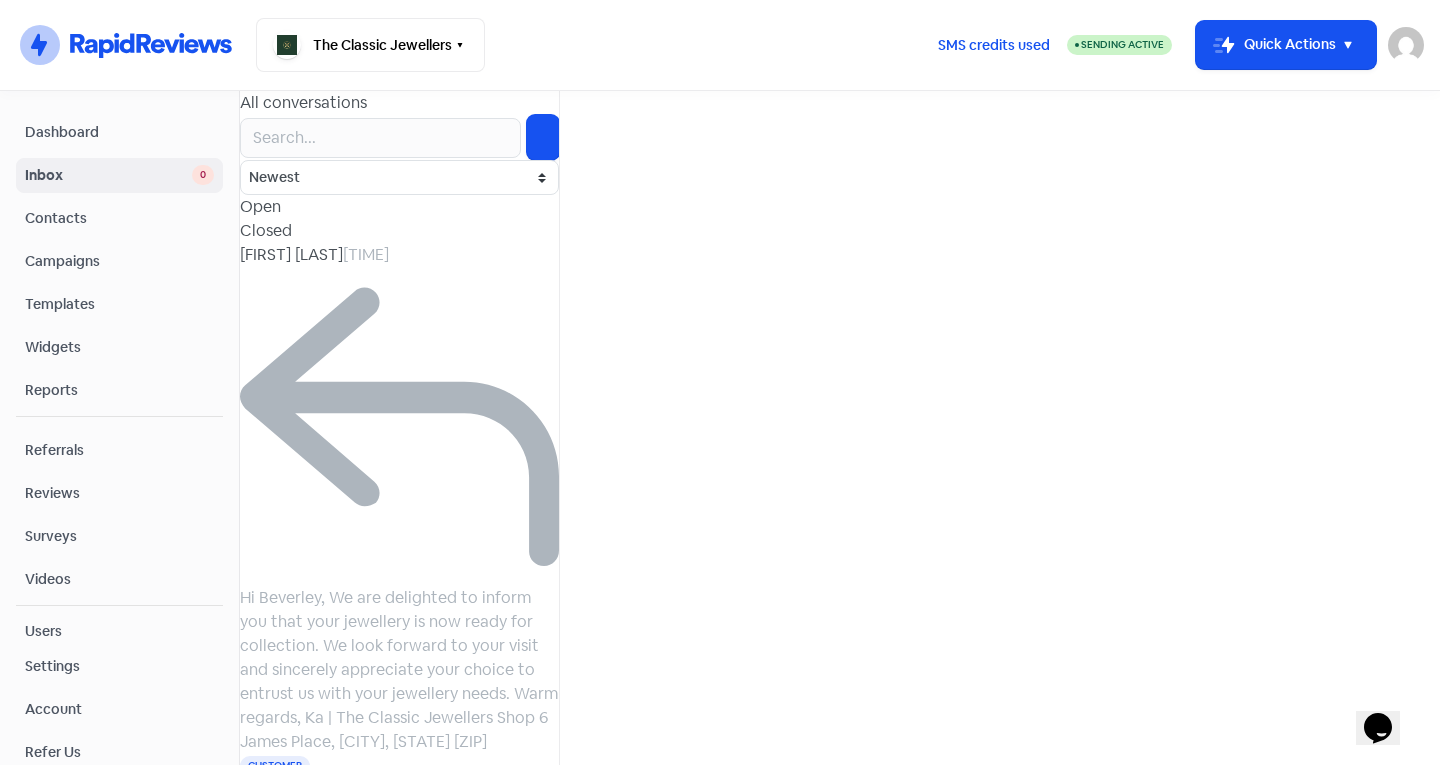 type on "Emil" 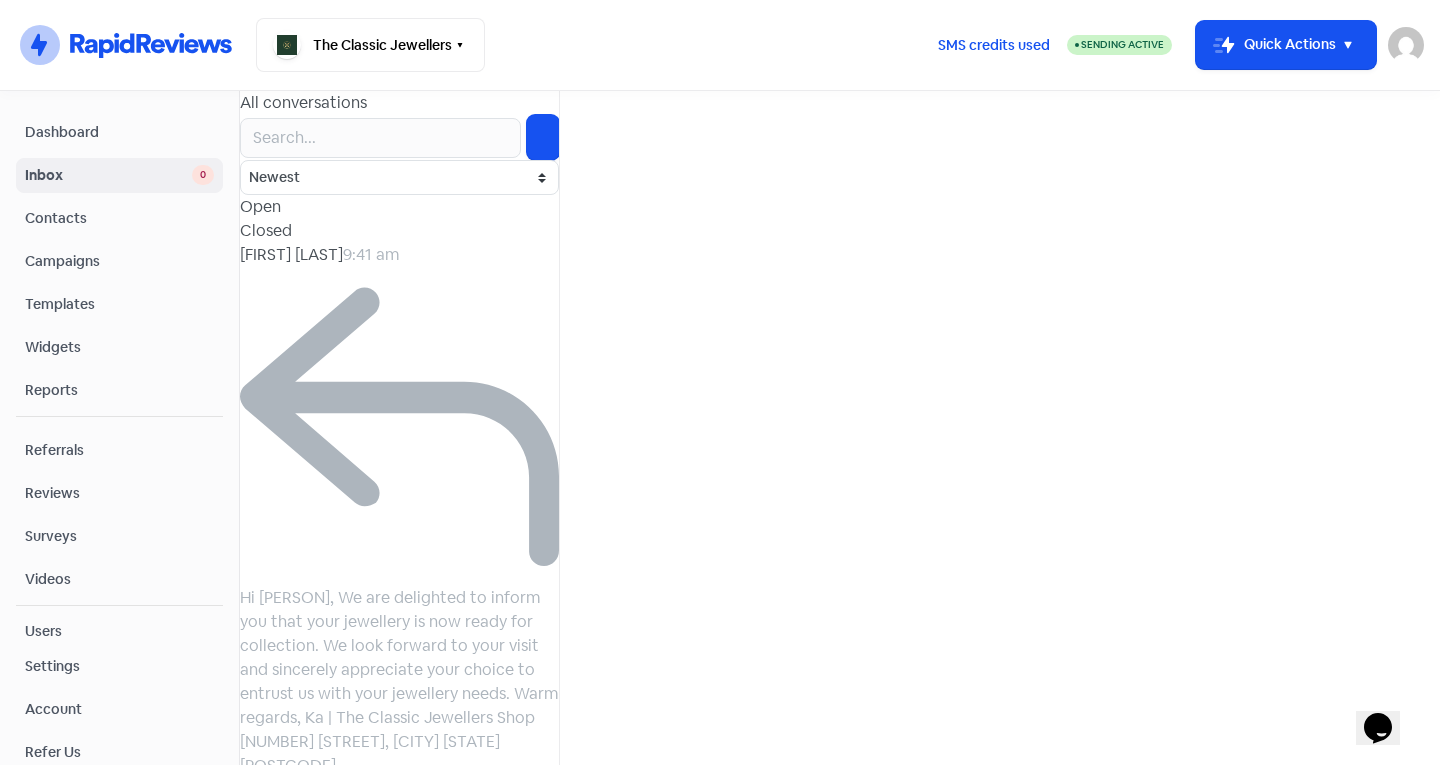 click on "Contacts" at bounding box center [119, 218] 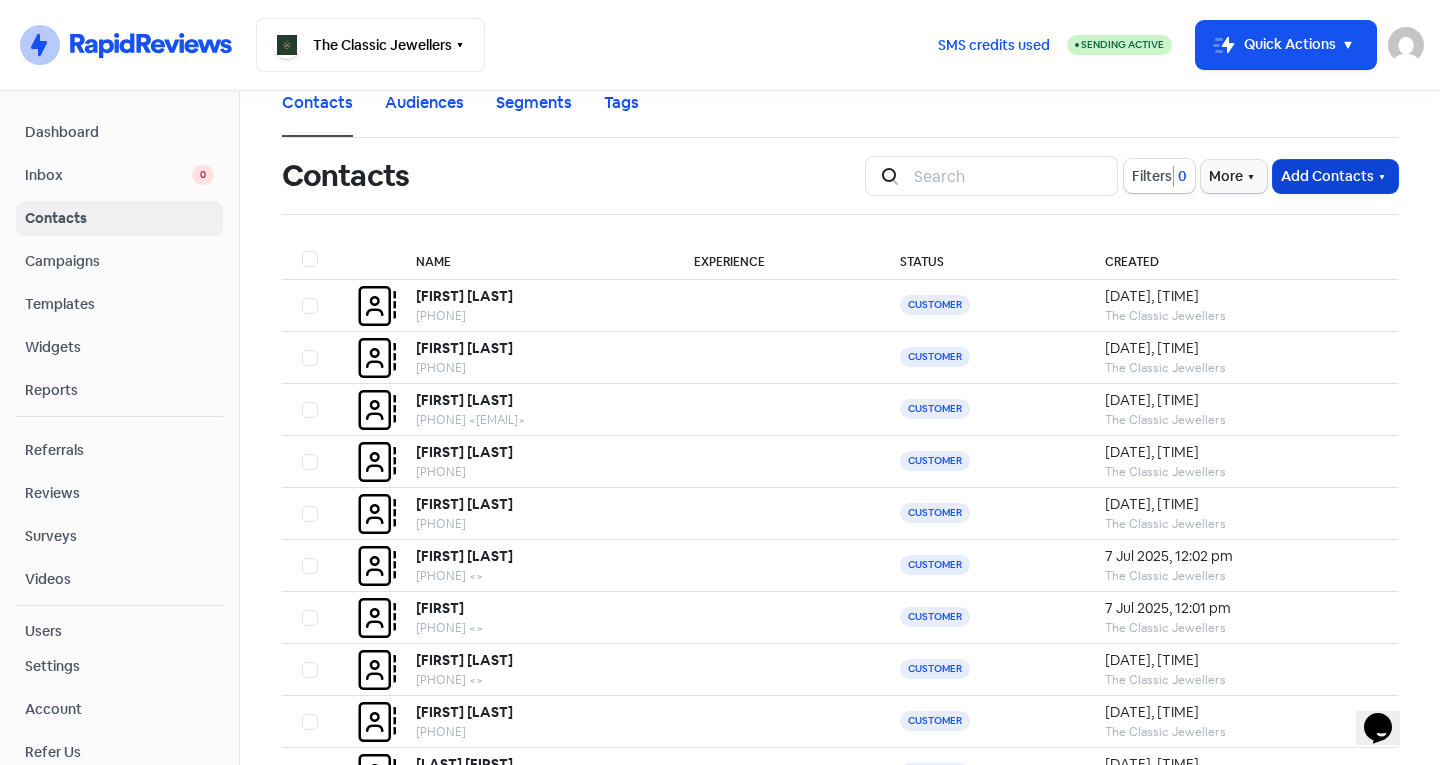 click on "Add Contacts" at bounding box center [1335, 176] 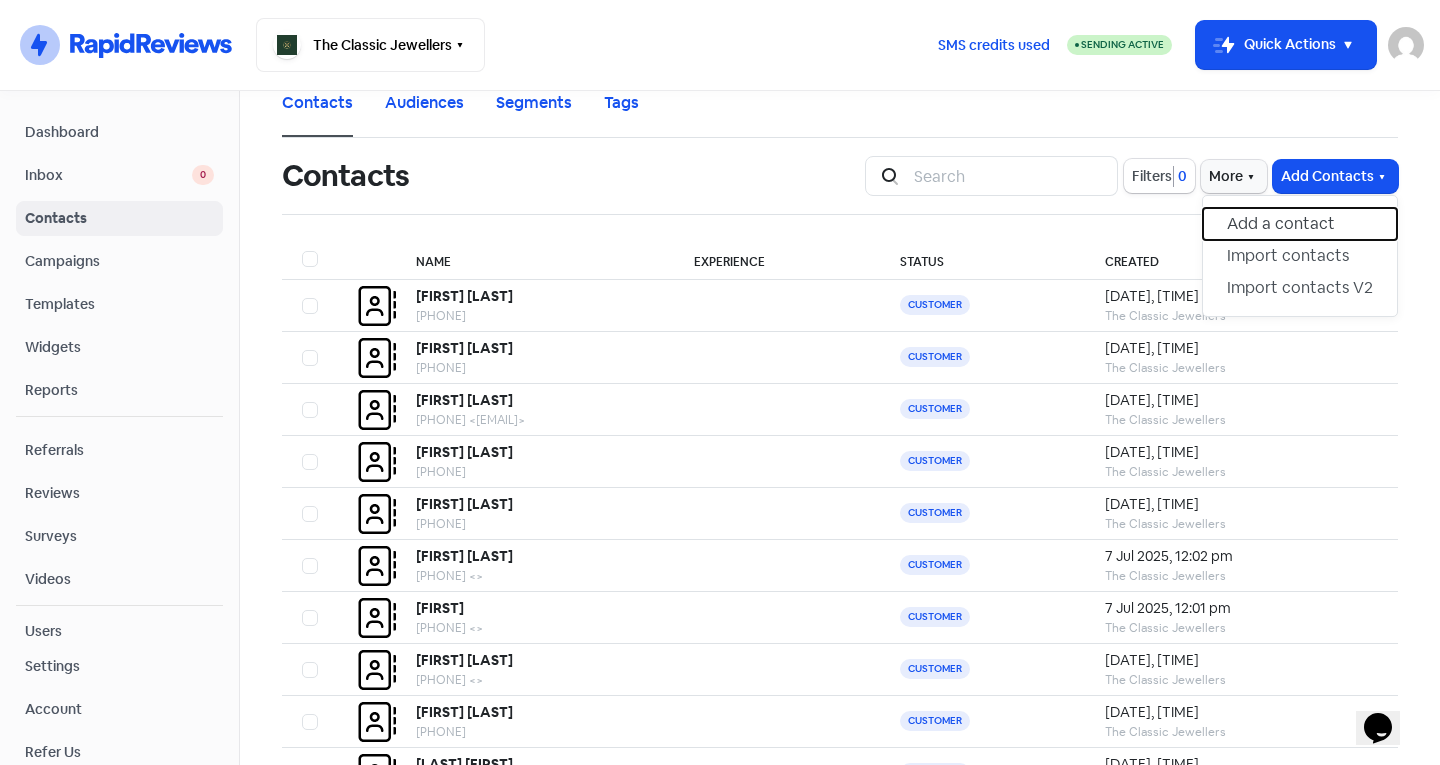 click on "Add a contact" at bounding box center [1300, 224] 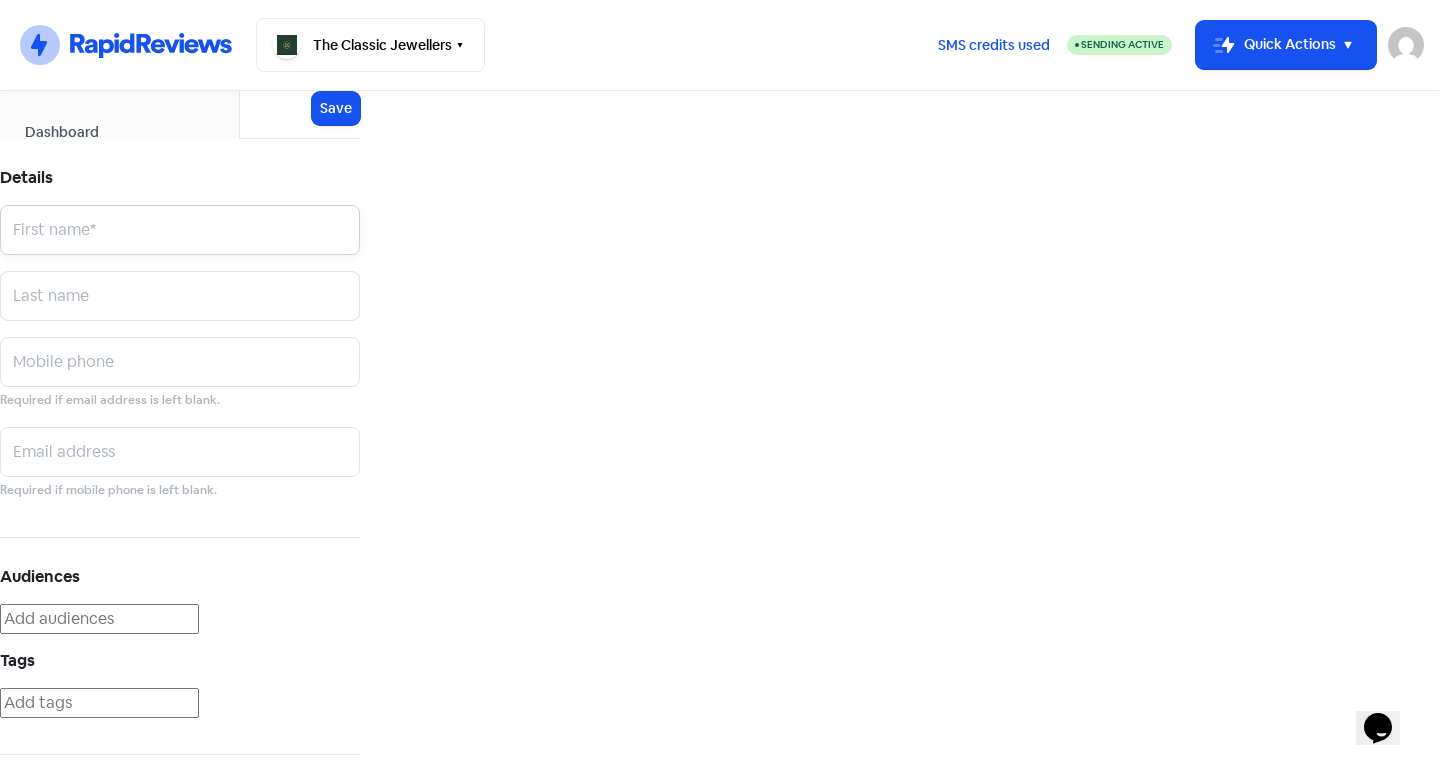 click at bounding box center [180, 230] 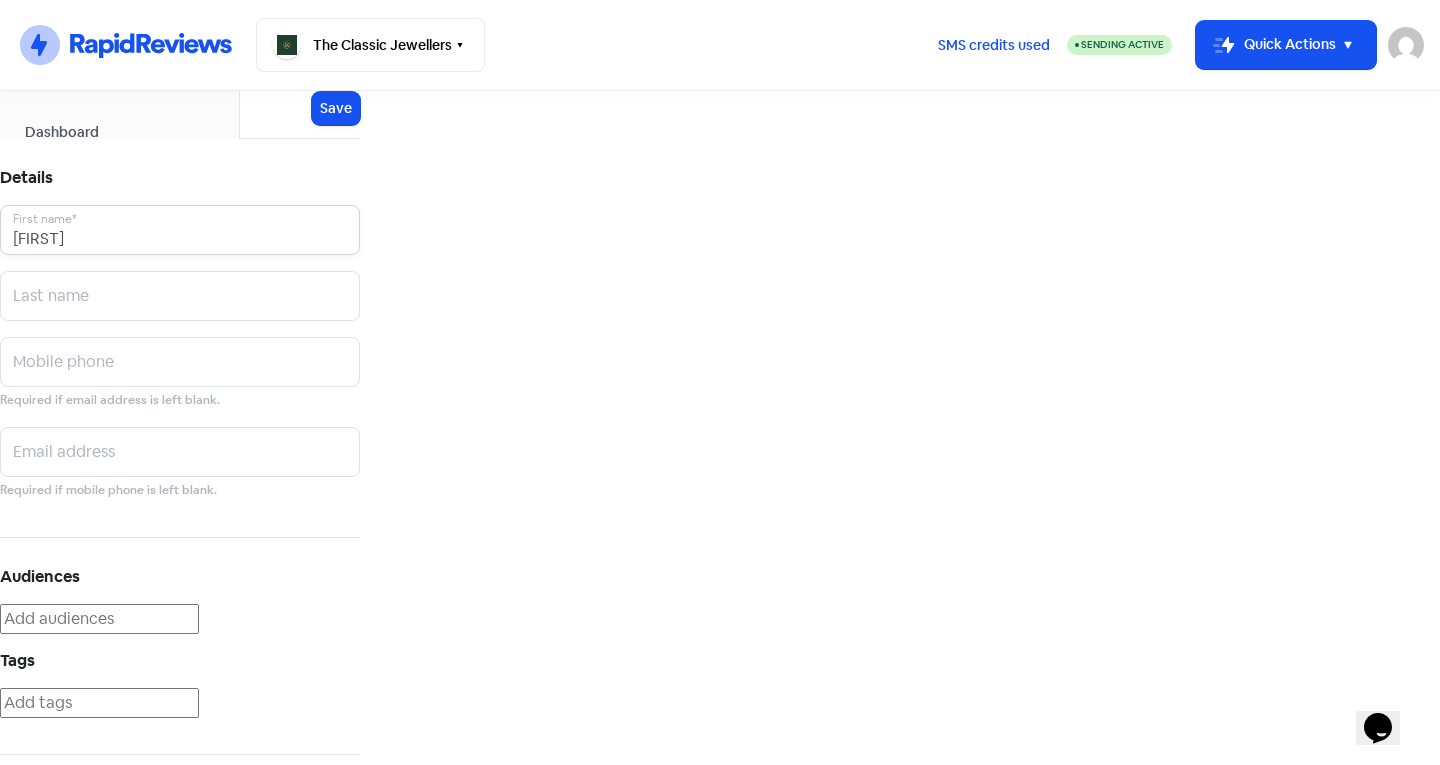 type on "Gus" 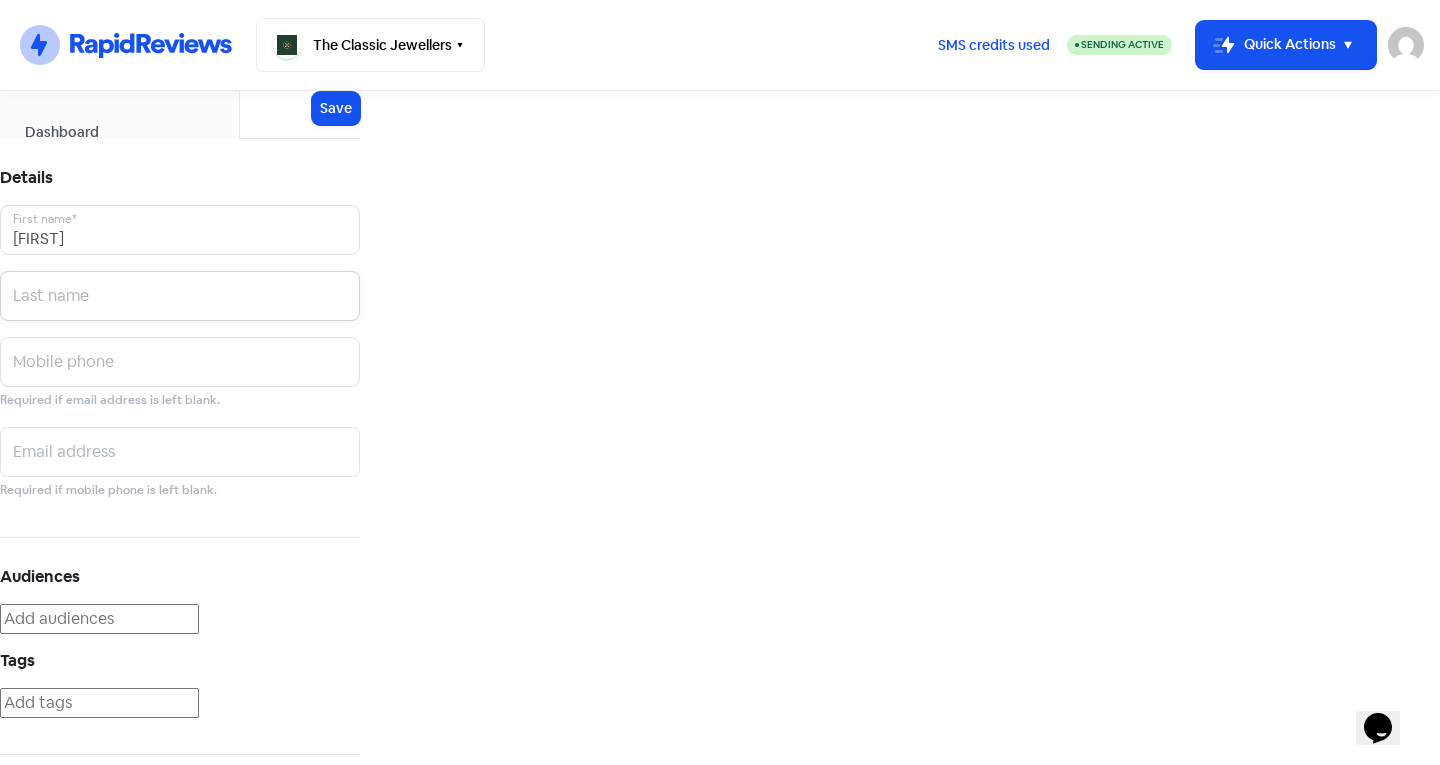 click at bounding box center [180, 230] 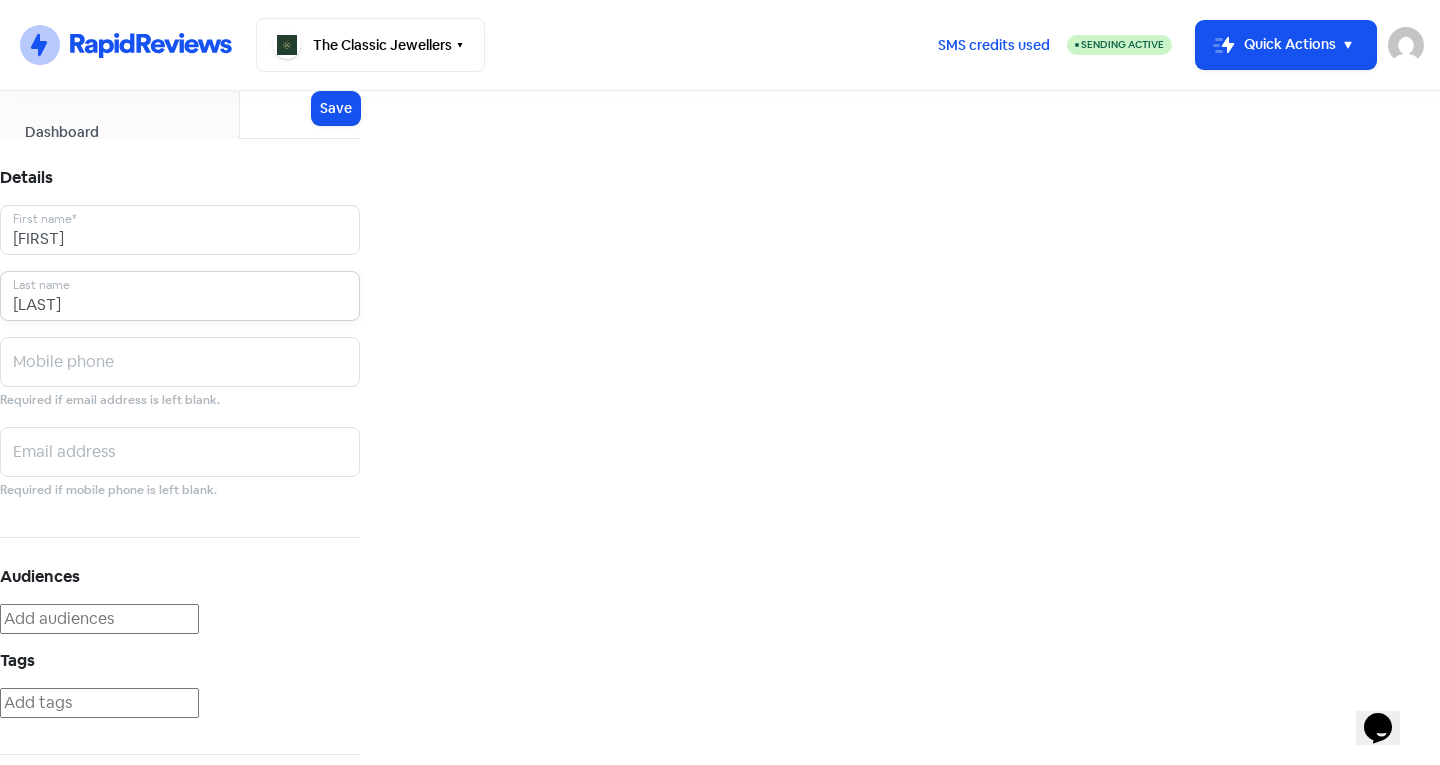 type on "Rodriguez" 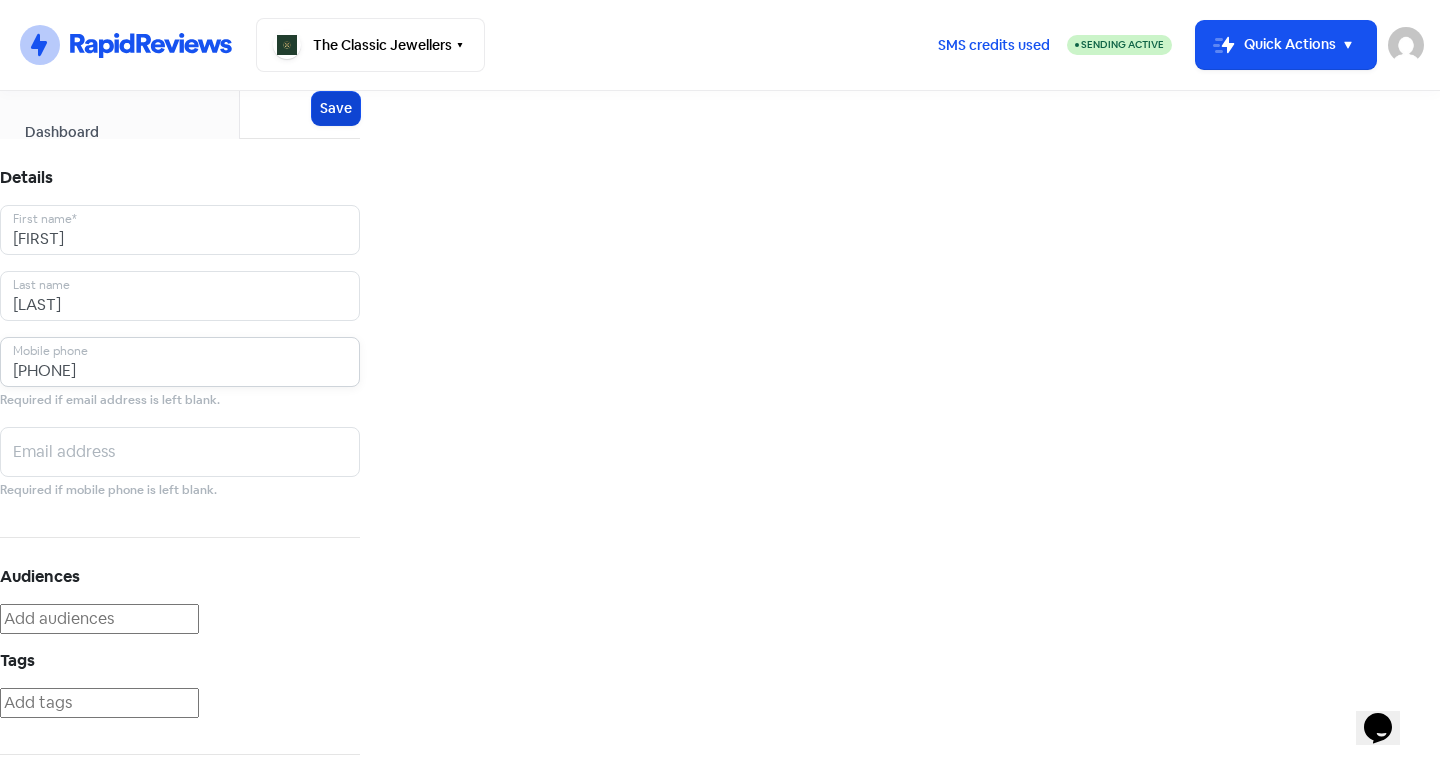 type on "0433535574" 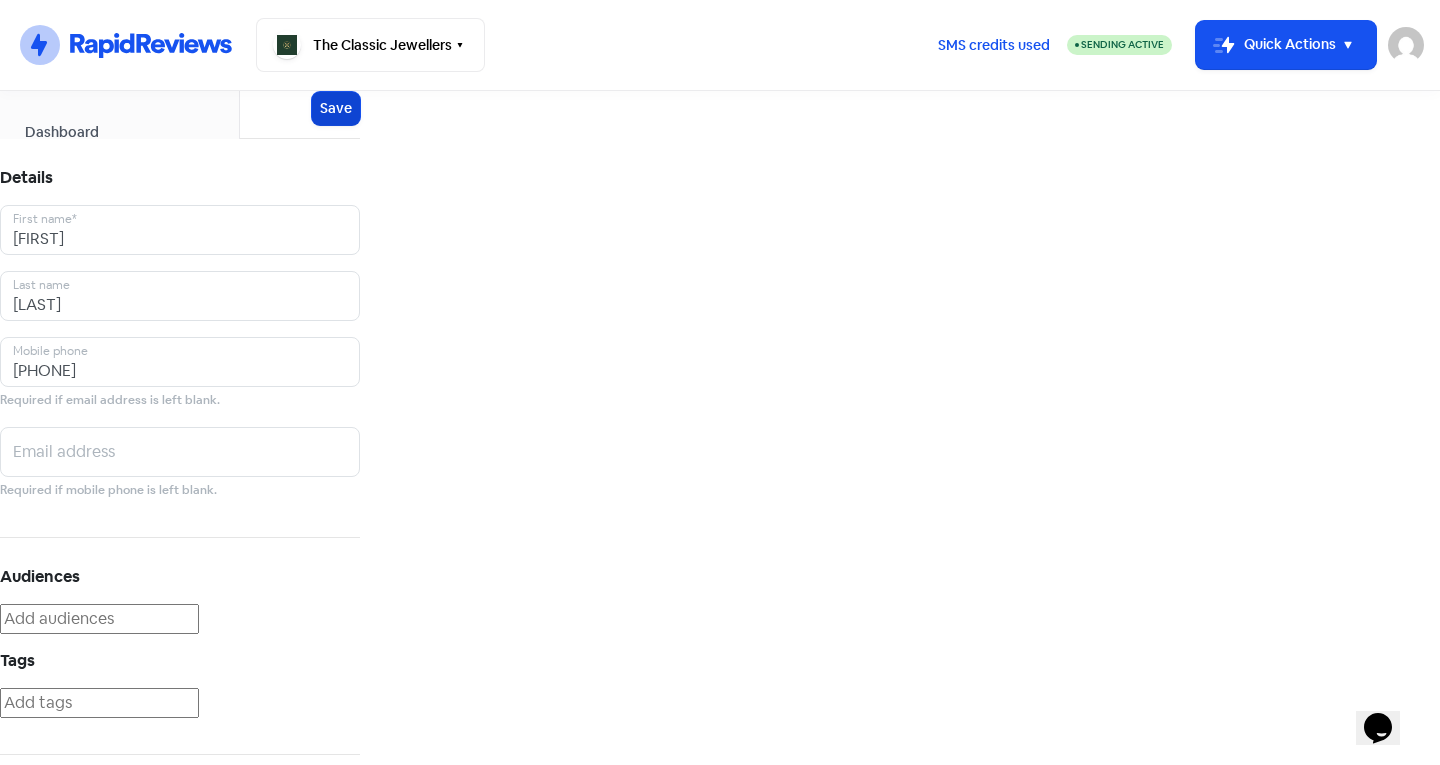 click on "Icon For Loading Save" at bounding box center [336, 108] 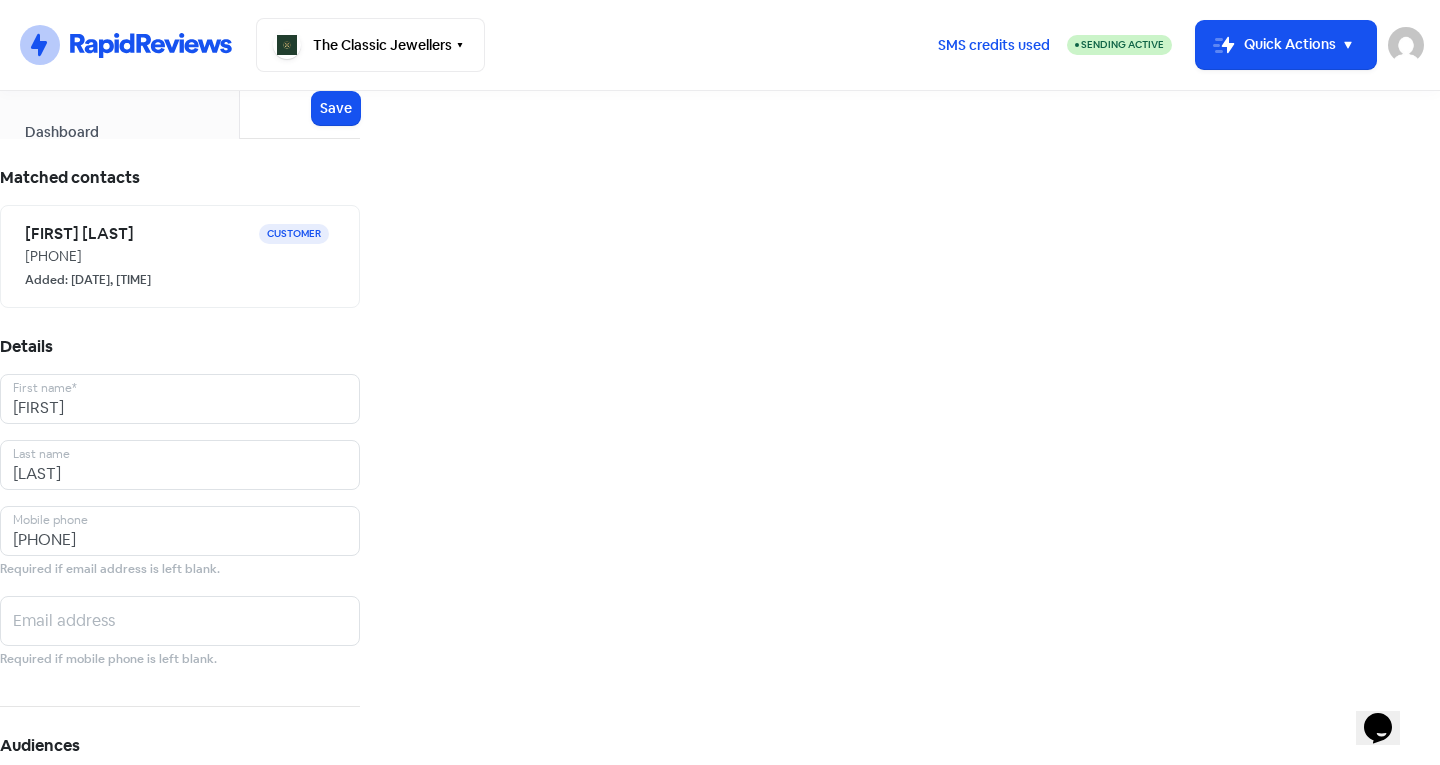 click at bounding box center [720, 1047] 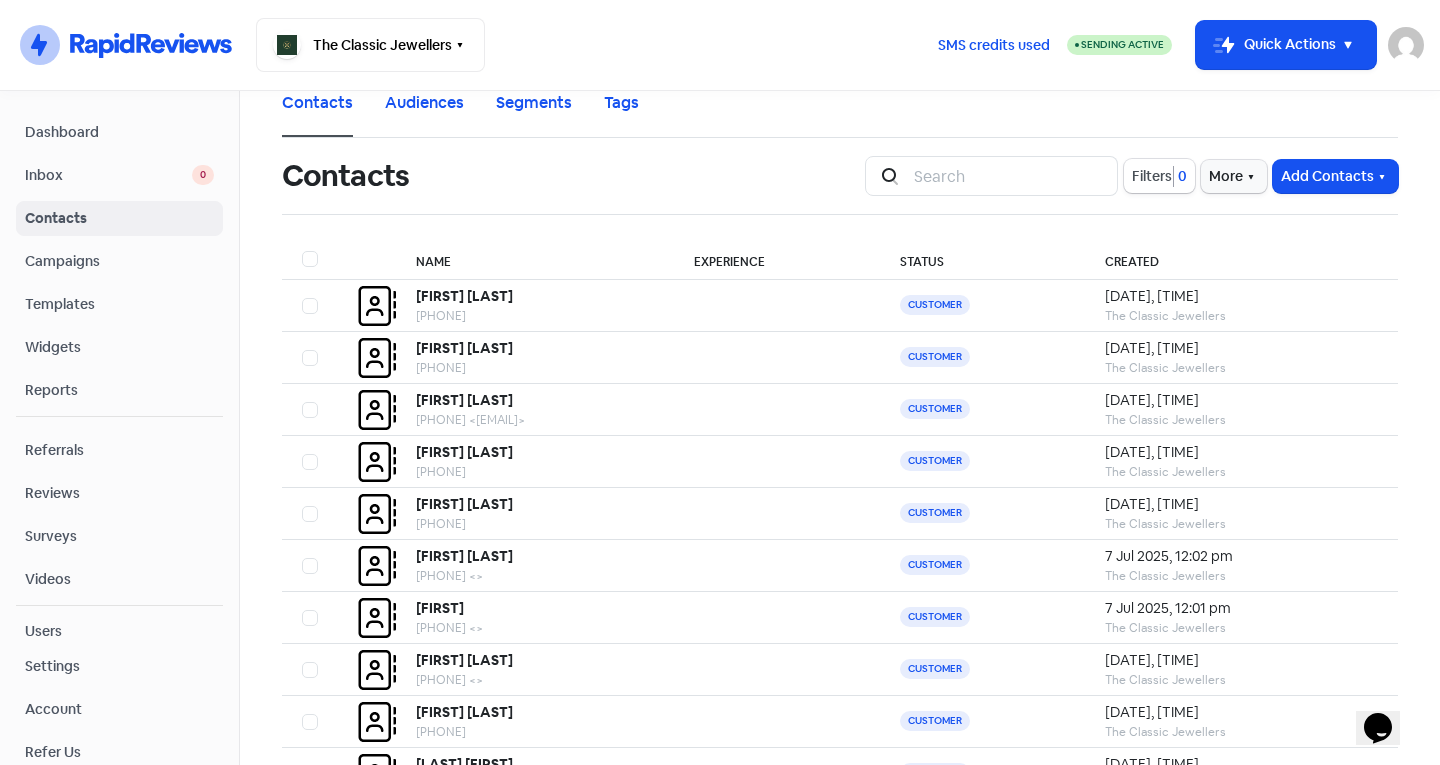 click on "Dashboard" at bounding box center (119, 132) 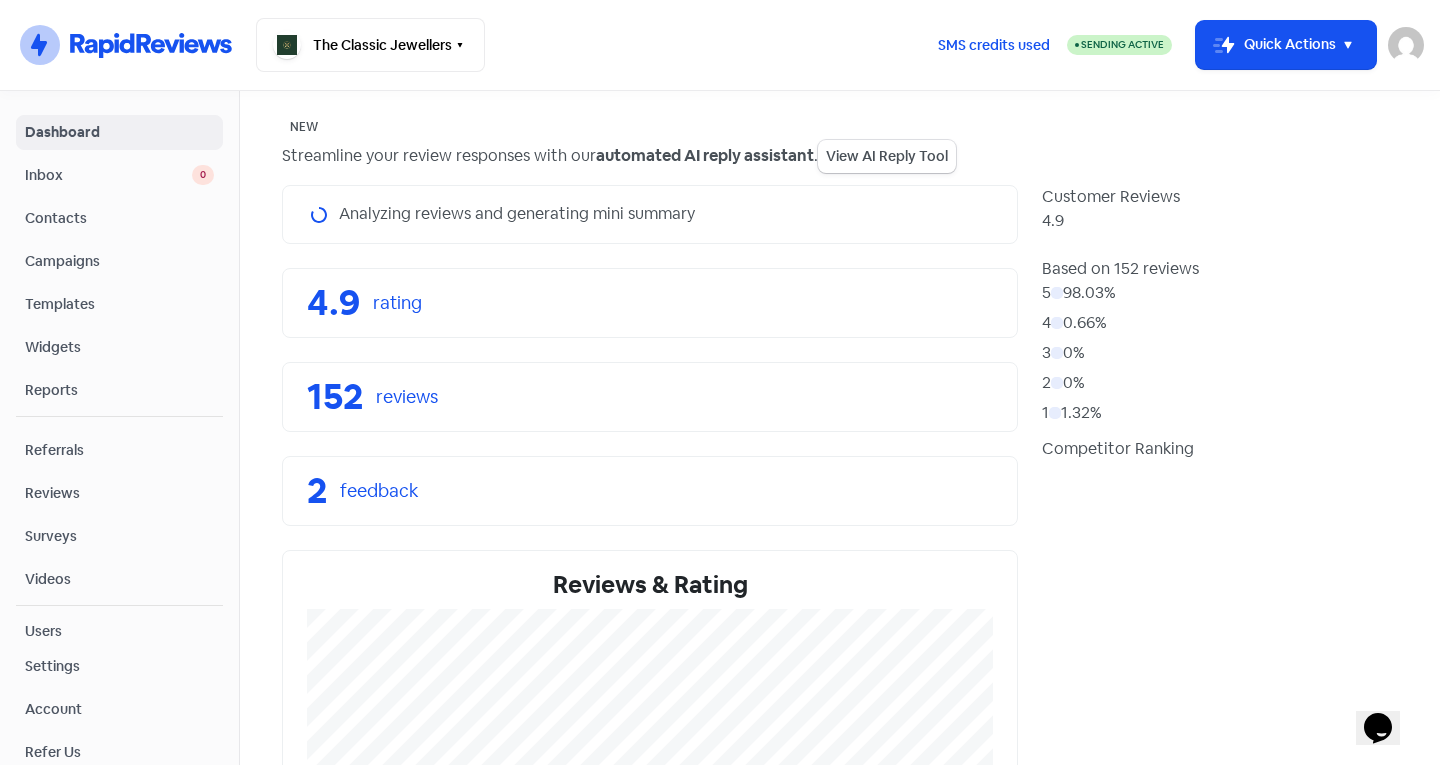 click on "Inbox" at bounding box center [108, 175] 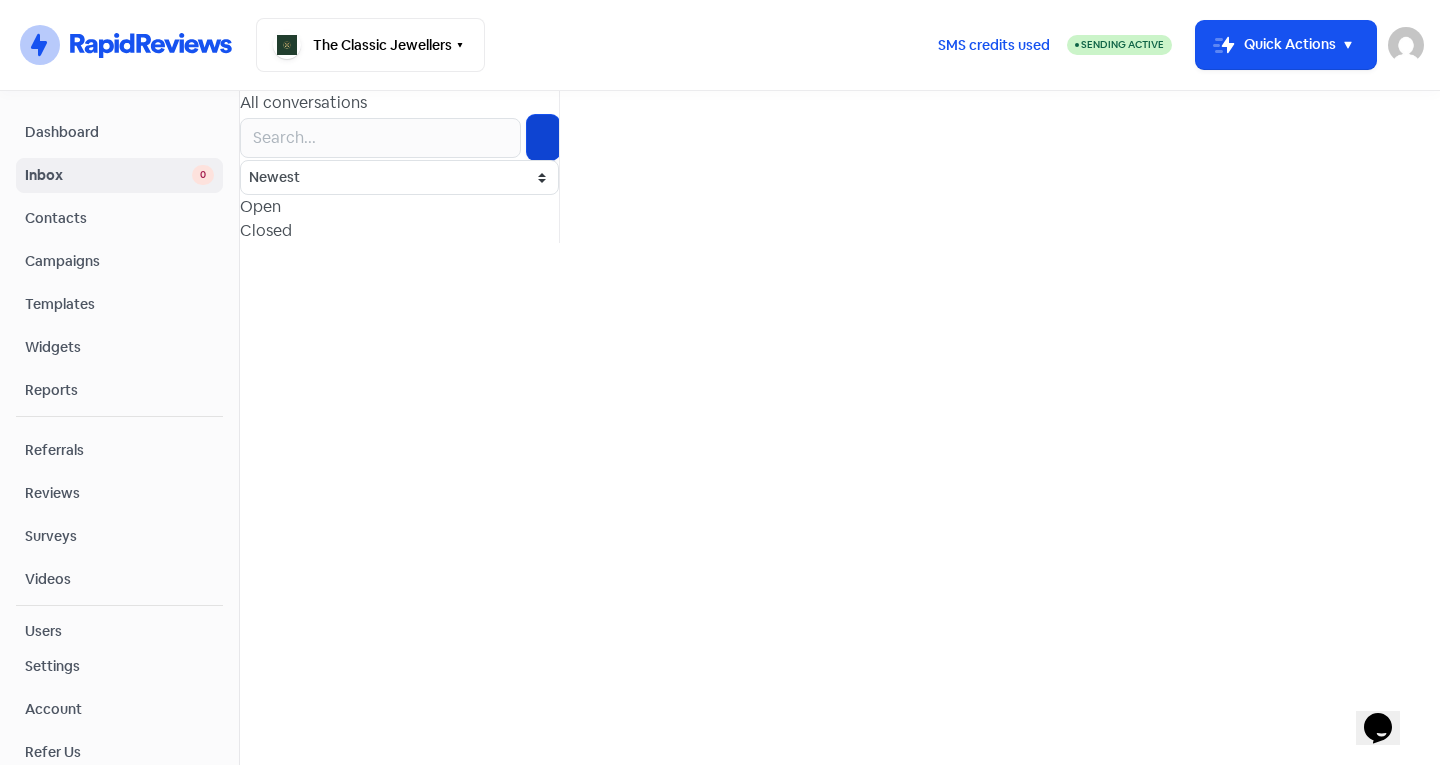 click at bounding box center [543, 137] 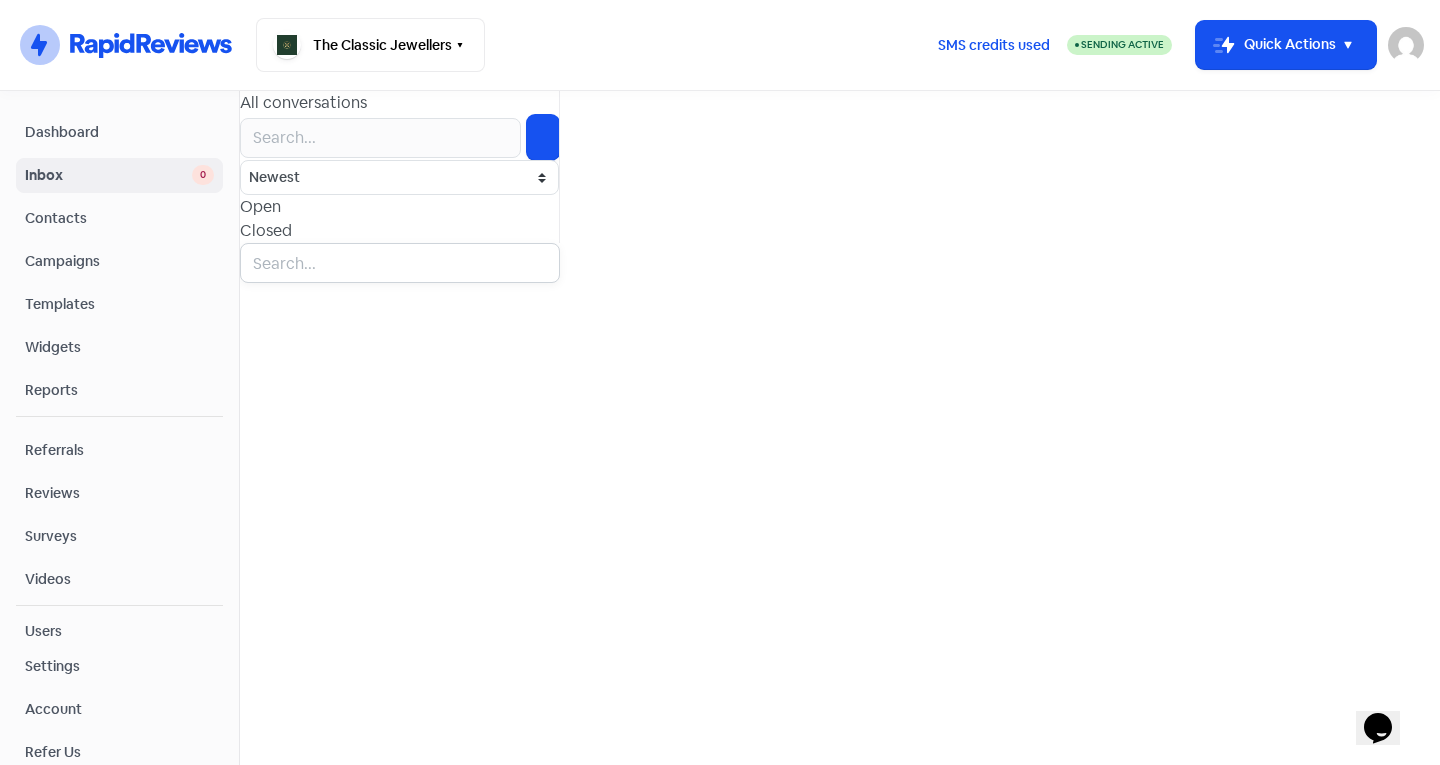 click at bounding box center [400, 263] 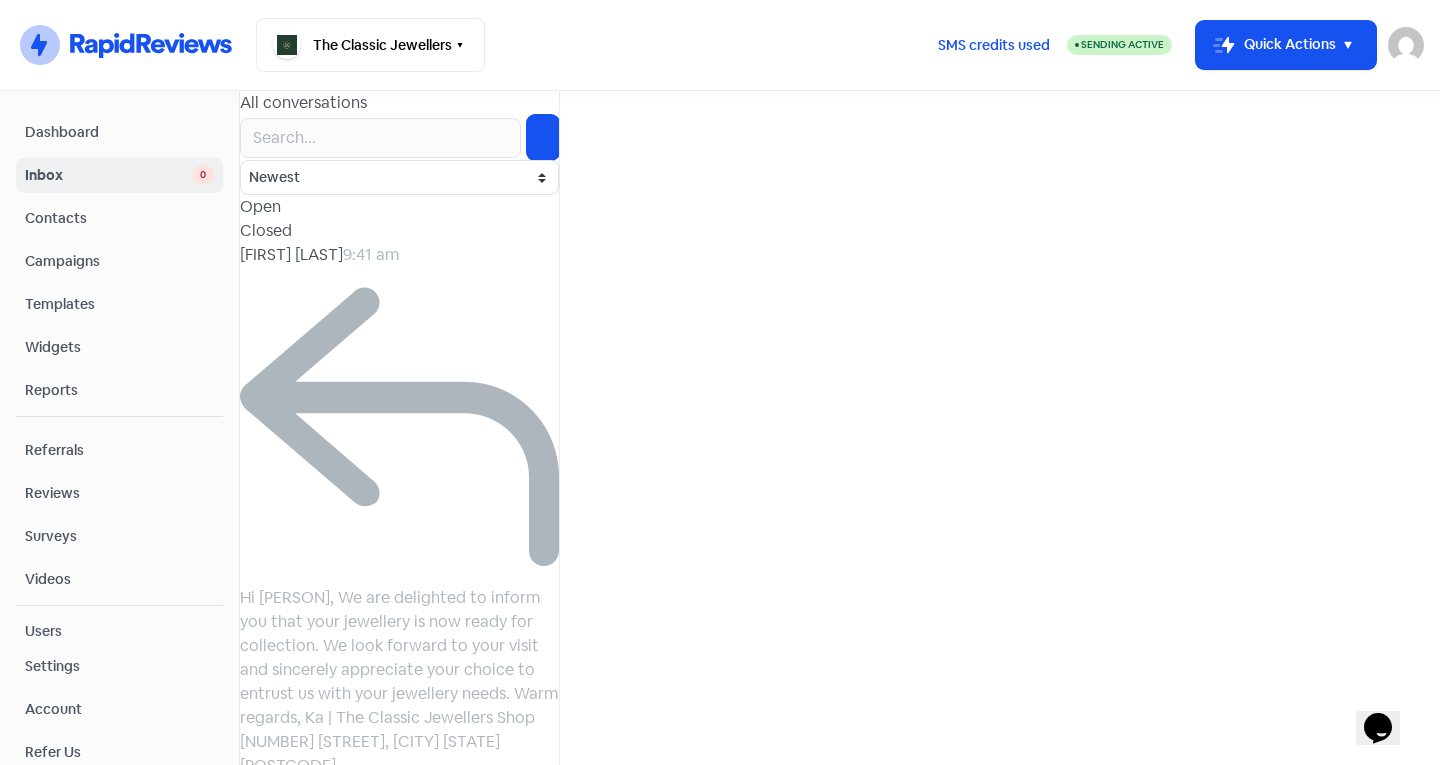 type on "Gus" 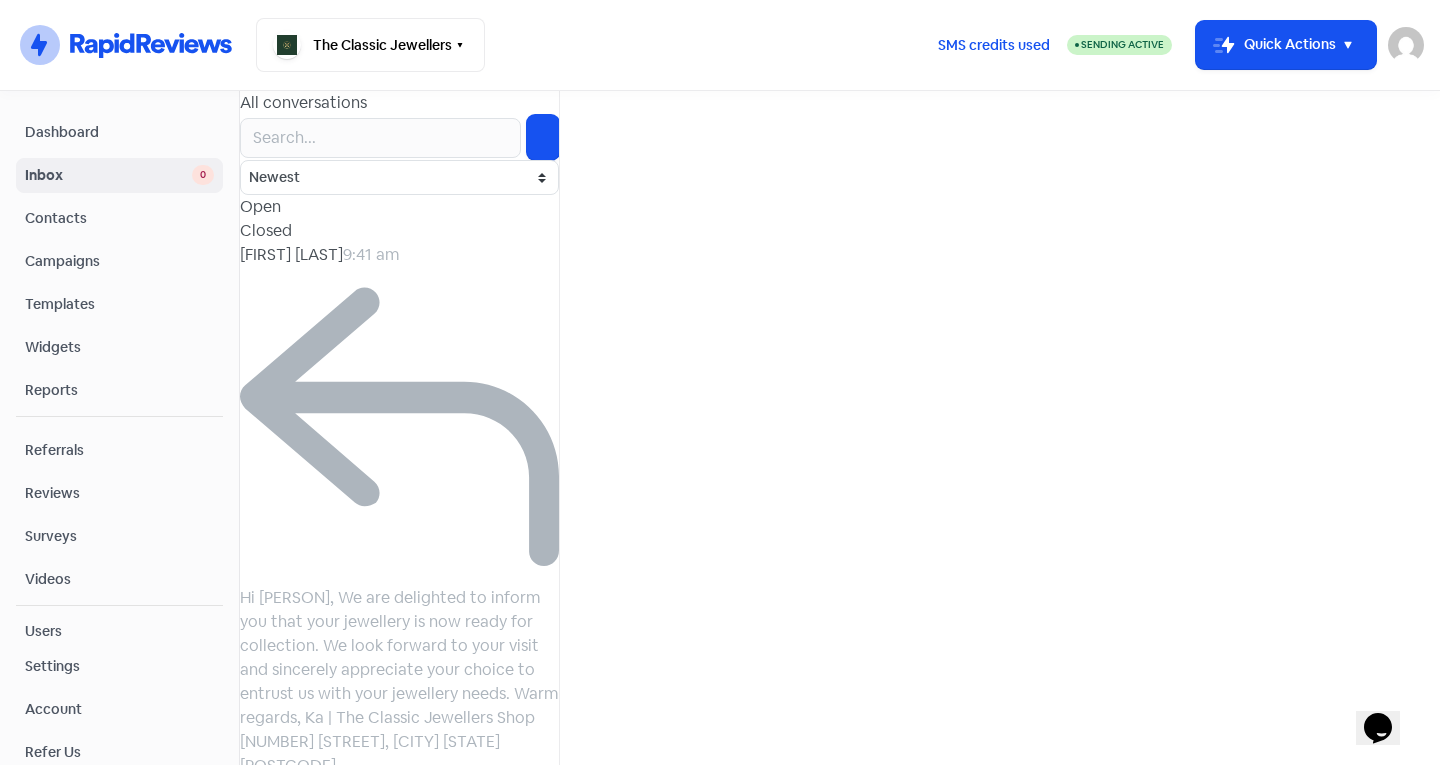 drag, startPoint x: 680, startPoint y: 660, endPoint x: 541, endPoint y: 526, distance: 193.07253 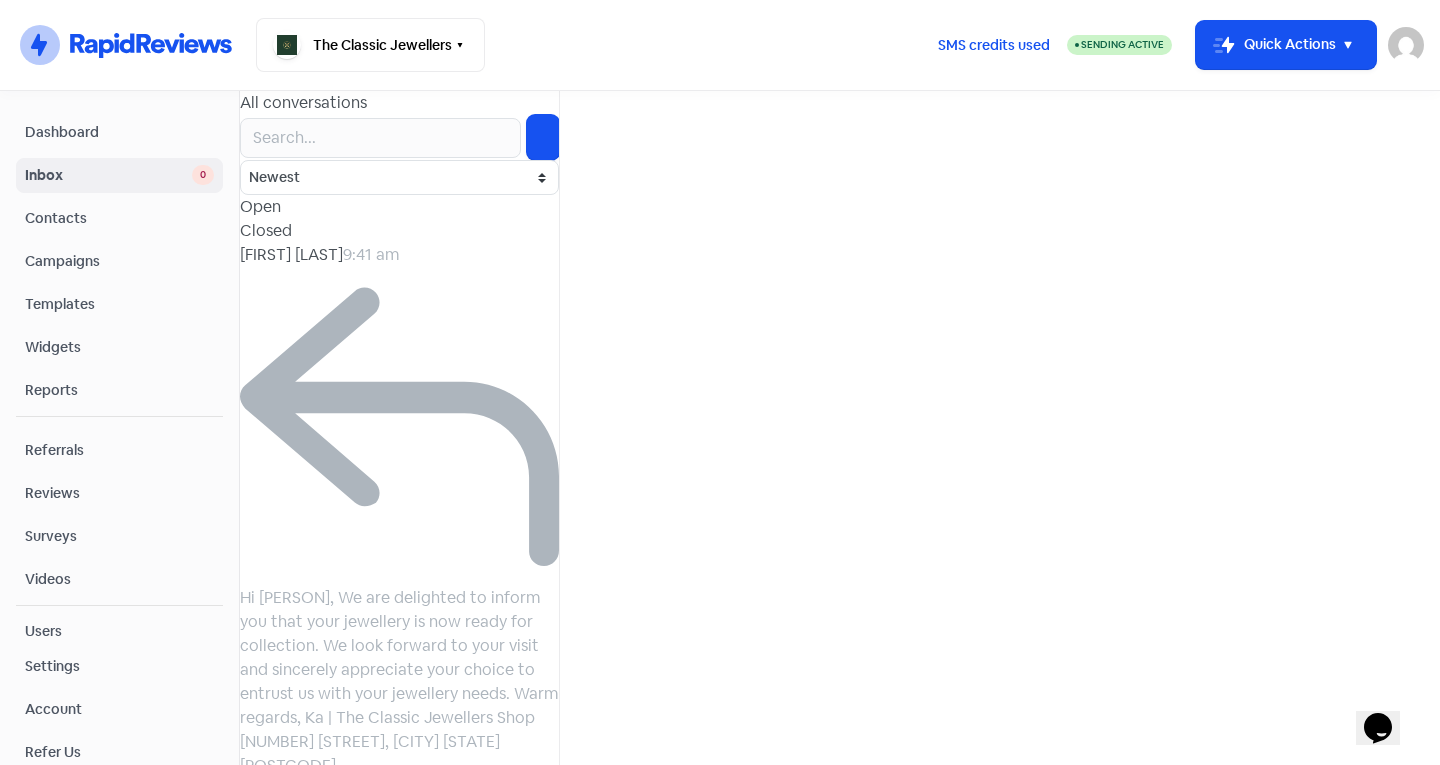 click at bounding box center [0, 0] 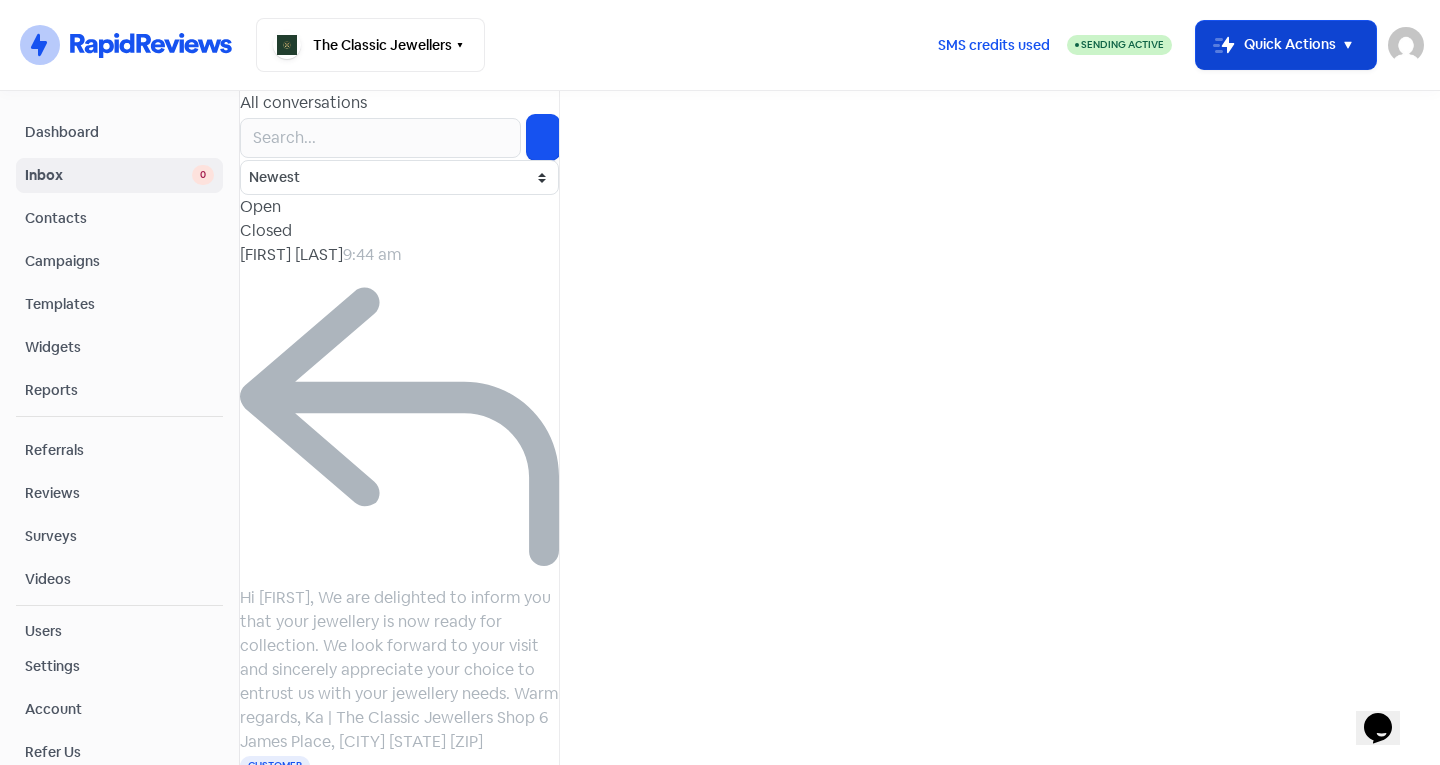 click on "Icon For Thunder-move  Quick Actions" at bounding box center (1286, 45) 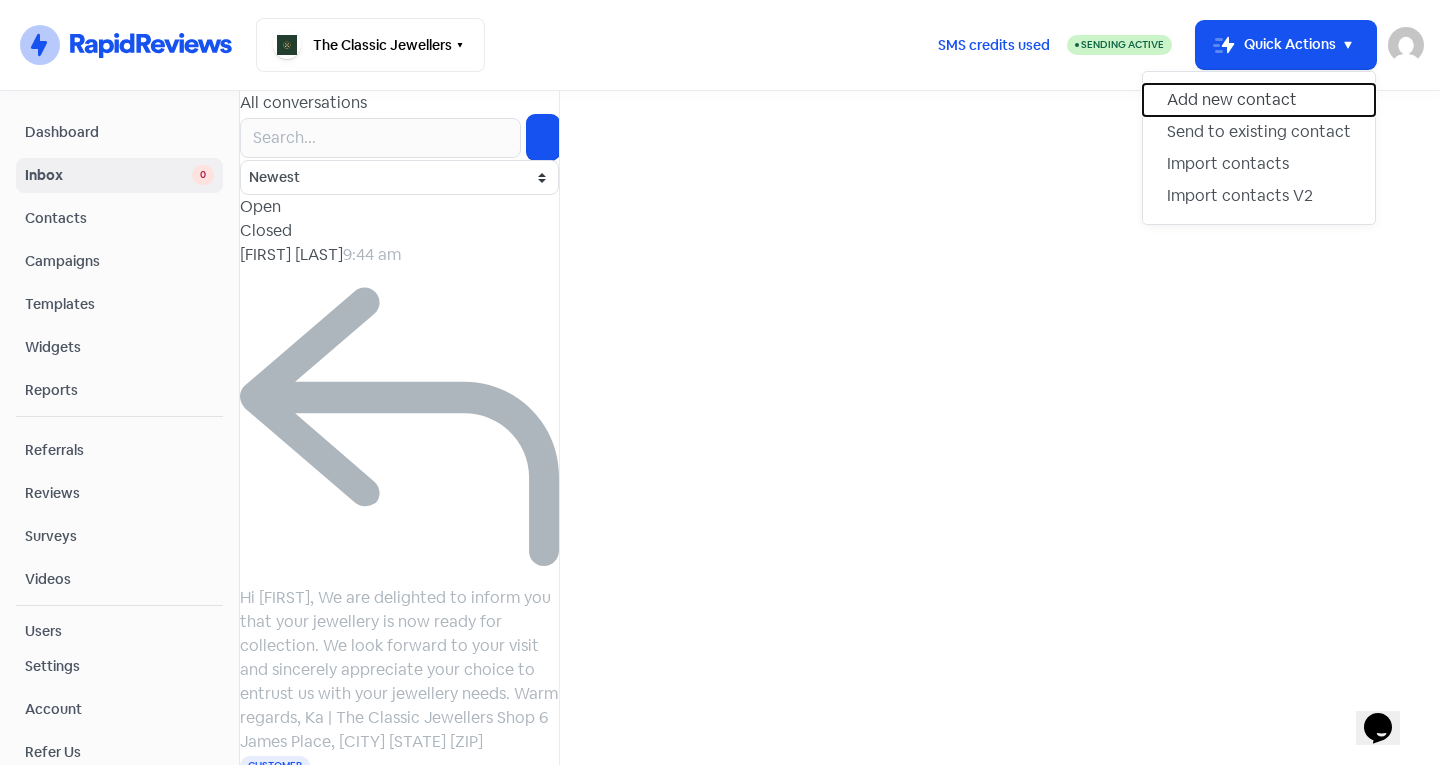 click on "Add new contact" at bounding box center (1259, 100) 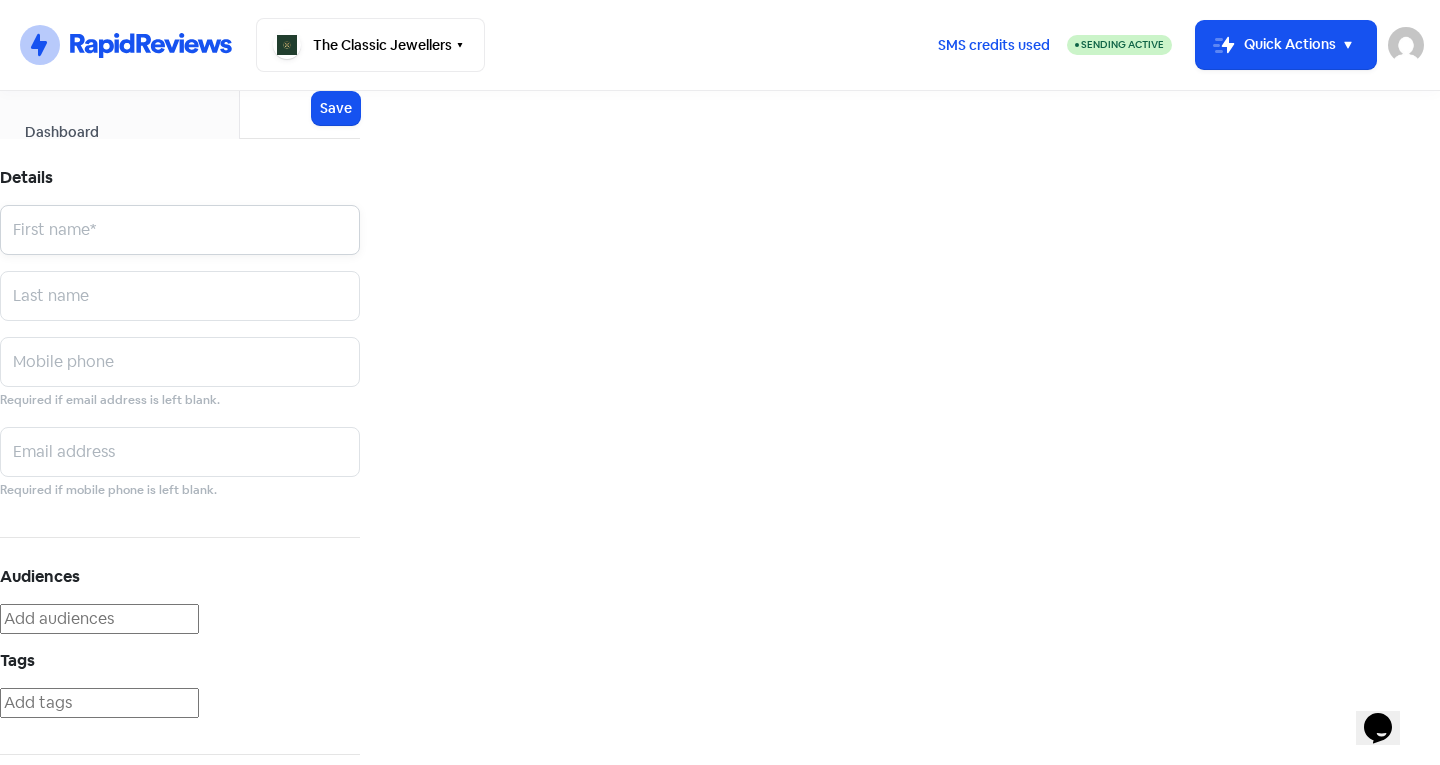 click at bounding box center [180, 230] 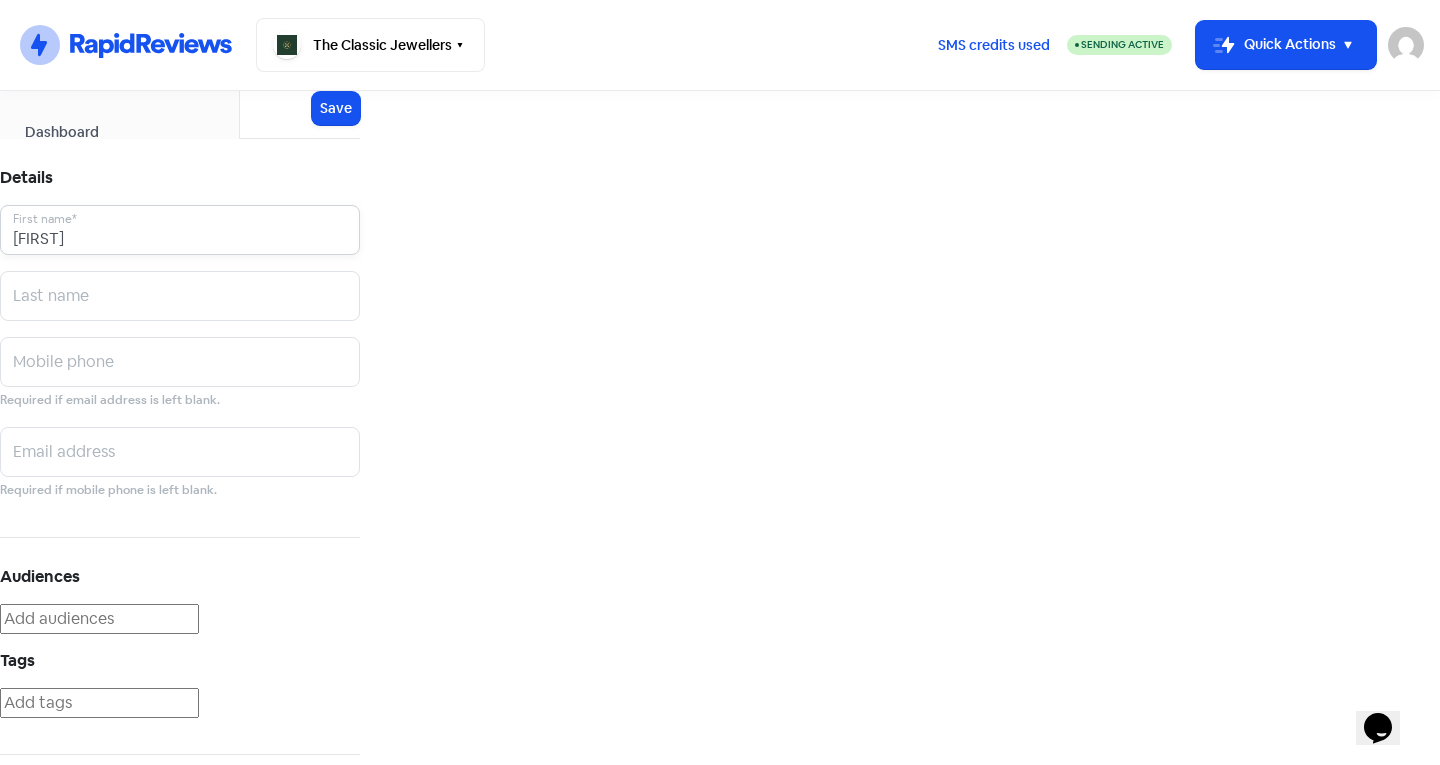 type on "Dvan" 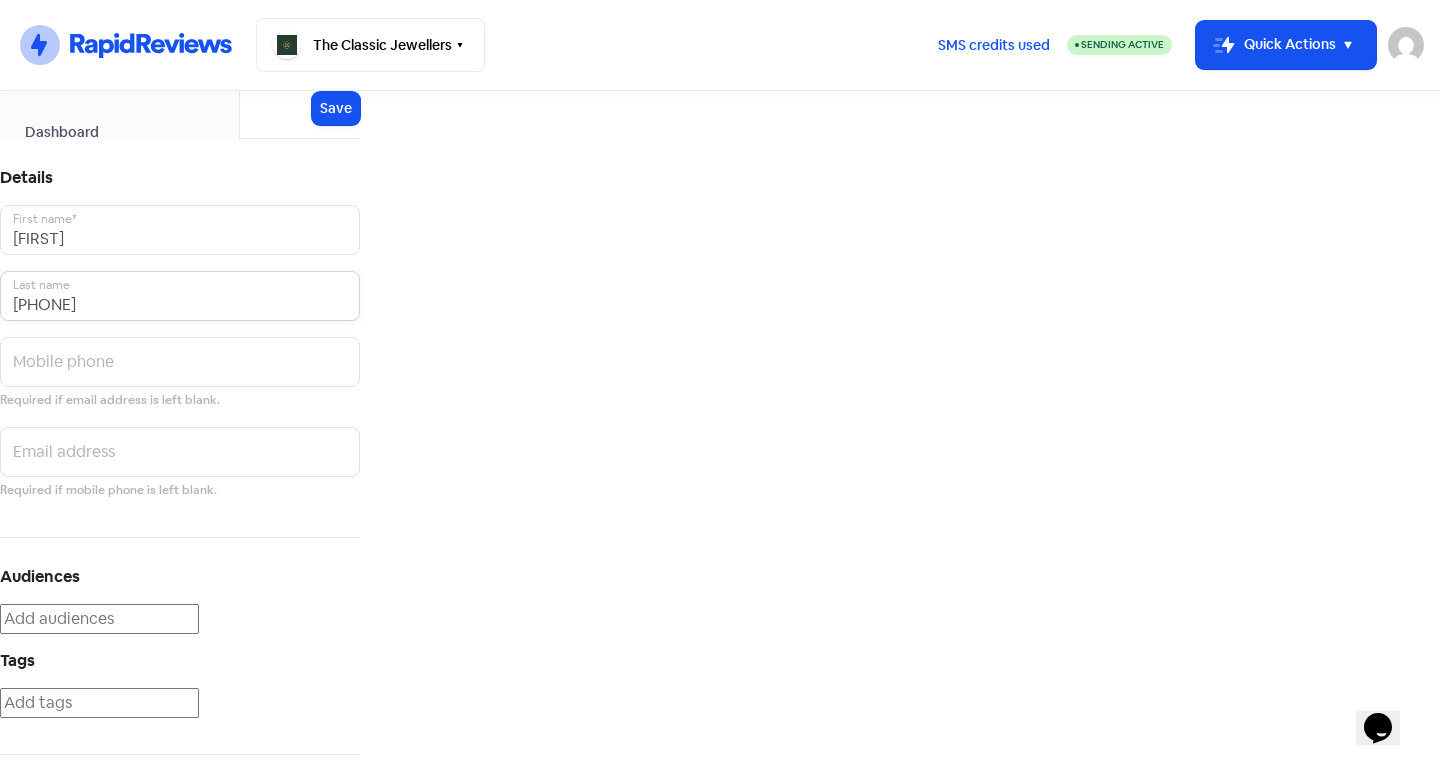 drag, startPoint x: 1232, startPoint y: 234, endPoint x: 1144, endPoint y: 248, distance: 89.106674 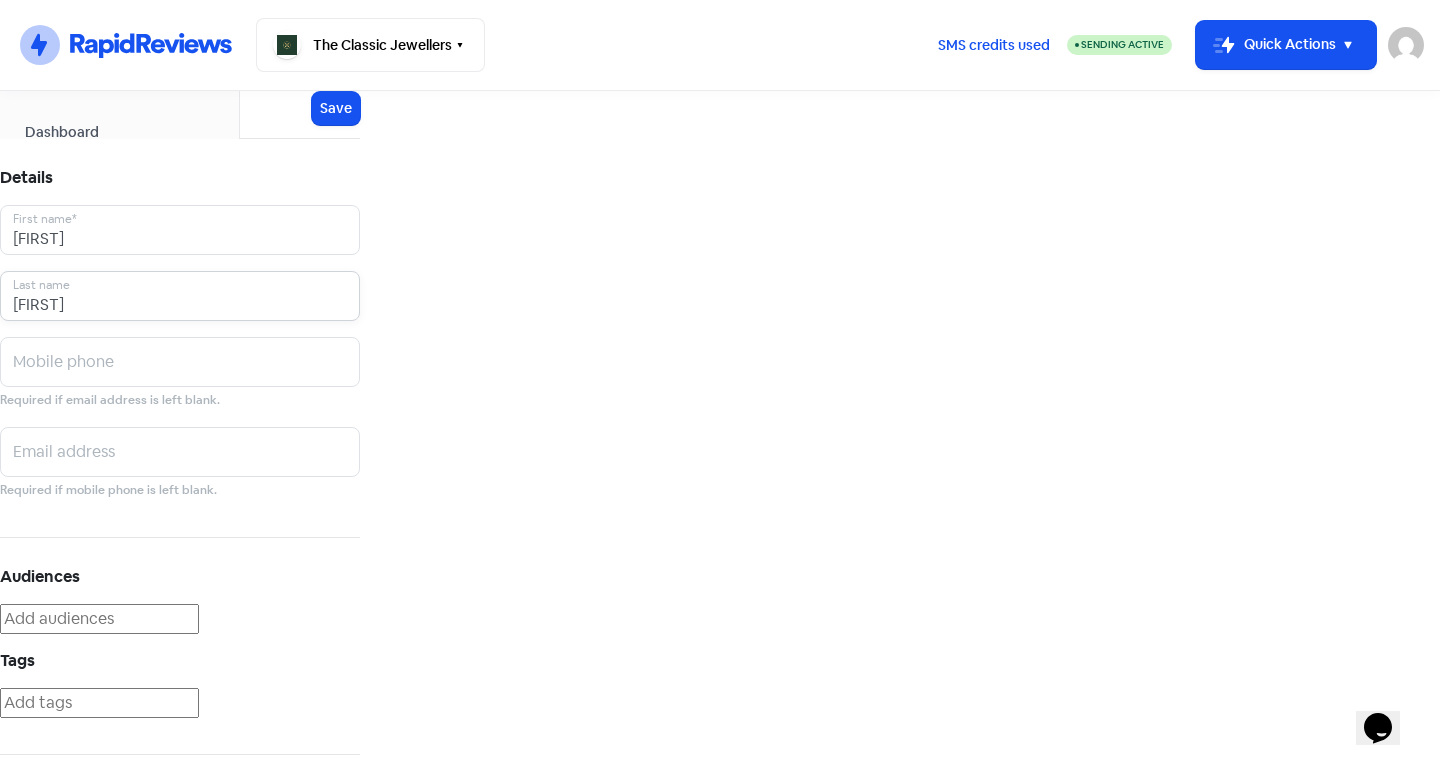 type on "Fettk" 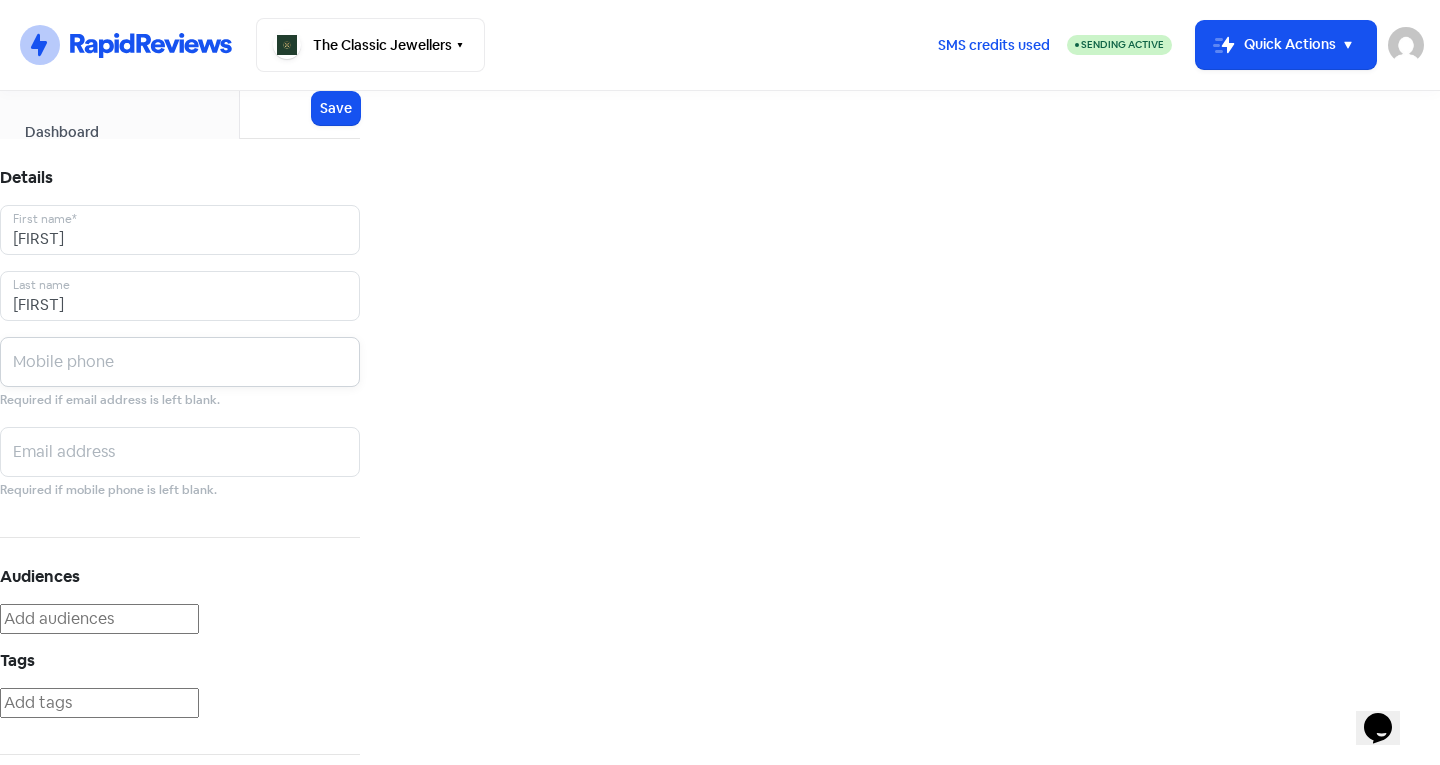 click at bounding box center [180, 230] 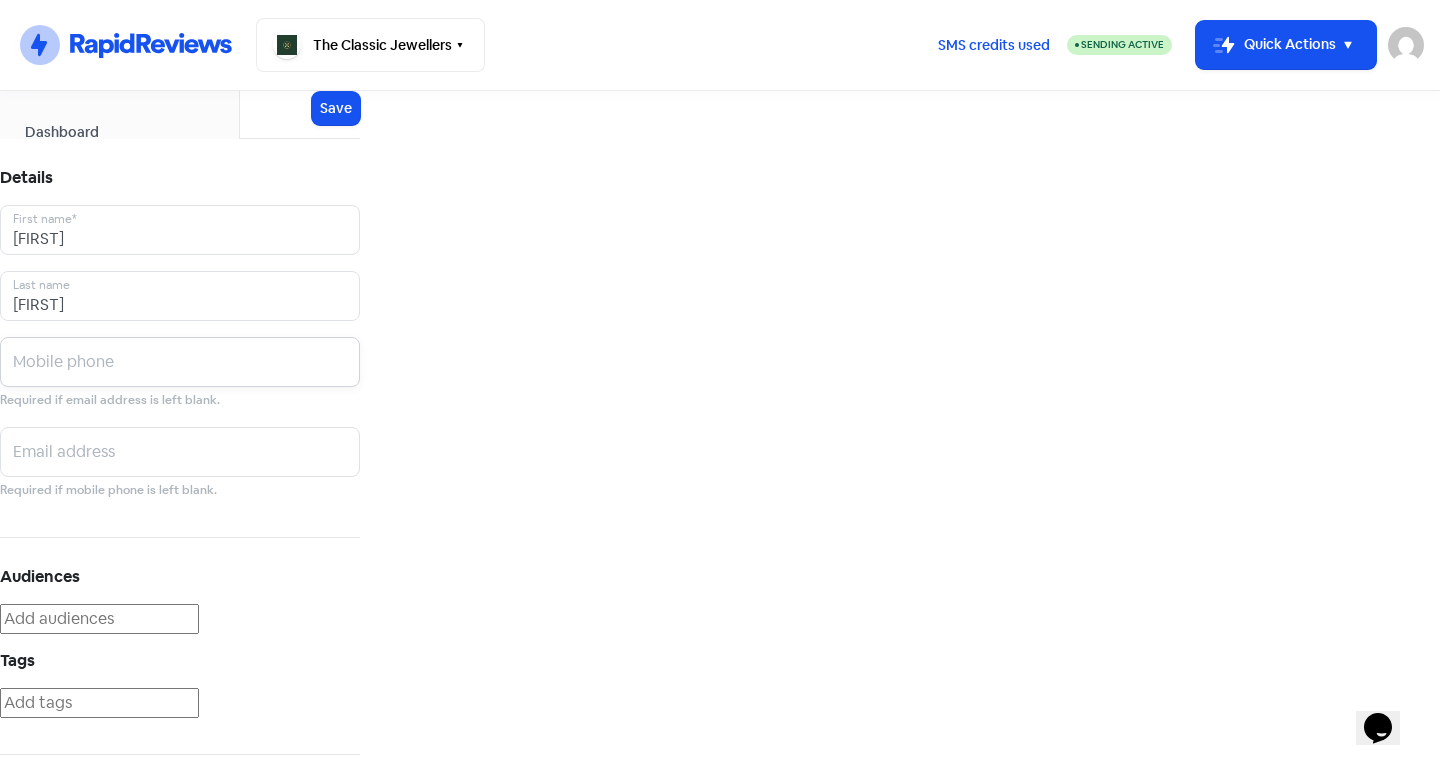 paste on "0438816582" 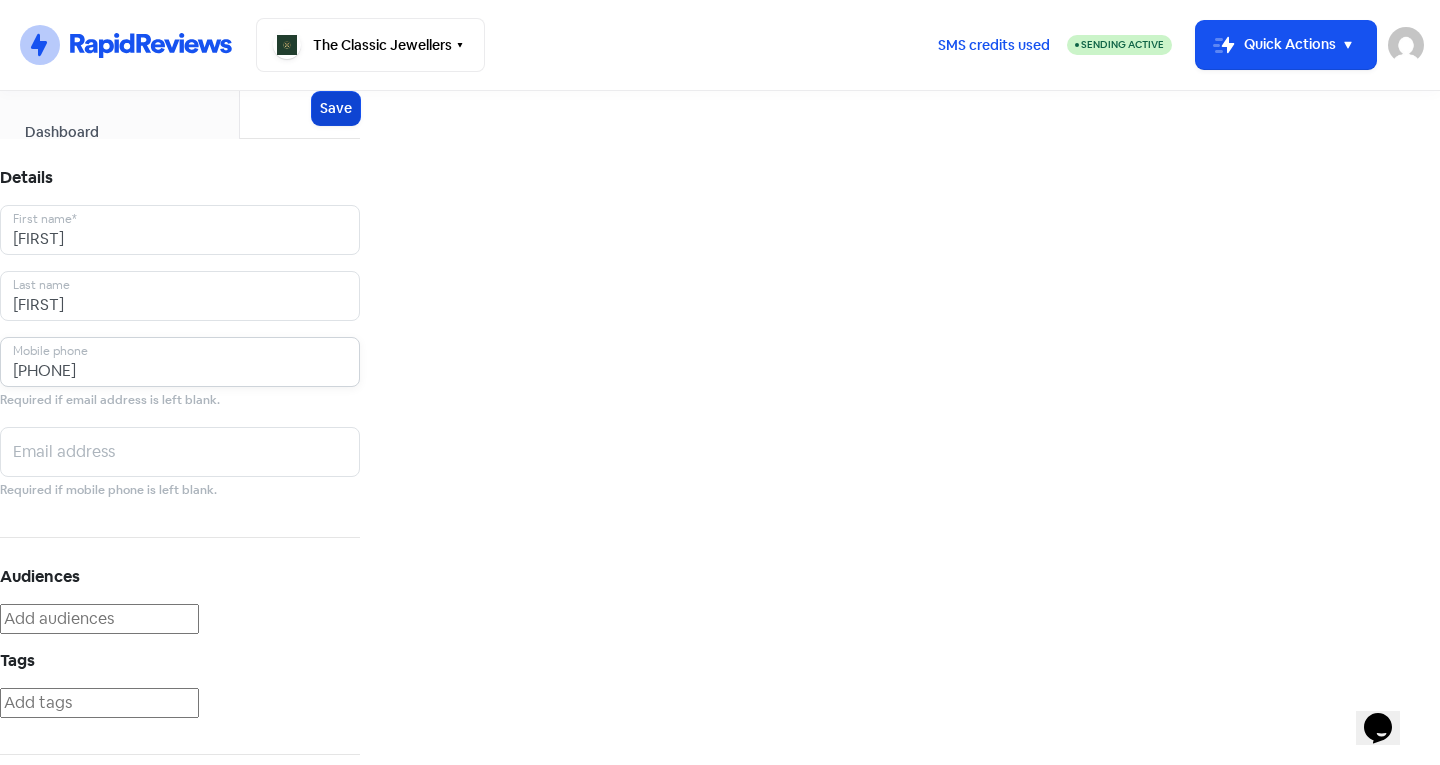 type on "0438816582" 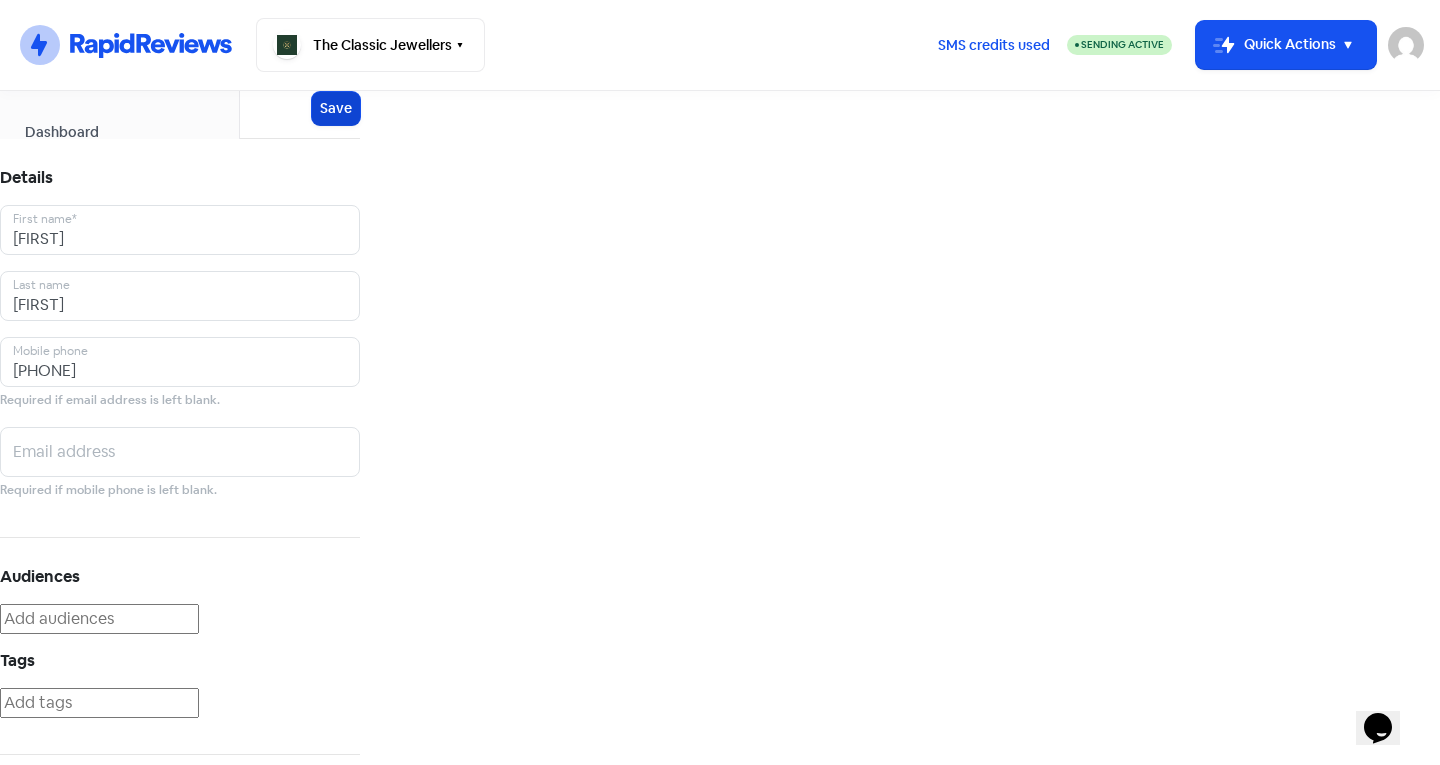 click on "Save" at bounding box center [336, 108] 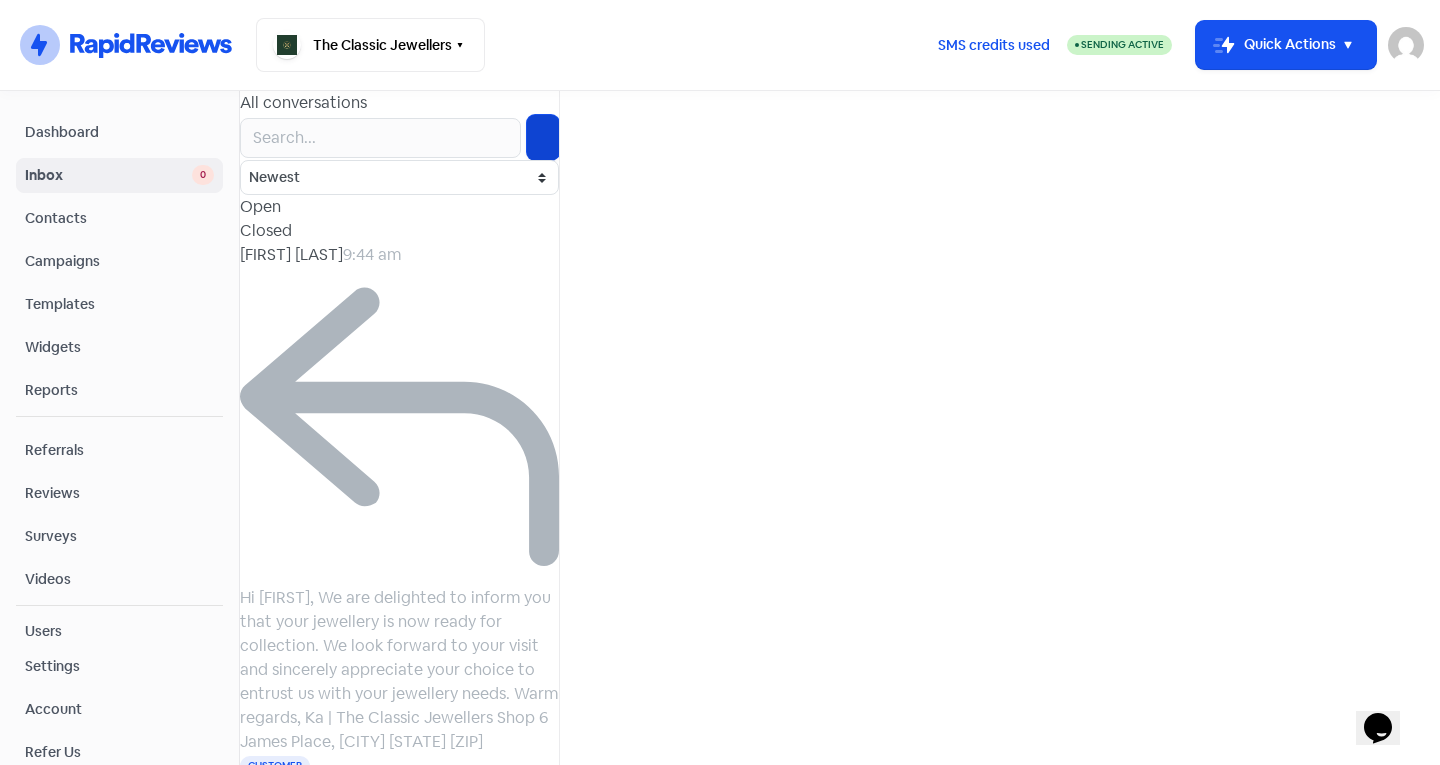 click at bounding box center (543, 138) 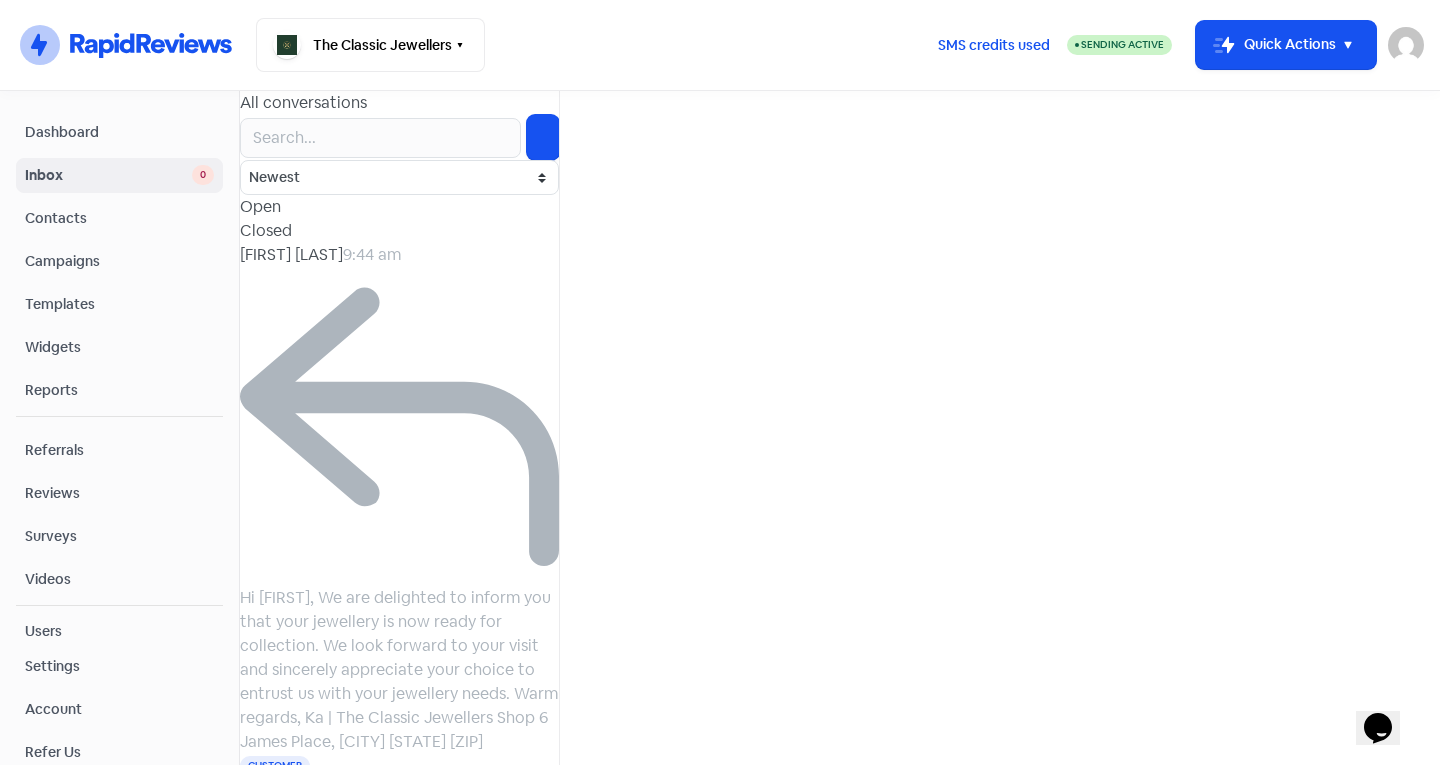 click at bounding box center (400, 87222) 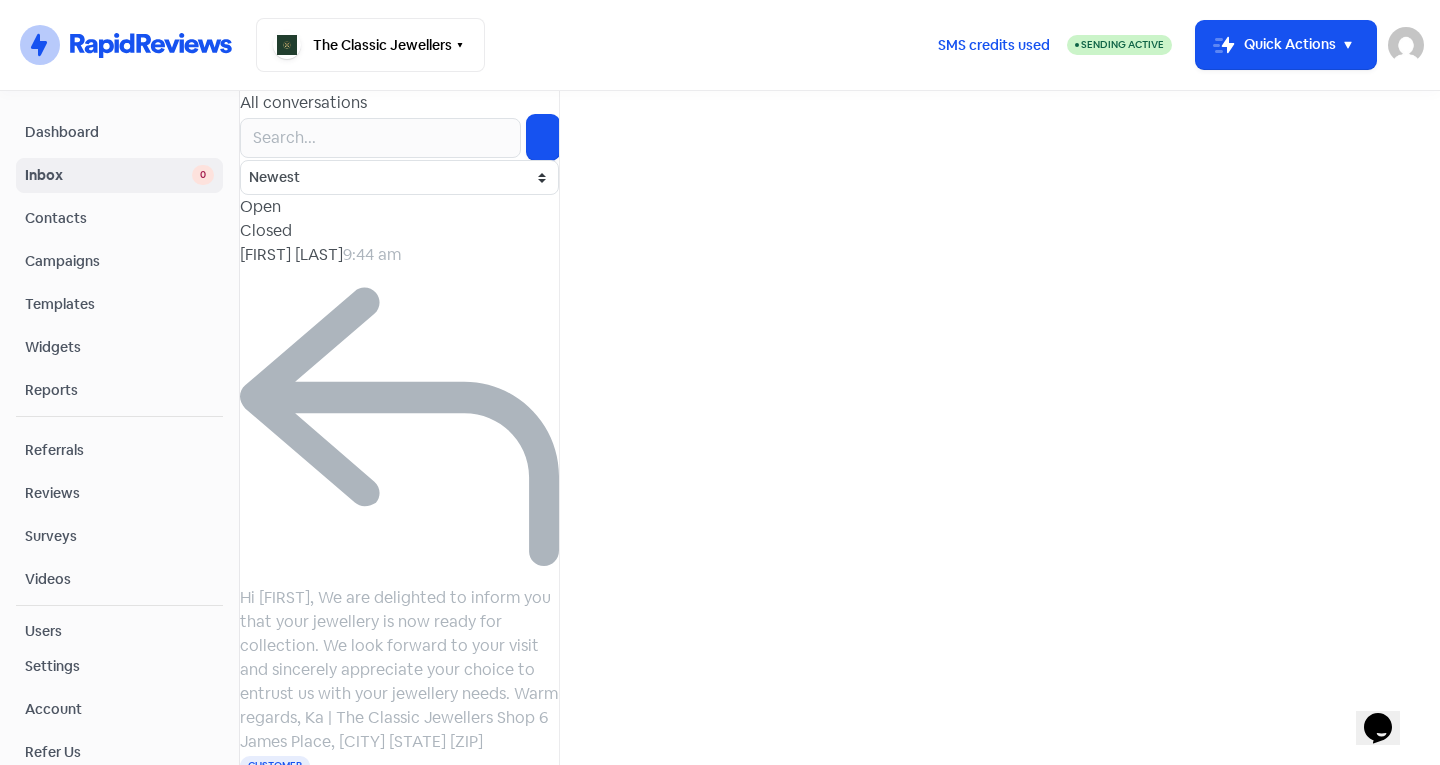 type on "d" 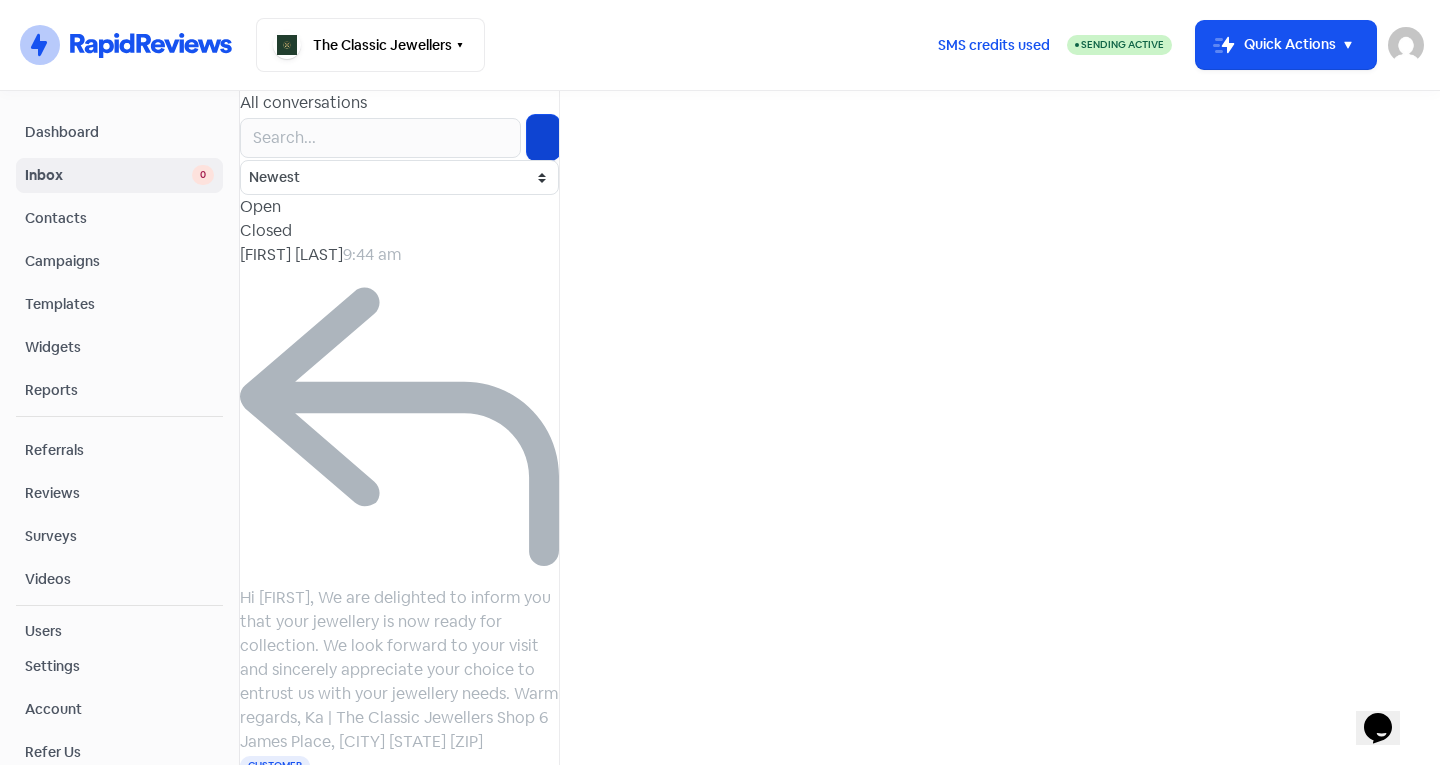 click at bounding box center [543, 137] 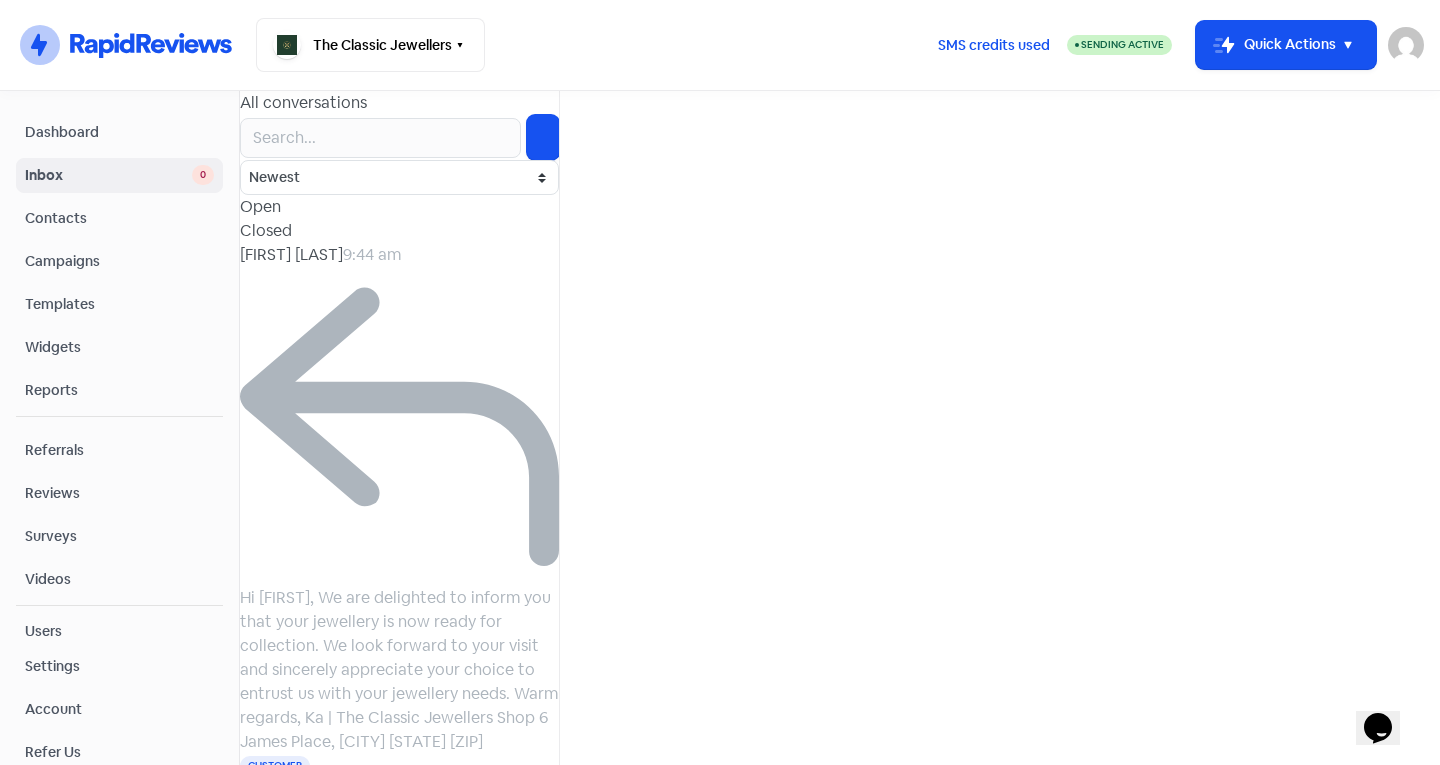 click at bounding box center (400, 87295) 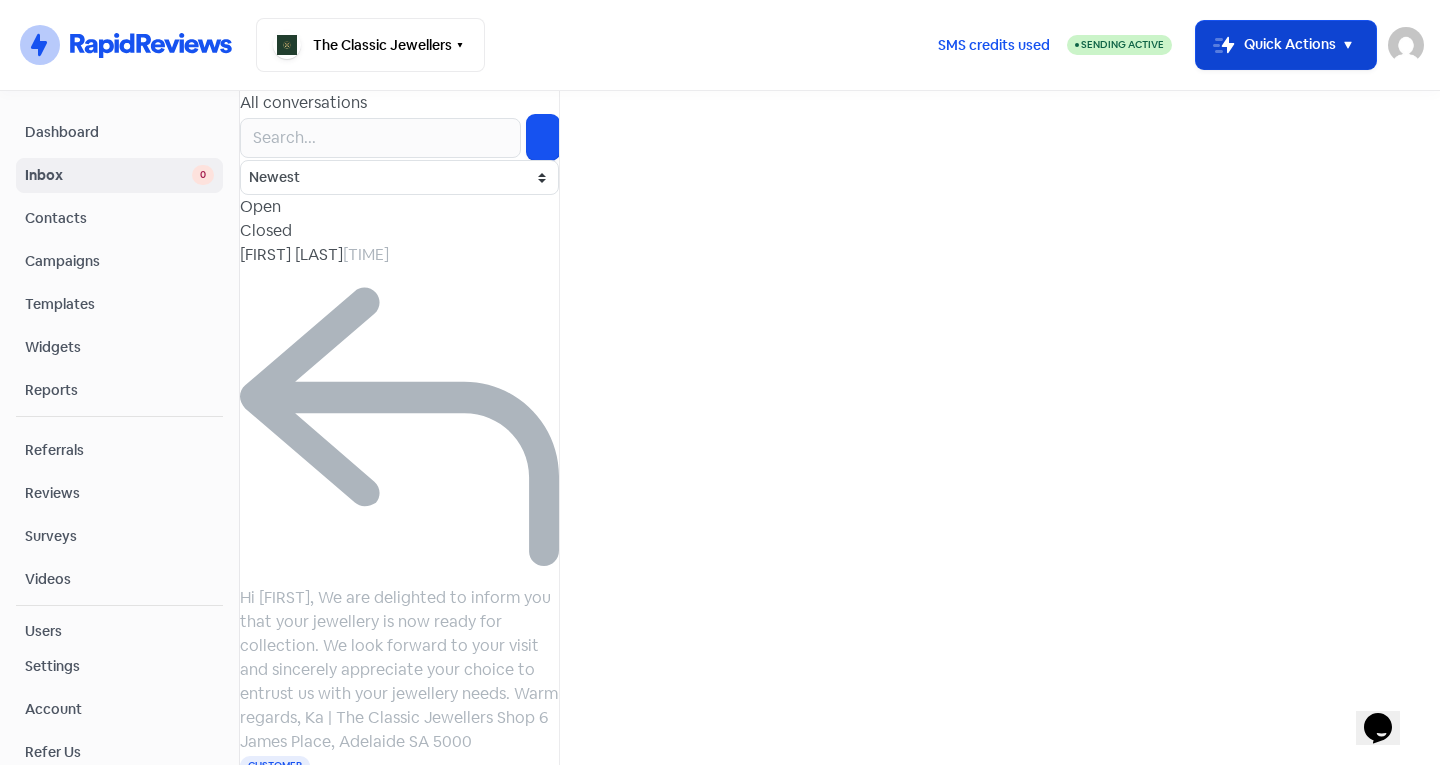 click on "Icon For Thunder-move  Quick Actions" at bounding box center [1286, 45] 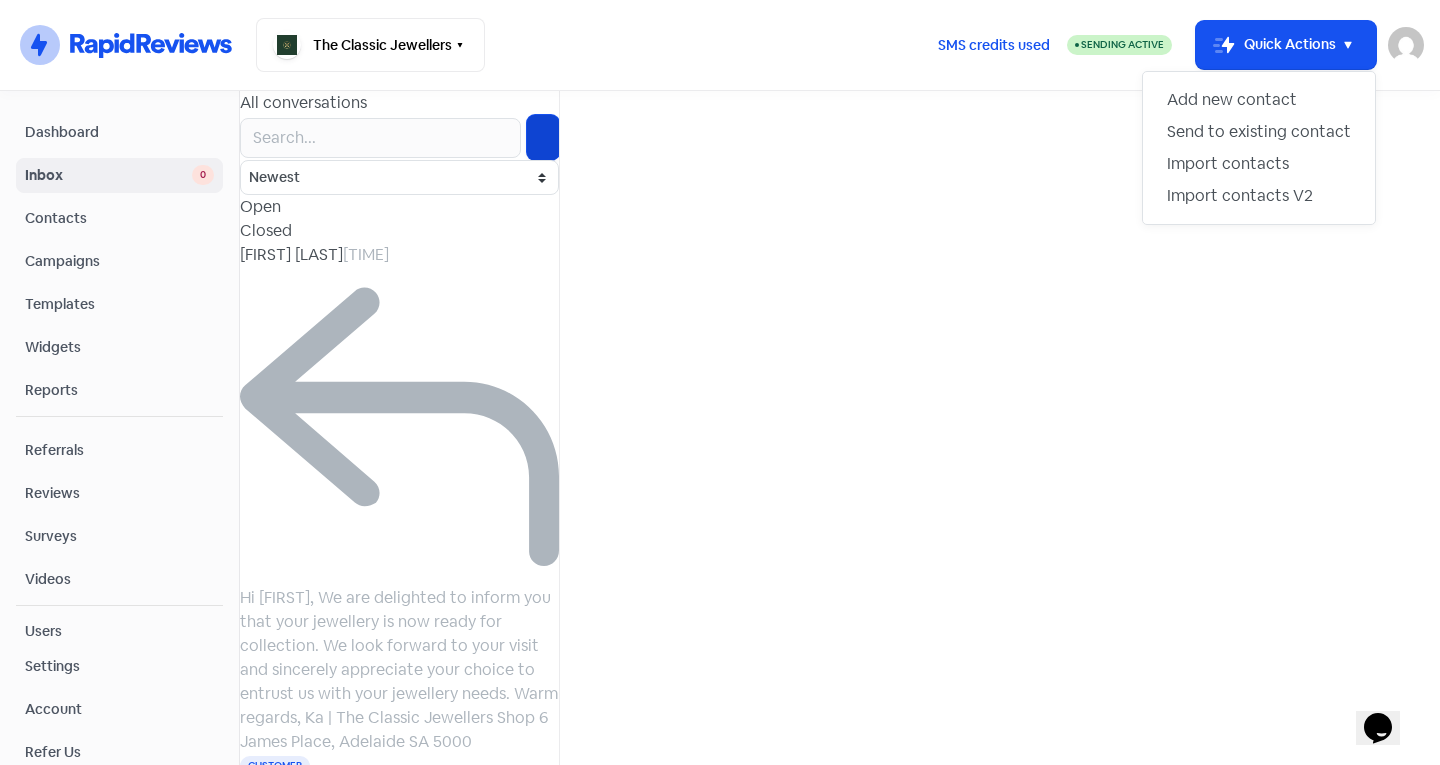 click at bounding box center [543, 138] 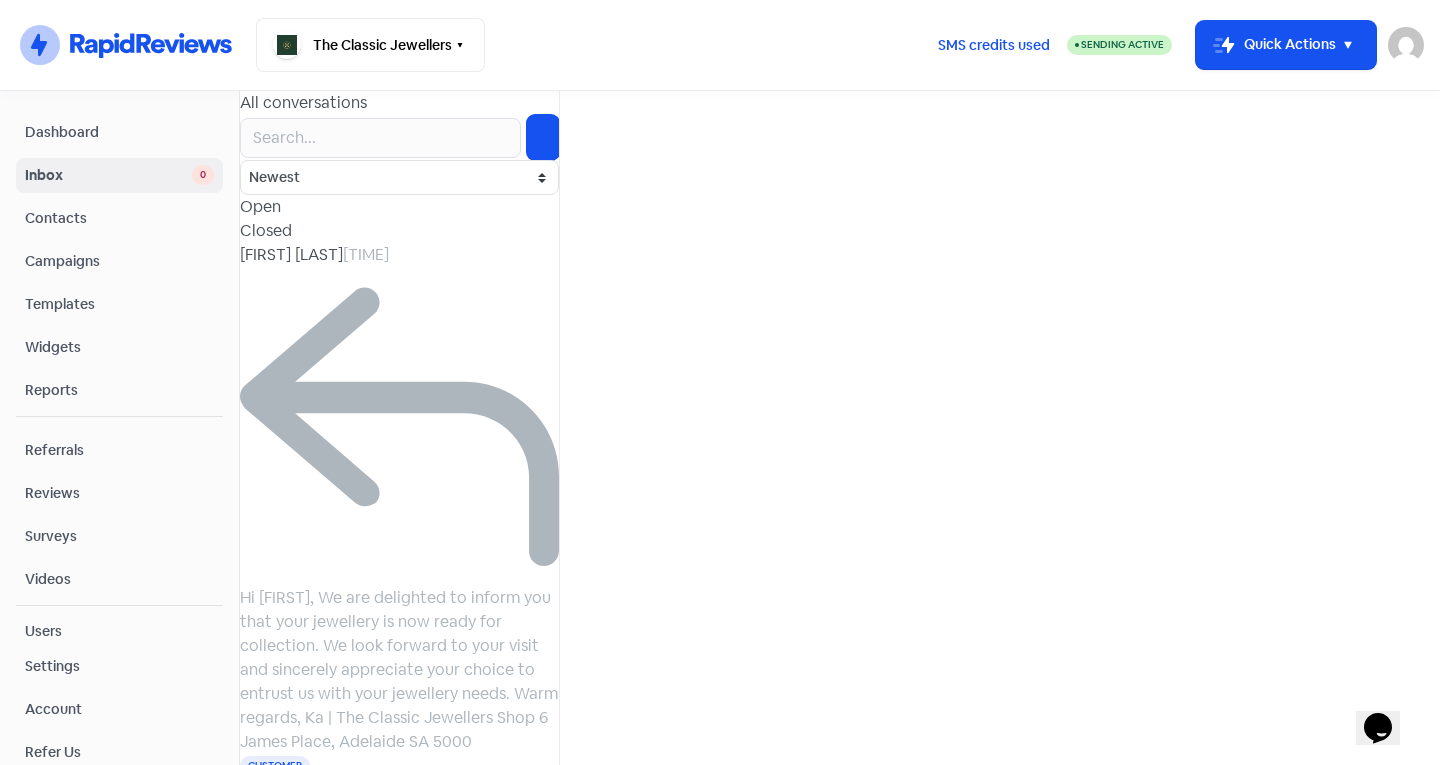 click at bounding box center (400, 87757) 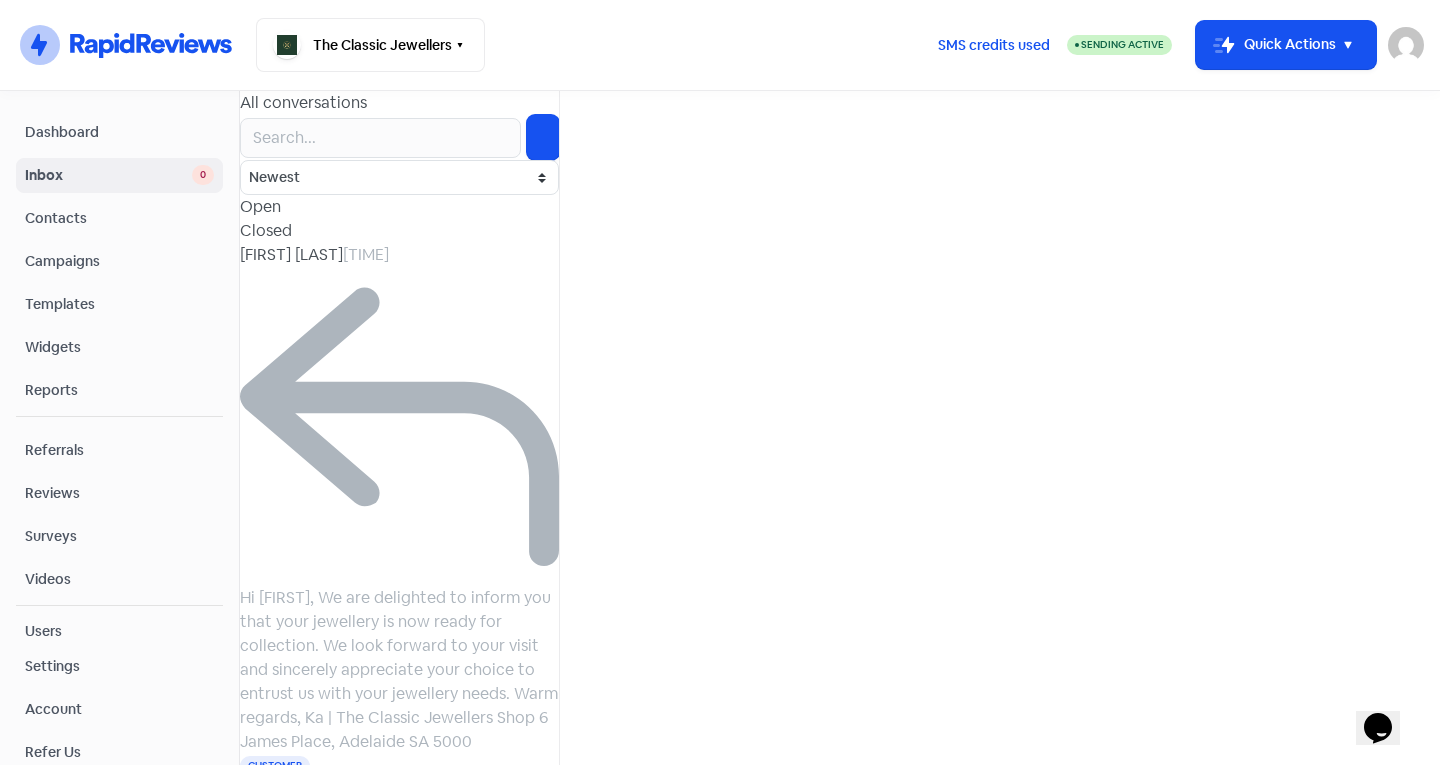 type on "Doris" 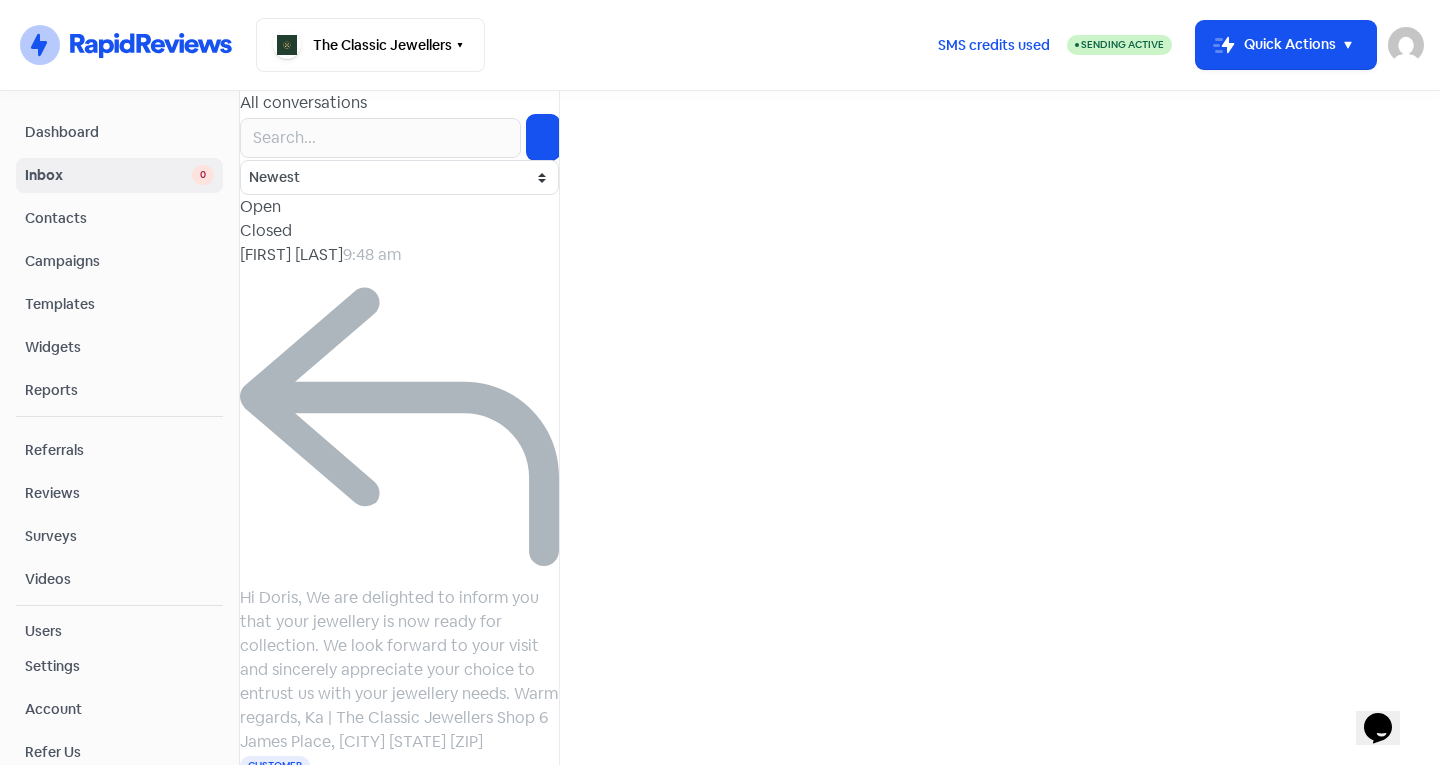 click on "Contacts" at bounding box center (119, 218) 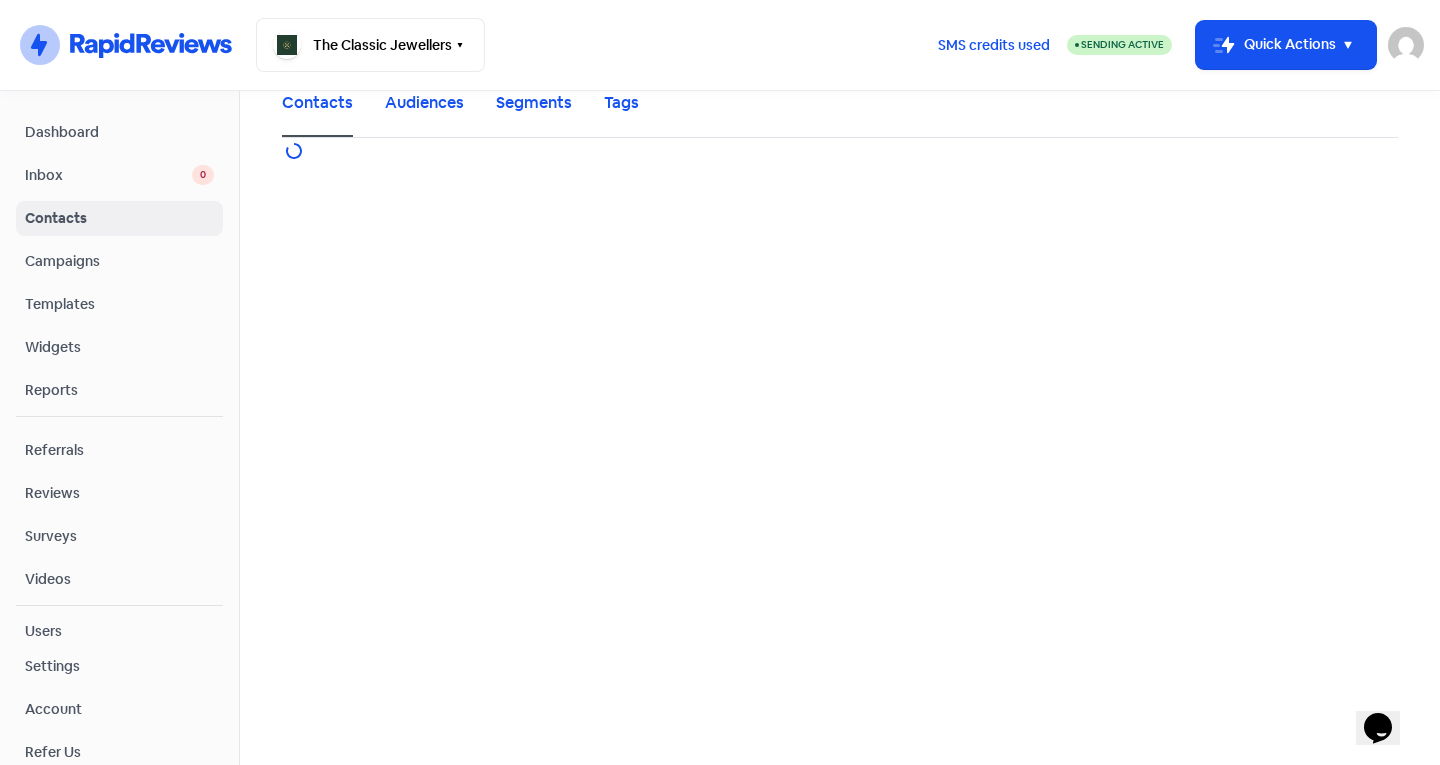 click on "Inbox   0" at bounding box center (119, 175) 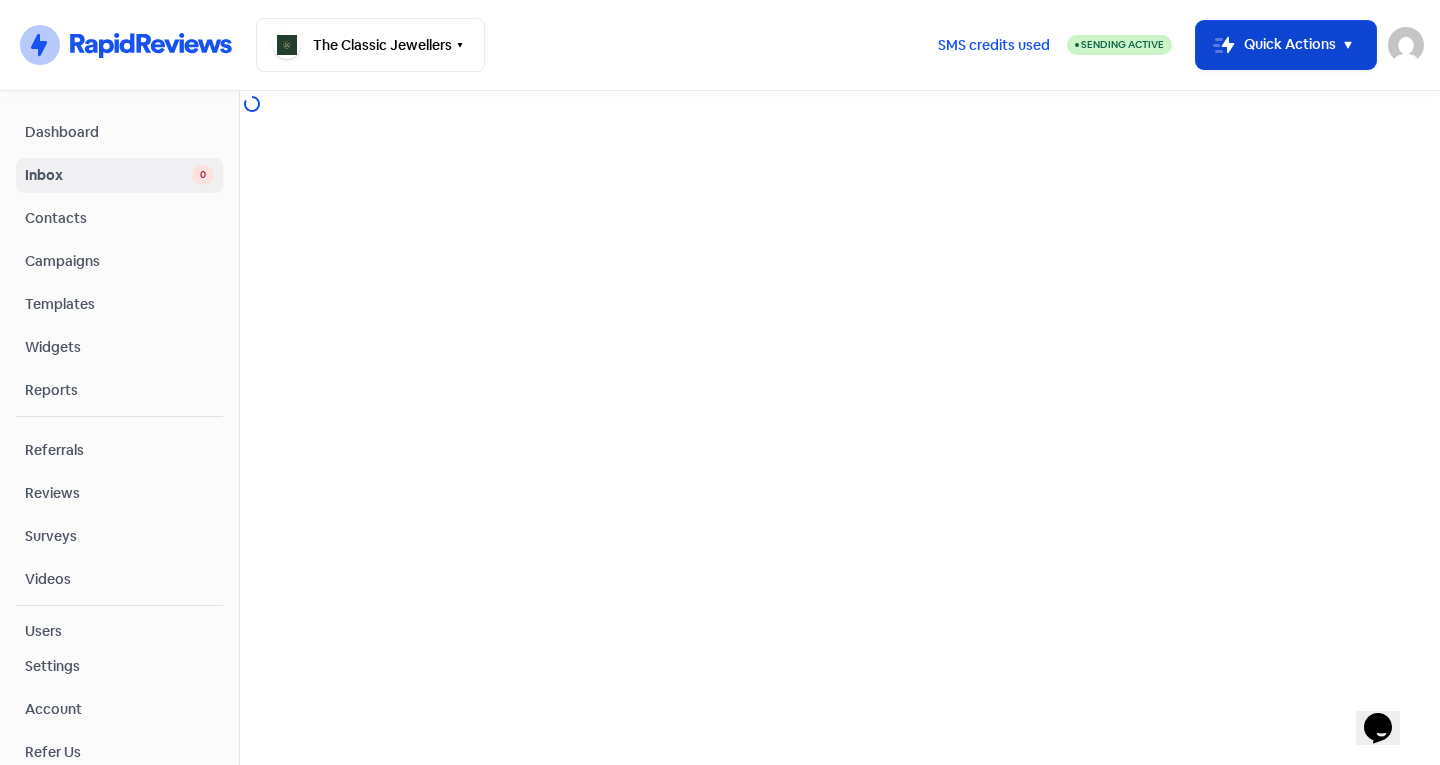click on "Icon For Thunder-move  Quick Actions" at bounding box center [1286, 45] 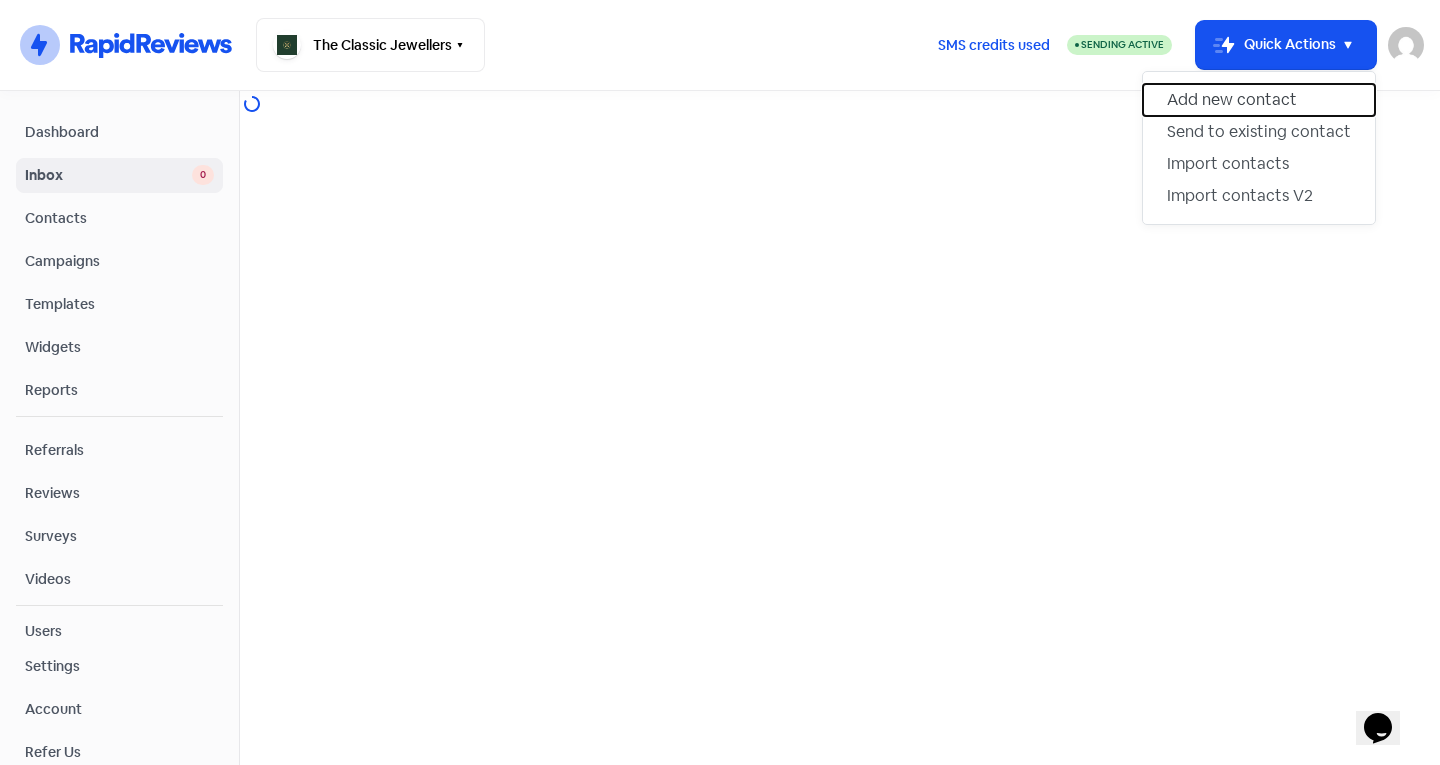 click on "Add new contact" at bounding box center (1259, 100) 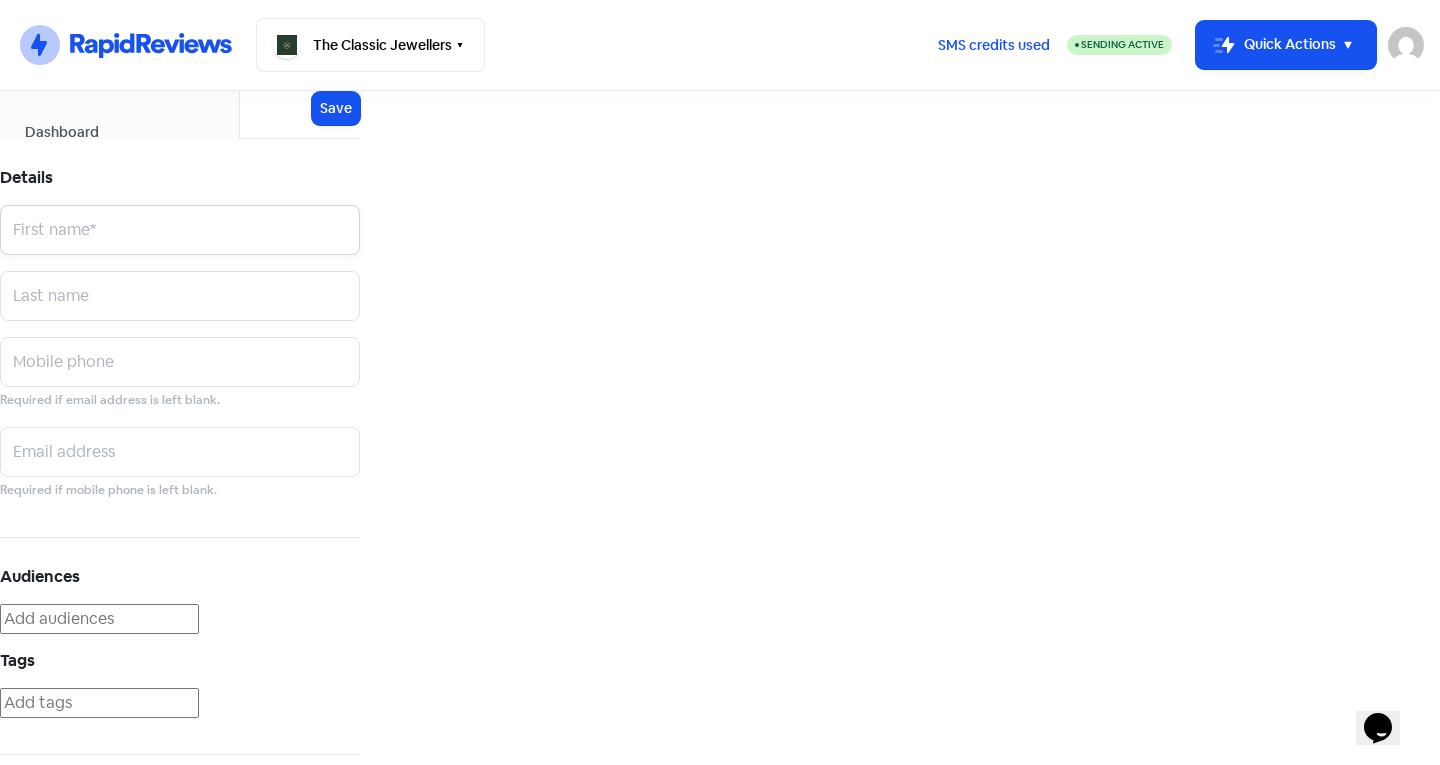 click at bounding box center [180, 230] 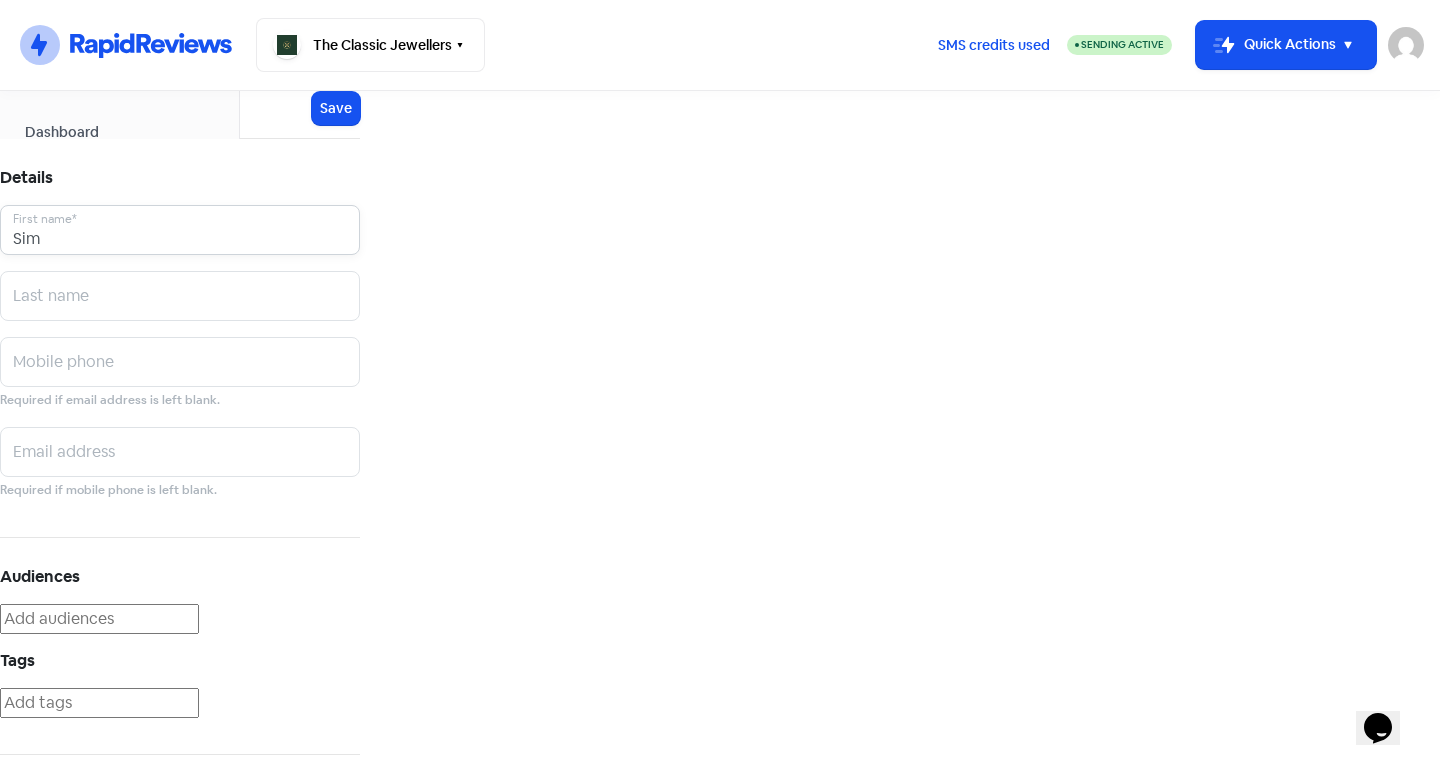 type on "Sim" 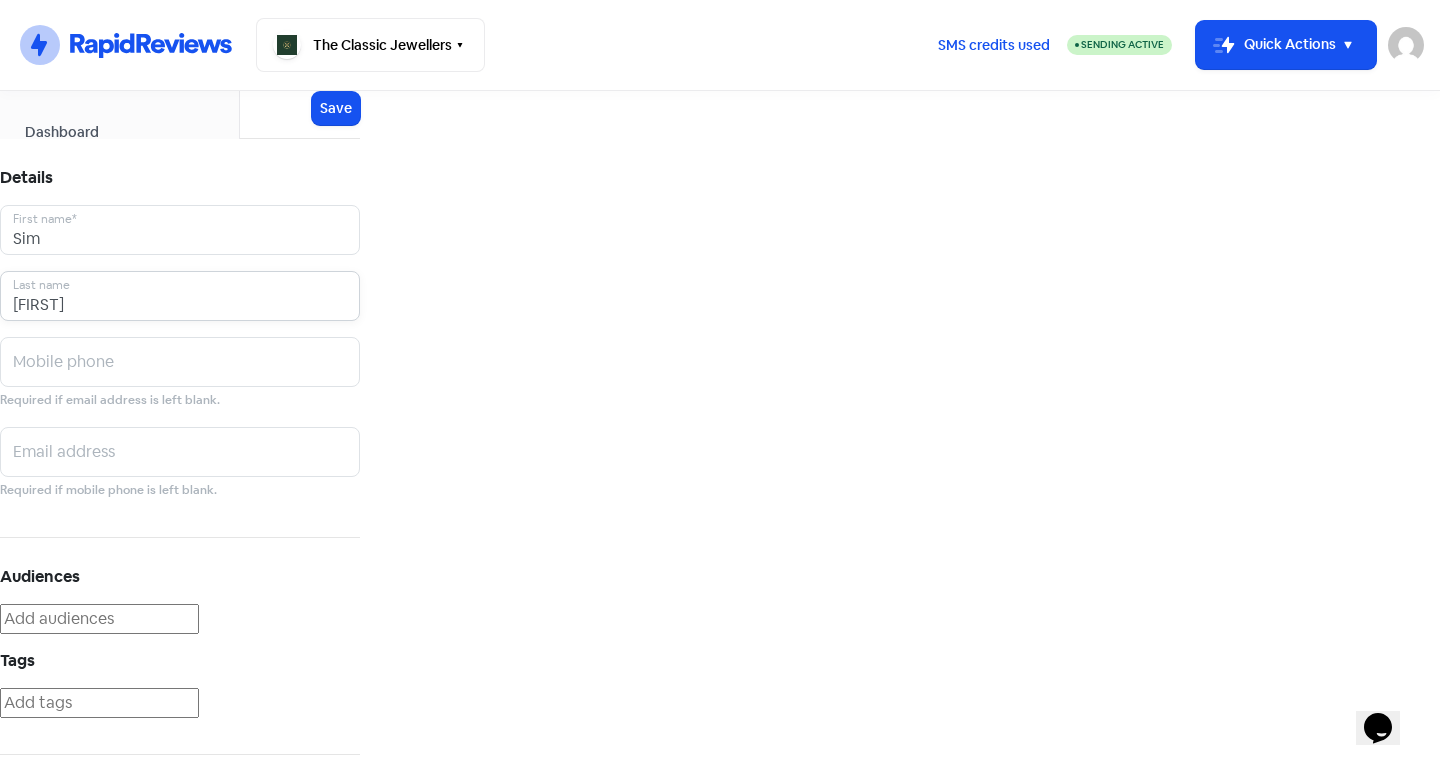 type on "Keng" 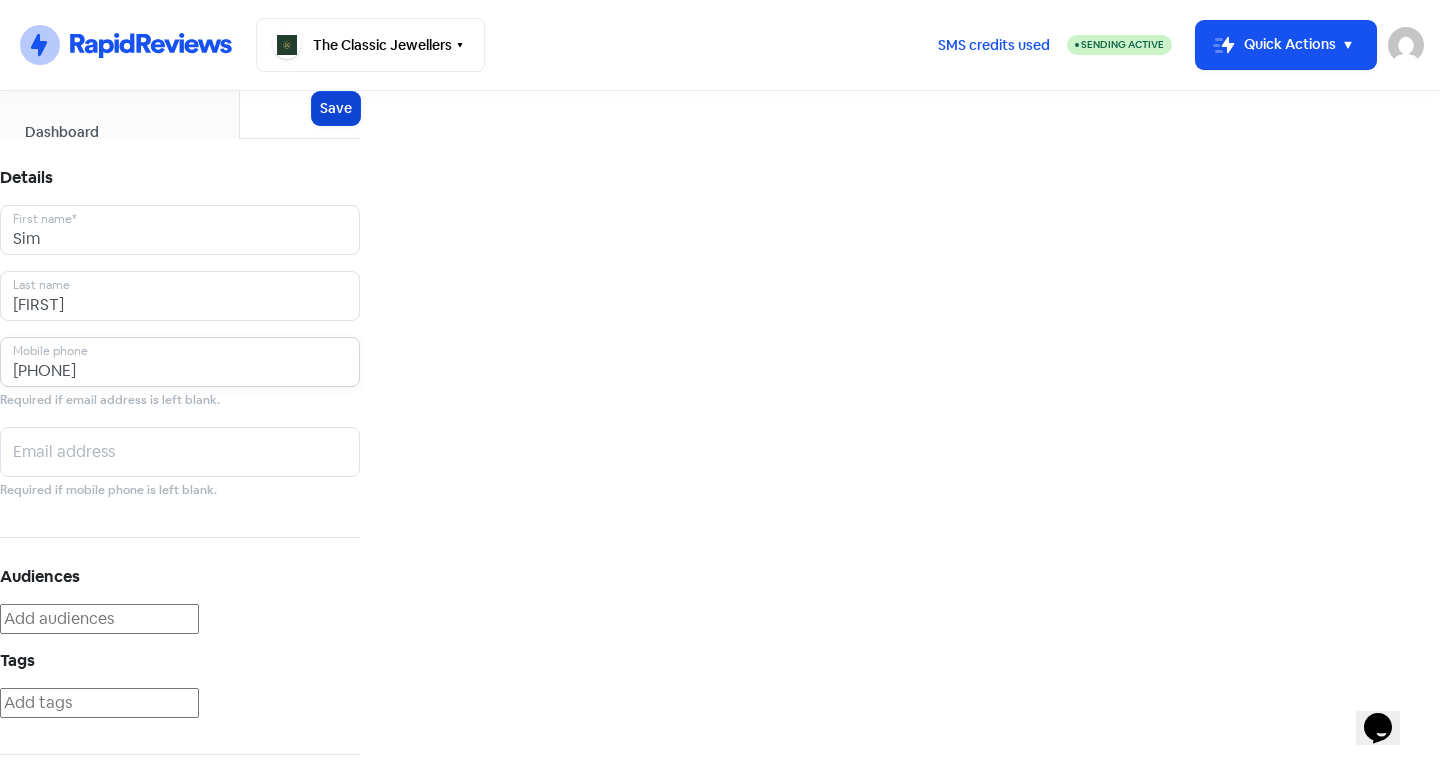 type on "0424993699" 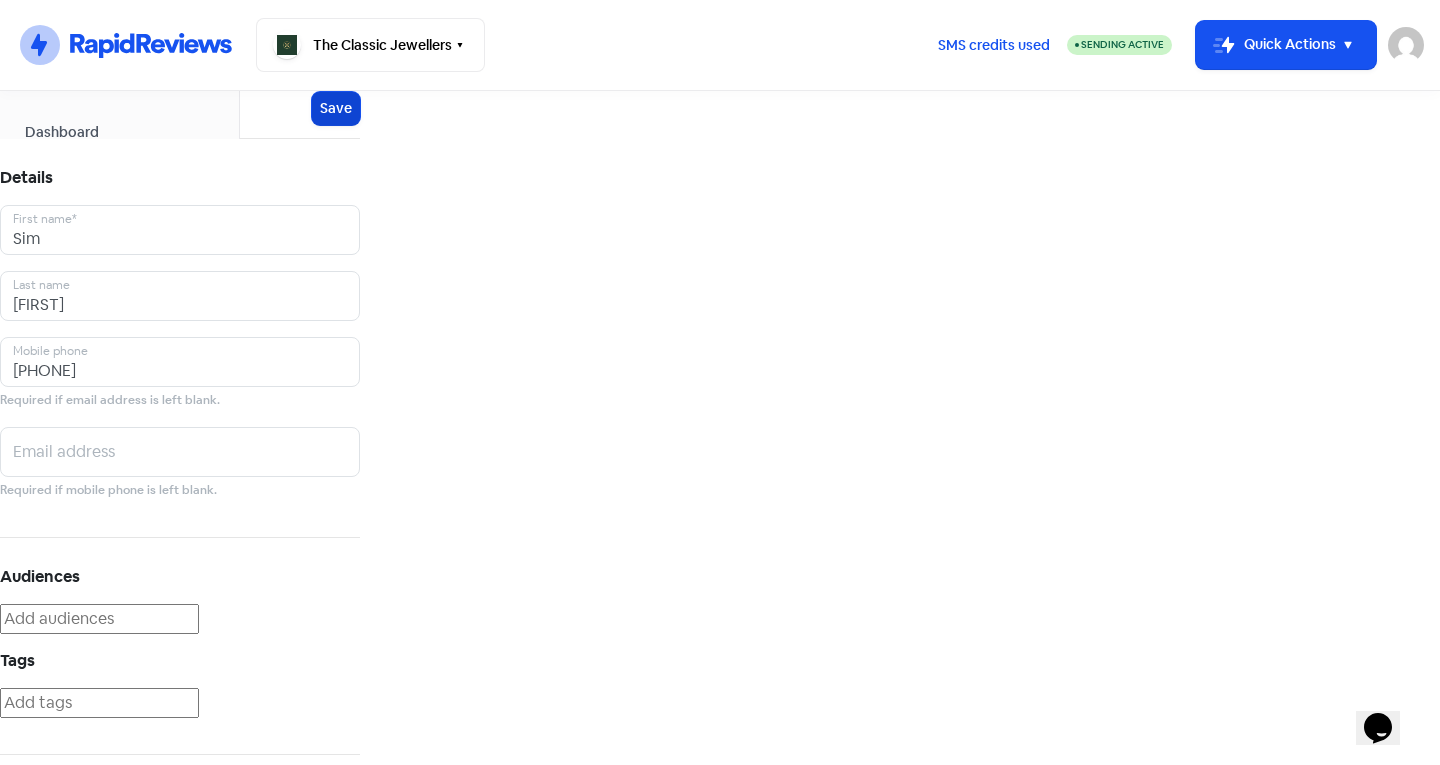 click on "Save" at bounding box center [336, 108] 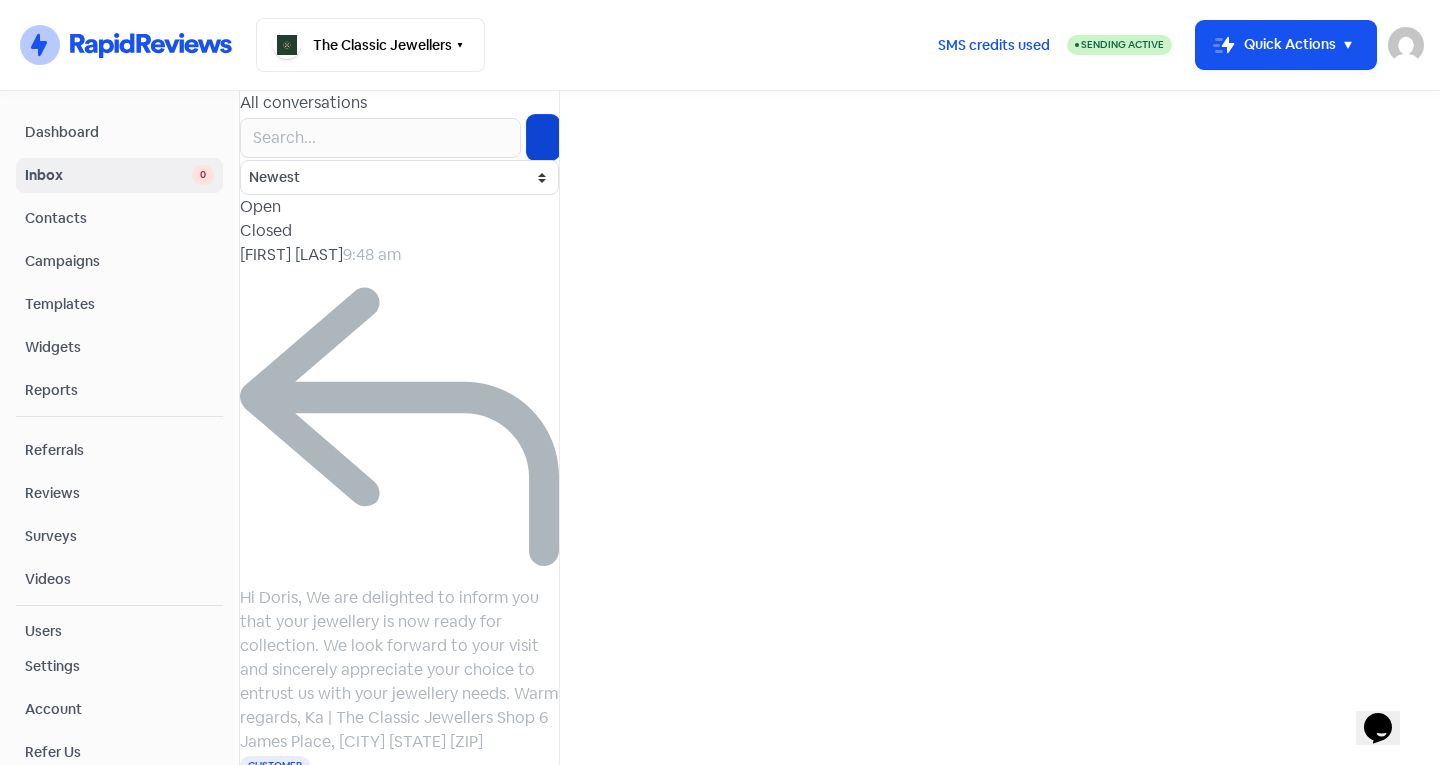 click at bounding box center [543, 137] 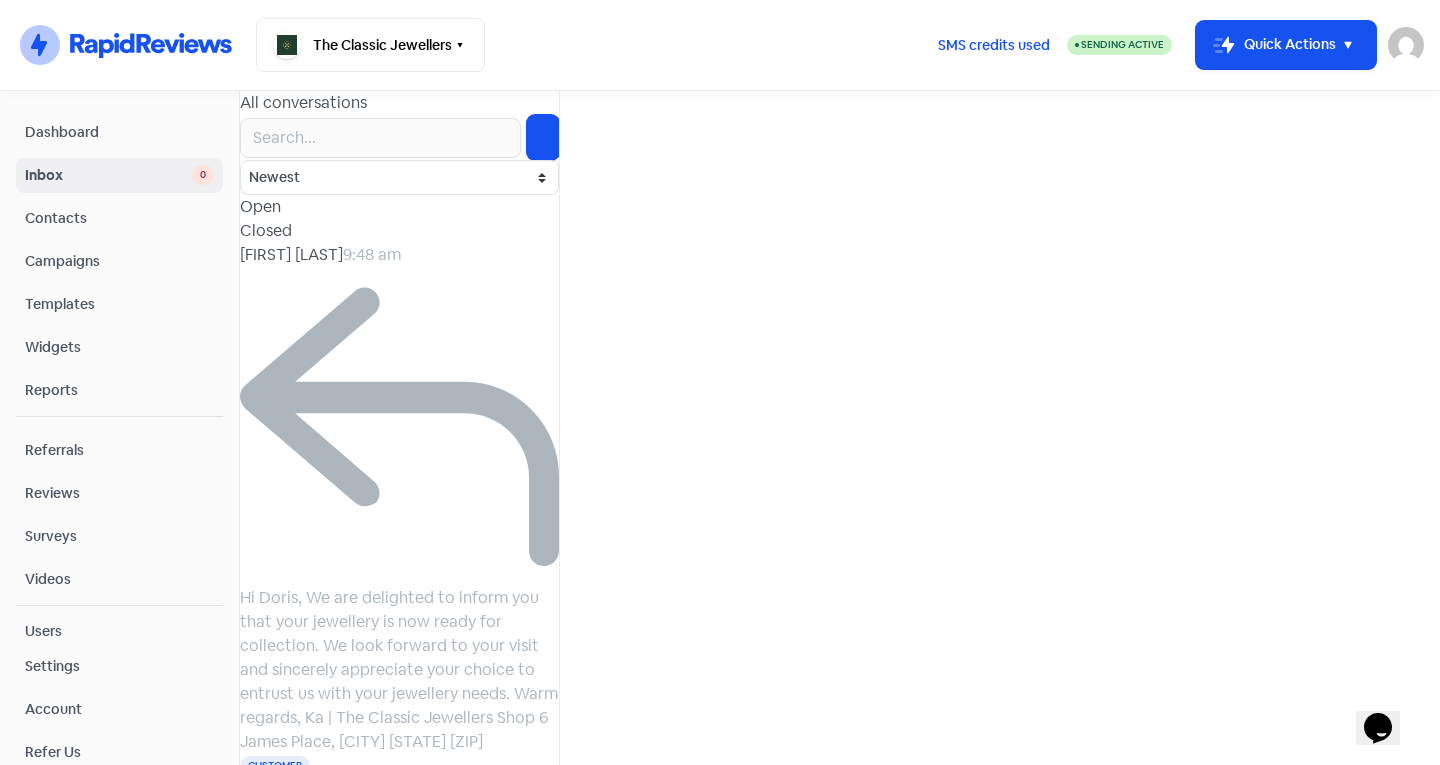 click at bounding box center (400, 87901) 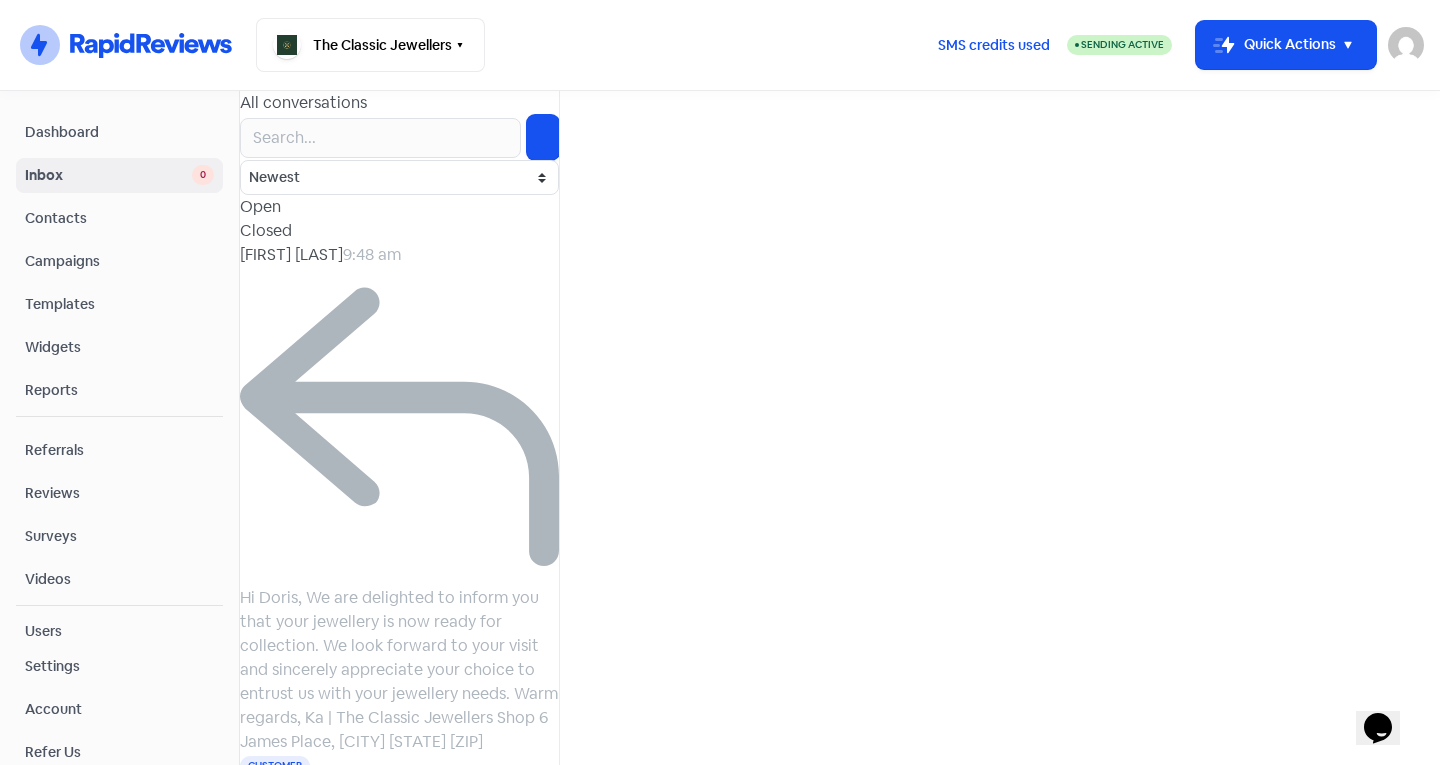 type on "sim" 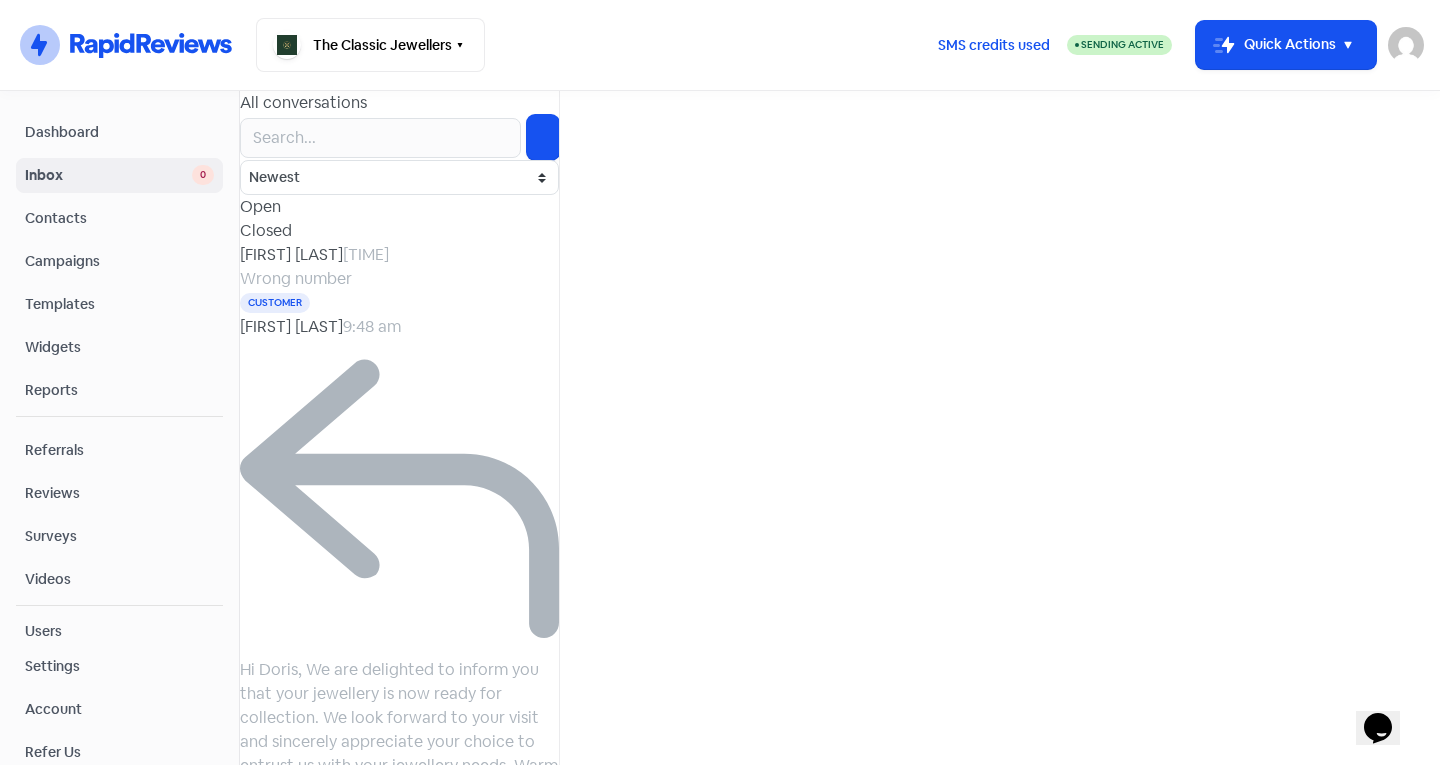 click at bounding box center [1029, 88381] 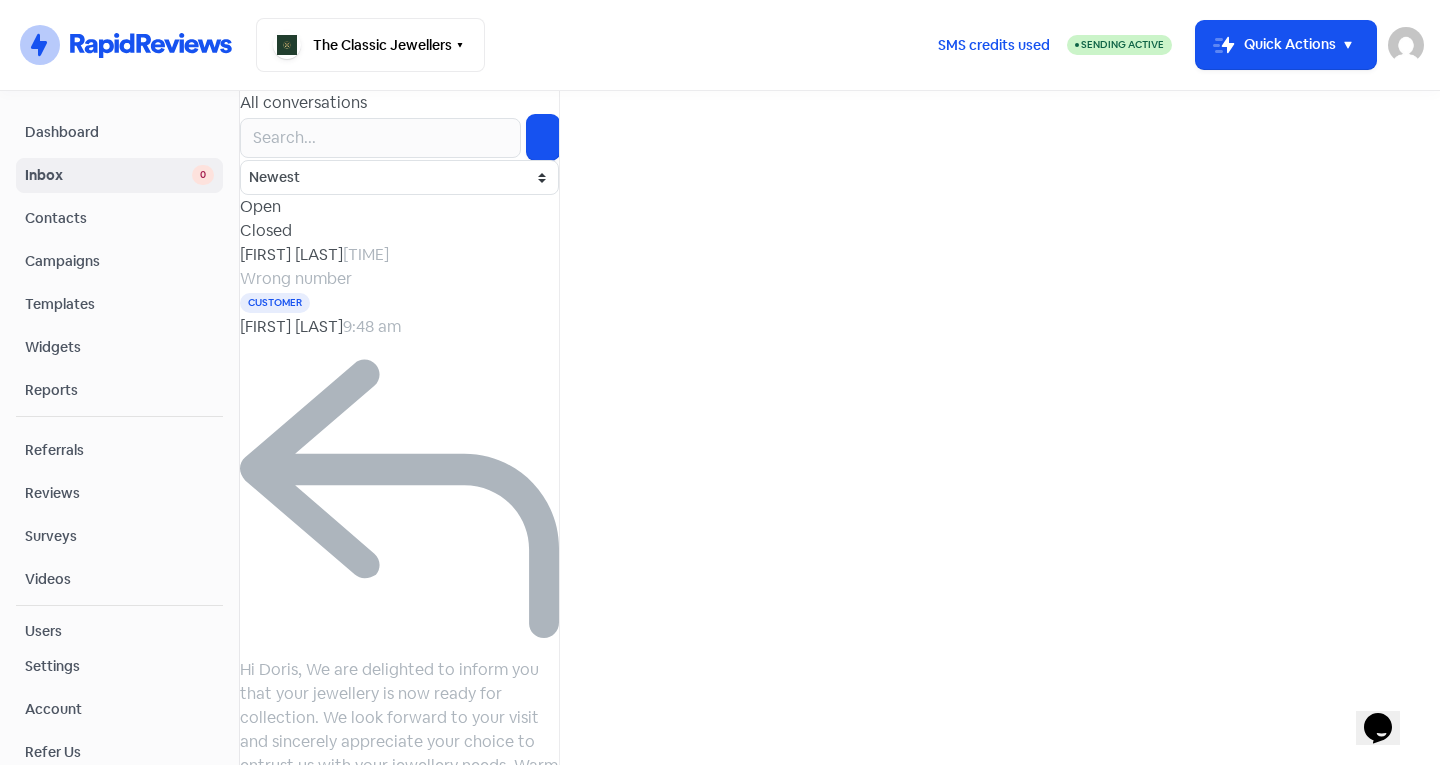click on "Wrong number" at bounding box center (296, 278) 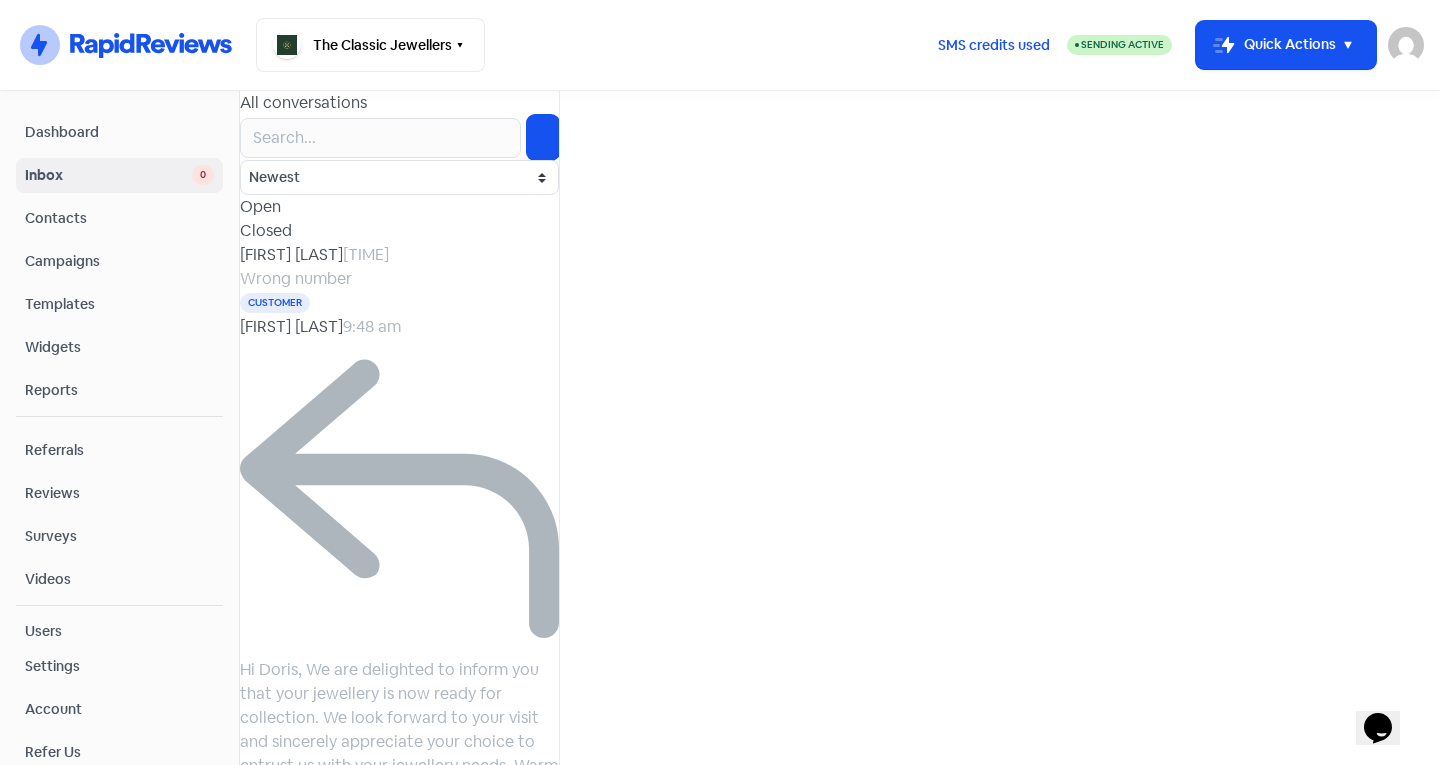 click on "Send SMS" at bounding box center [293, 88457] 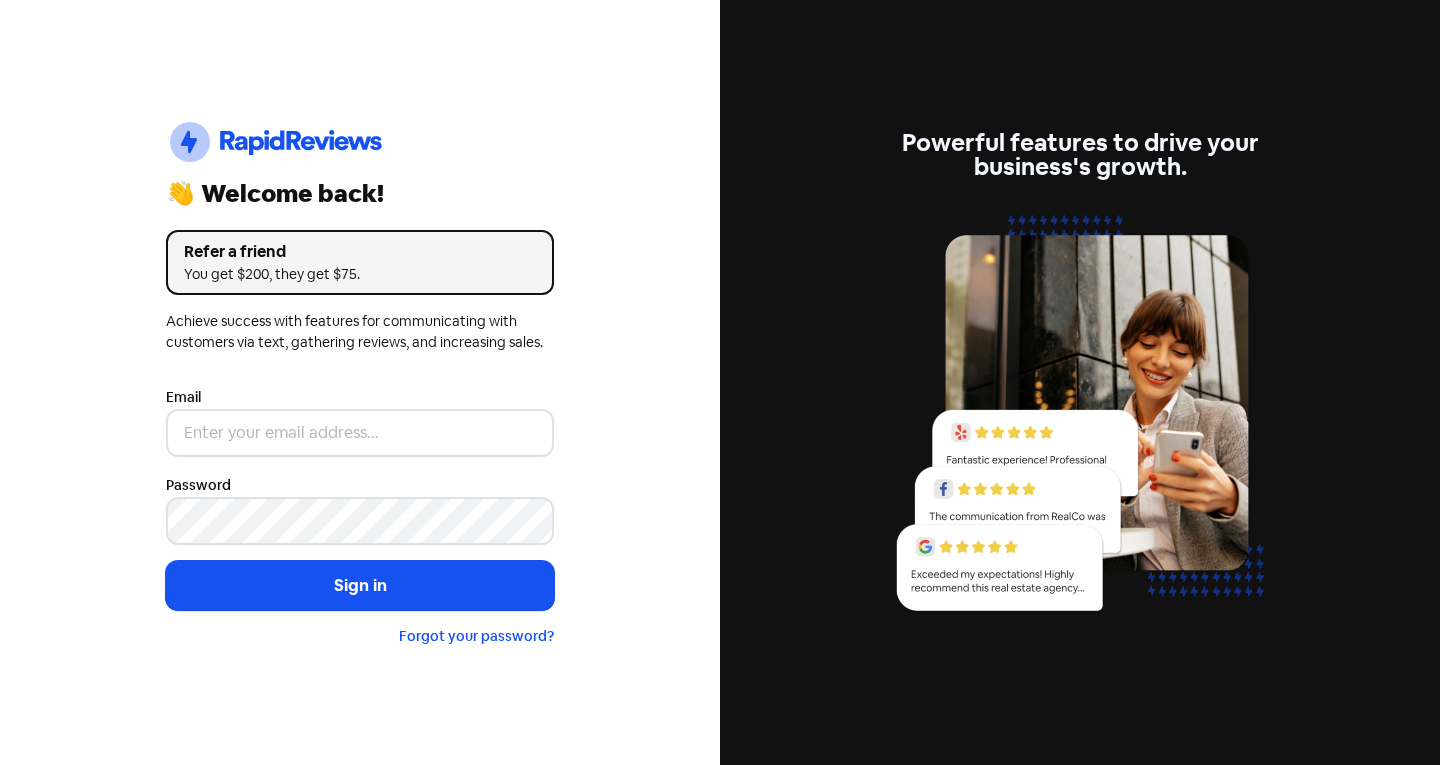 scroll, scrollTop: 0, scrollLeft: 0, axis: both 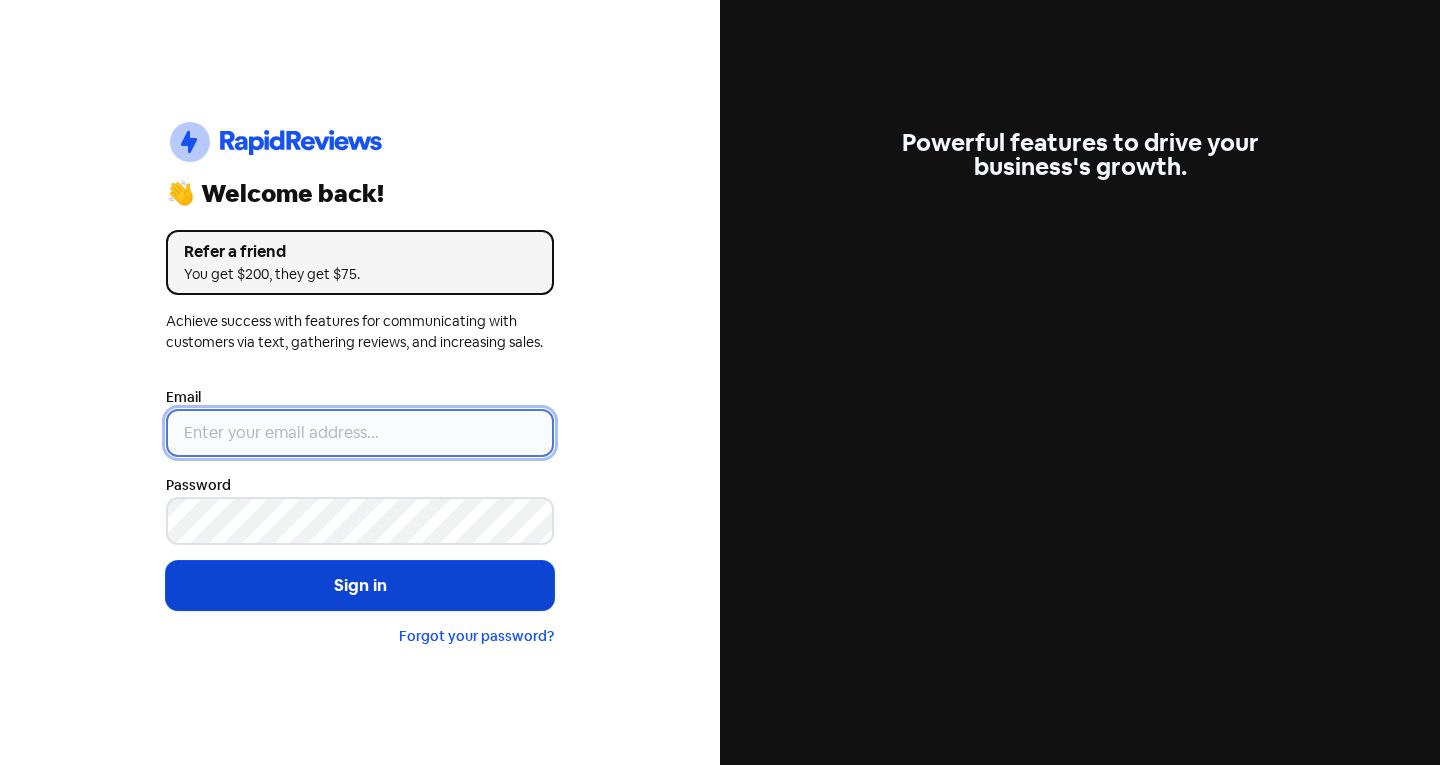 type on "[EMAIL]" 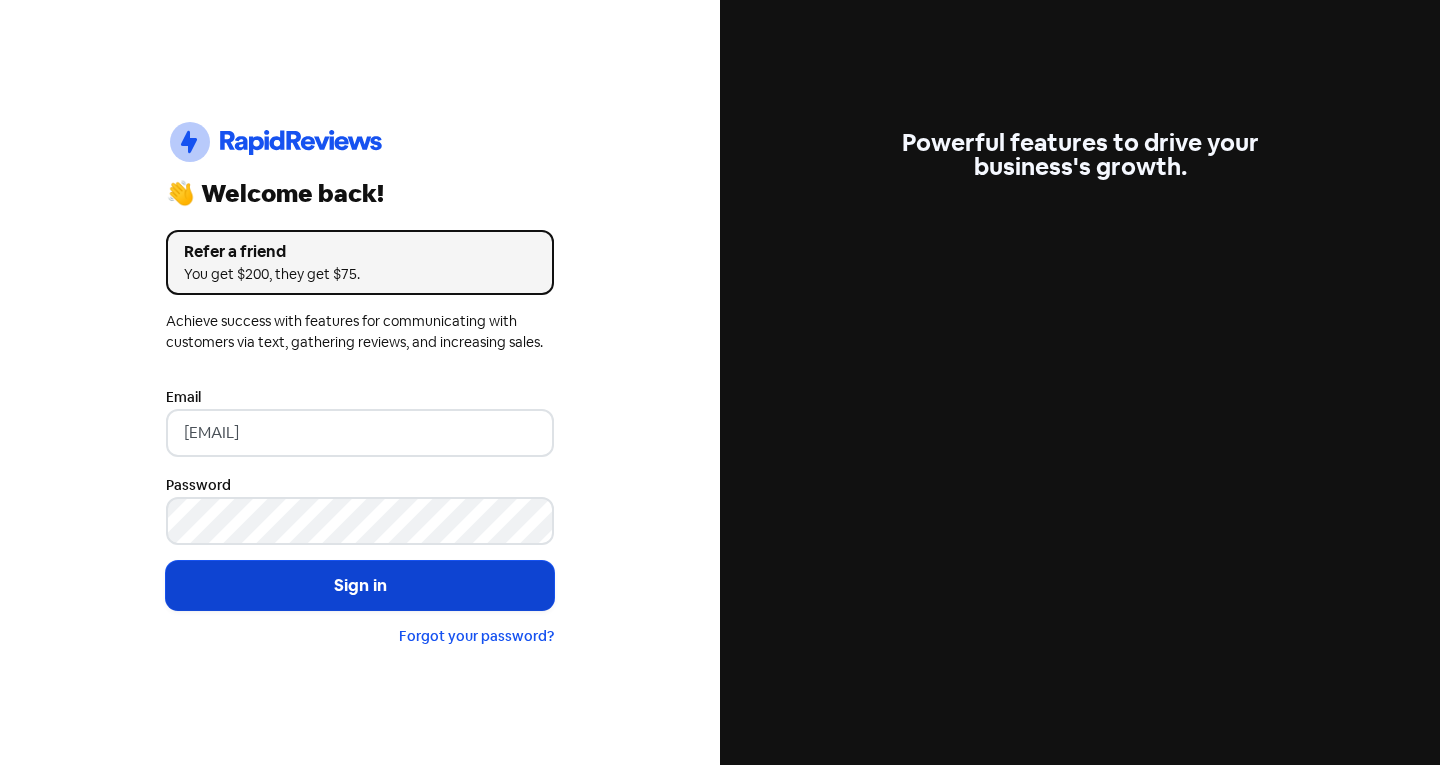 click on "Sign in" at bounding box center [360, 586] 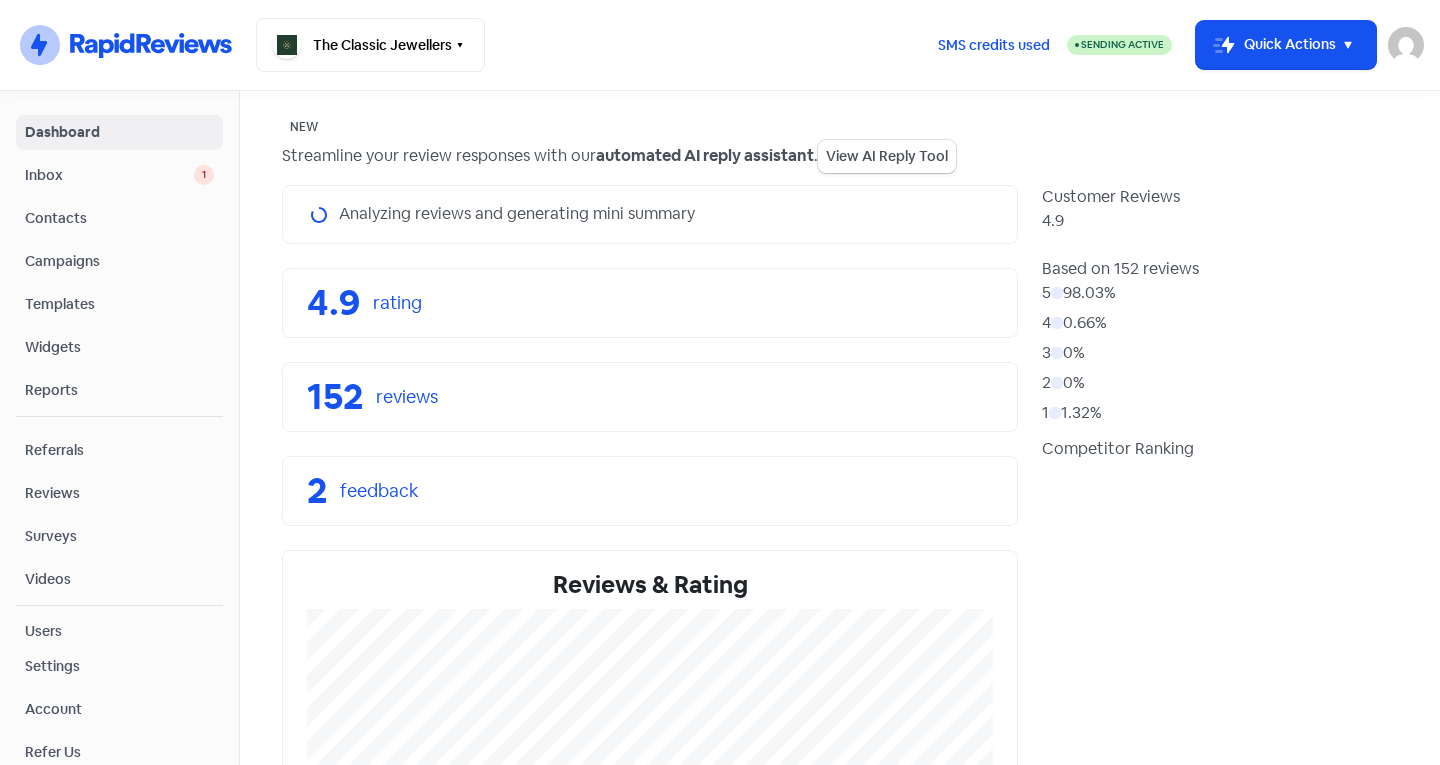 scroll, scrollTop: 0, scrollLeft: 0, axis: both 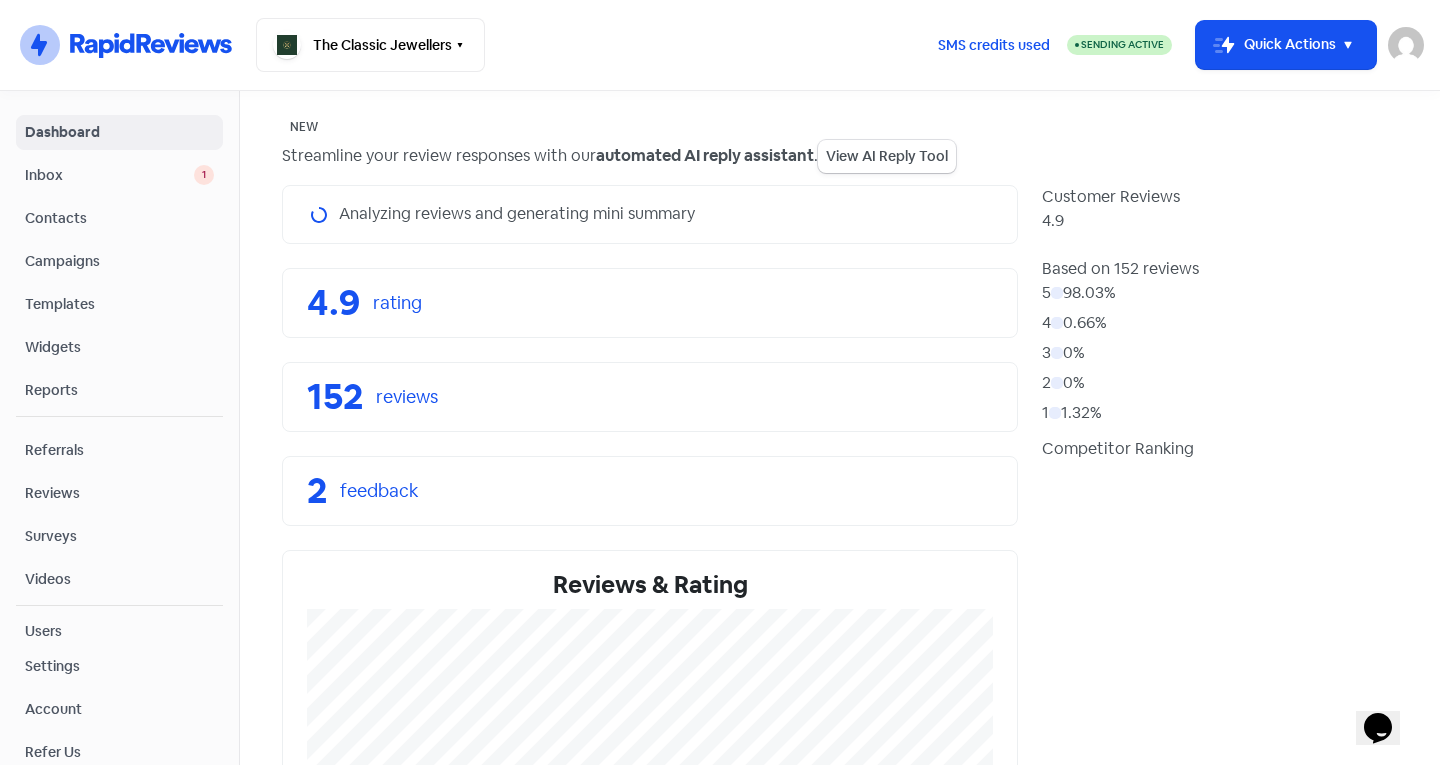 click on "Inbox" at bounding box center (109, 175) 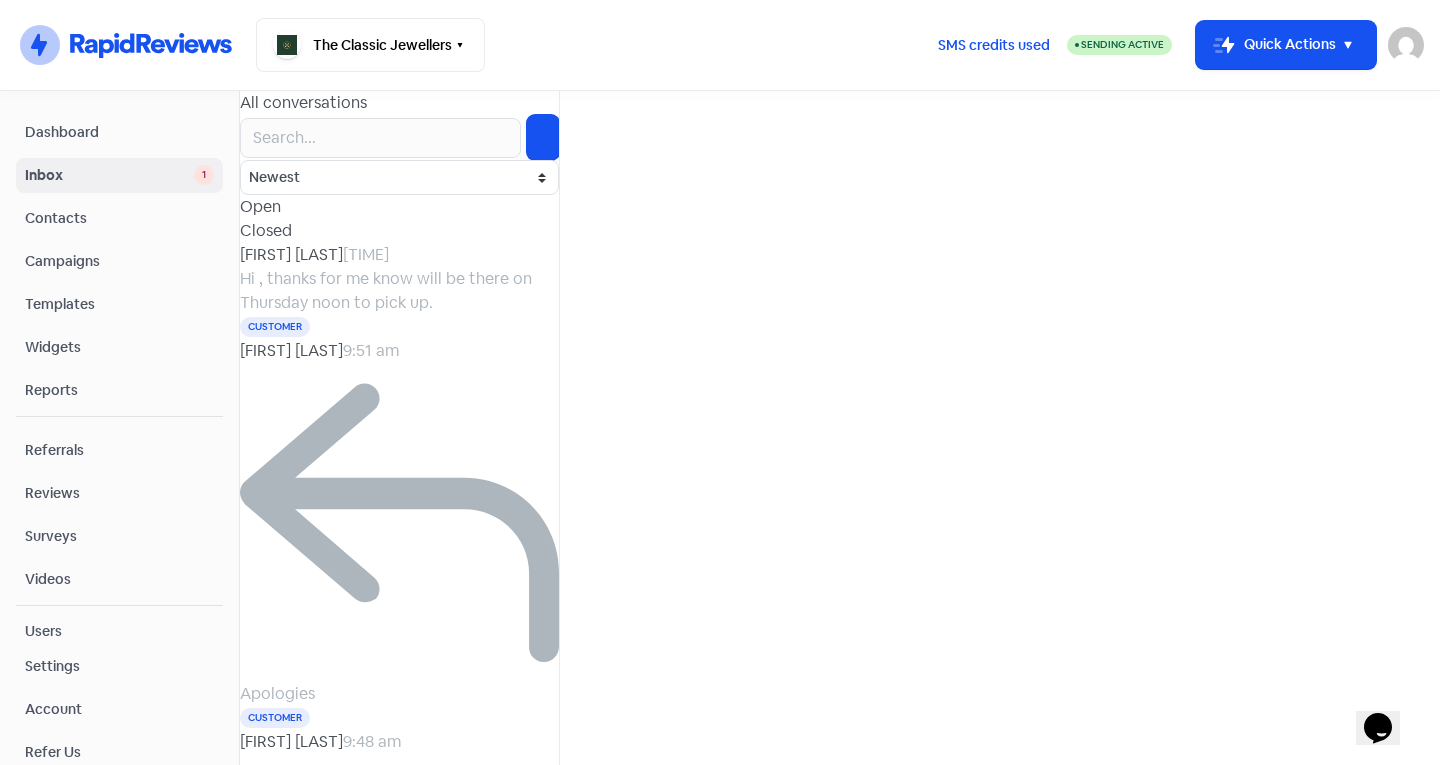 click on "Hi , thanks for me know will be there on Thursday noon to pick up." at bounding box center [386, 290] 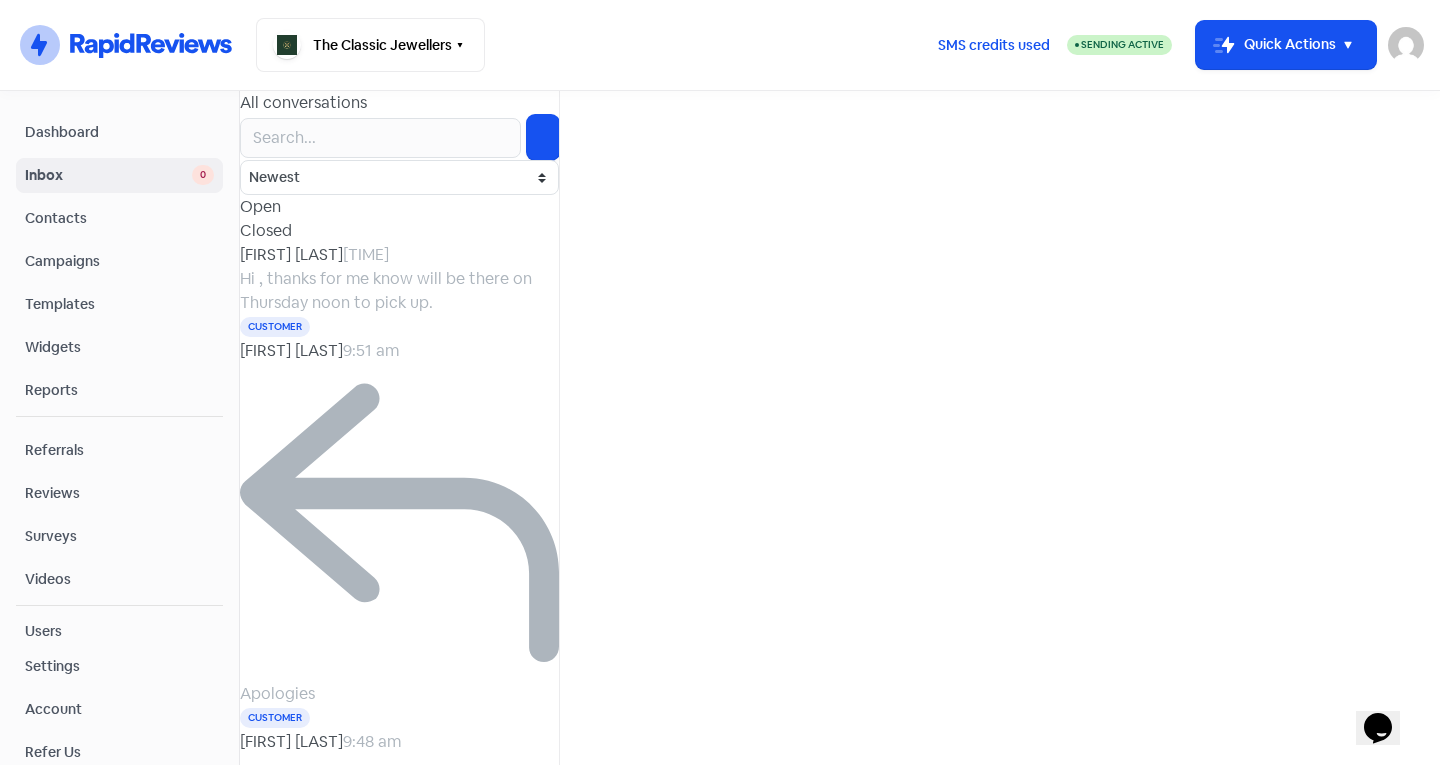 click at bounding box center [1029, 88405] 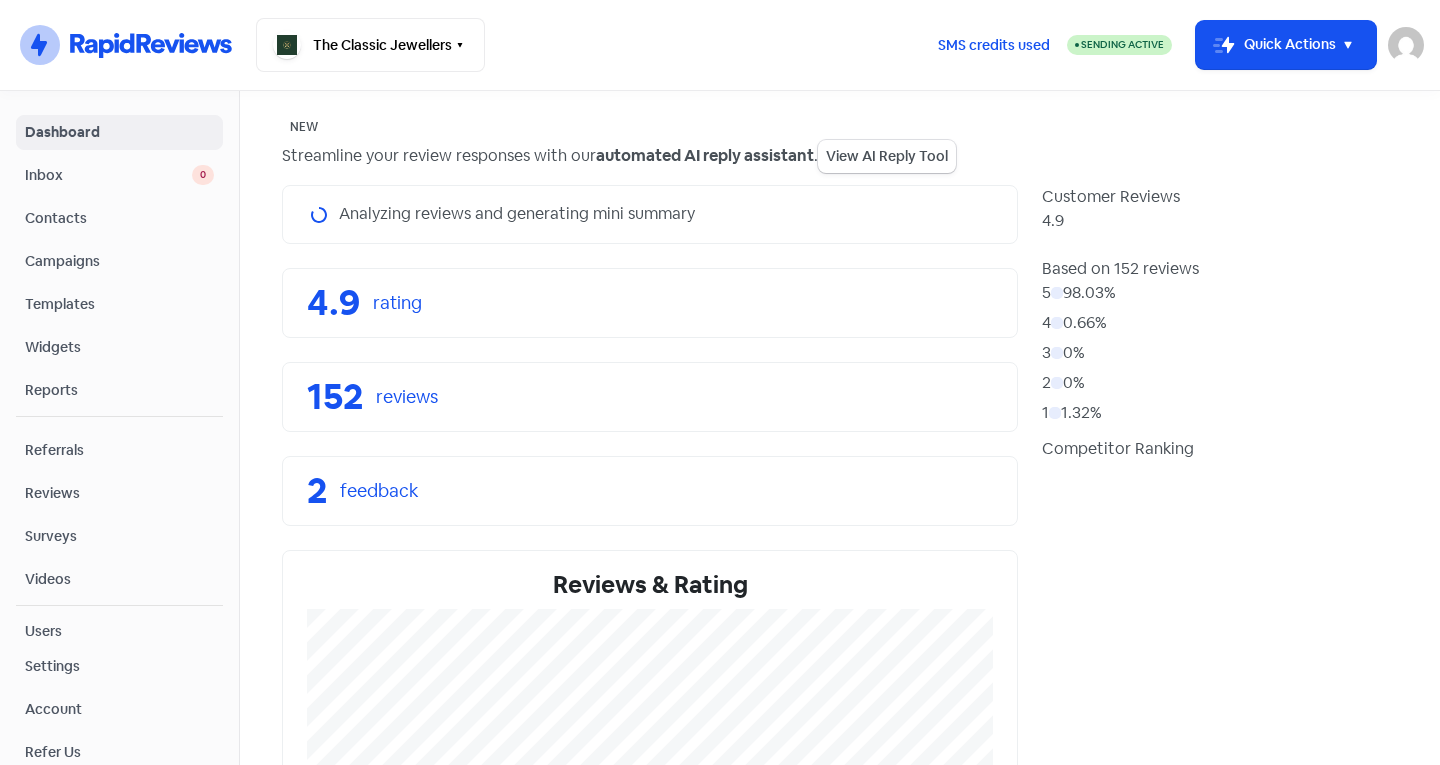 scroll, scrollTop: 0, scrollLeft: 0, axis: both 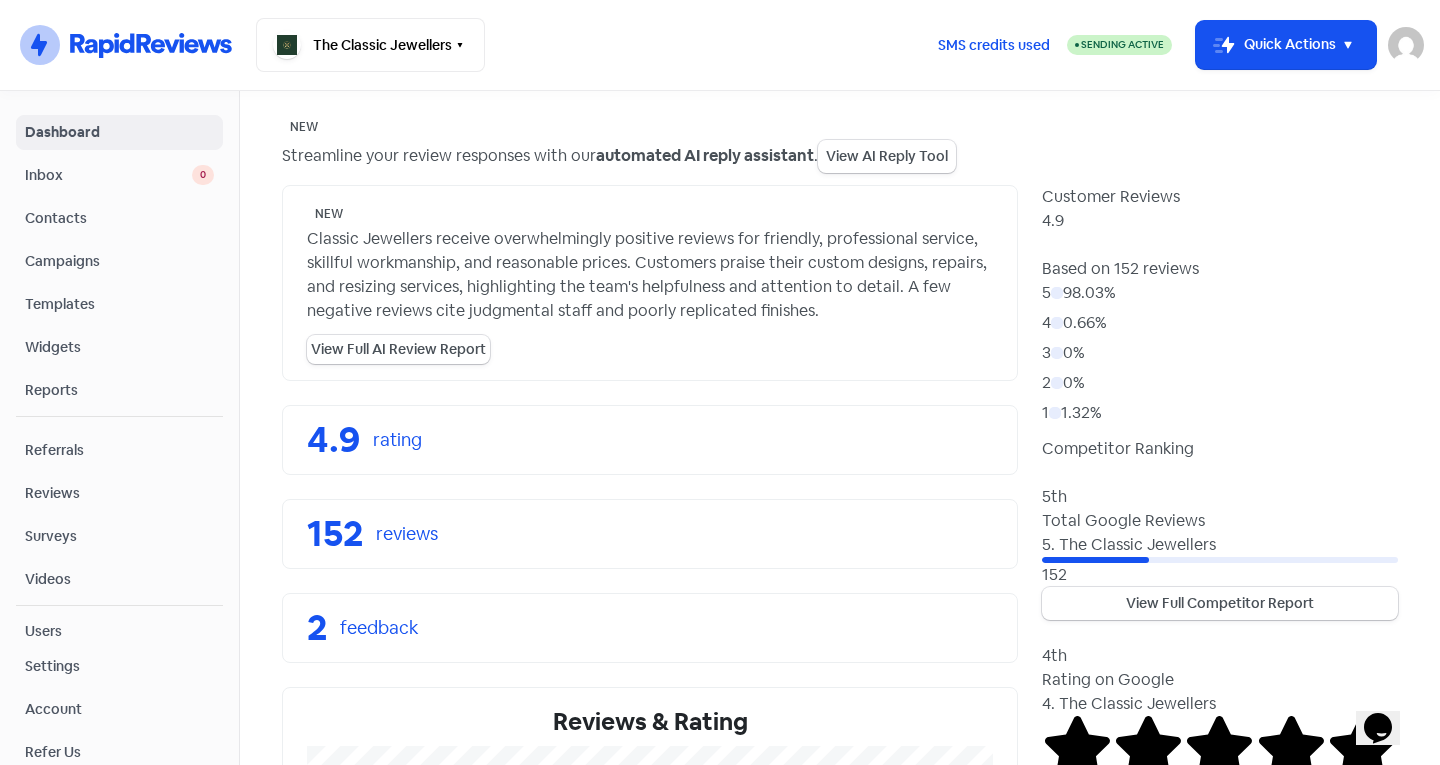 click on "Inbox" at bounding box center (108, 175) 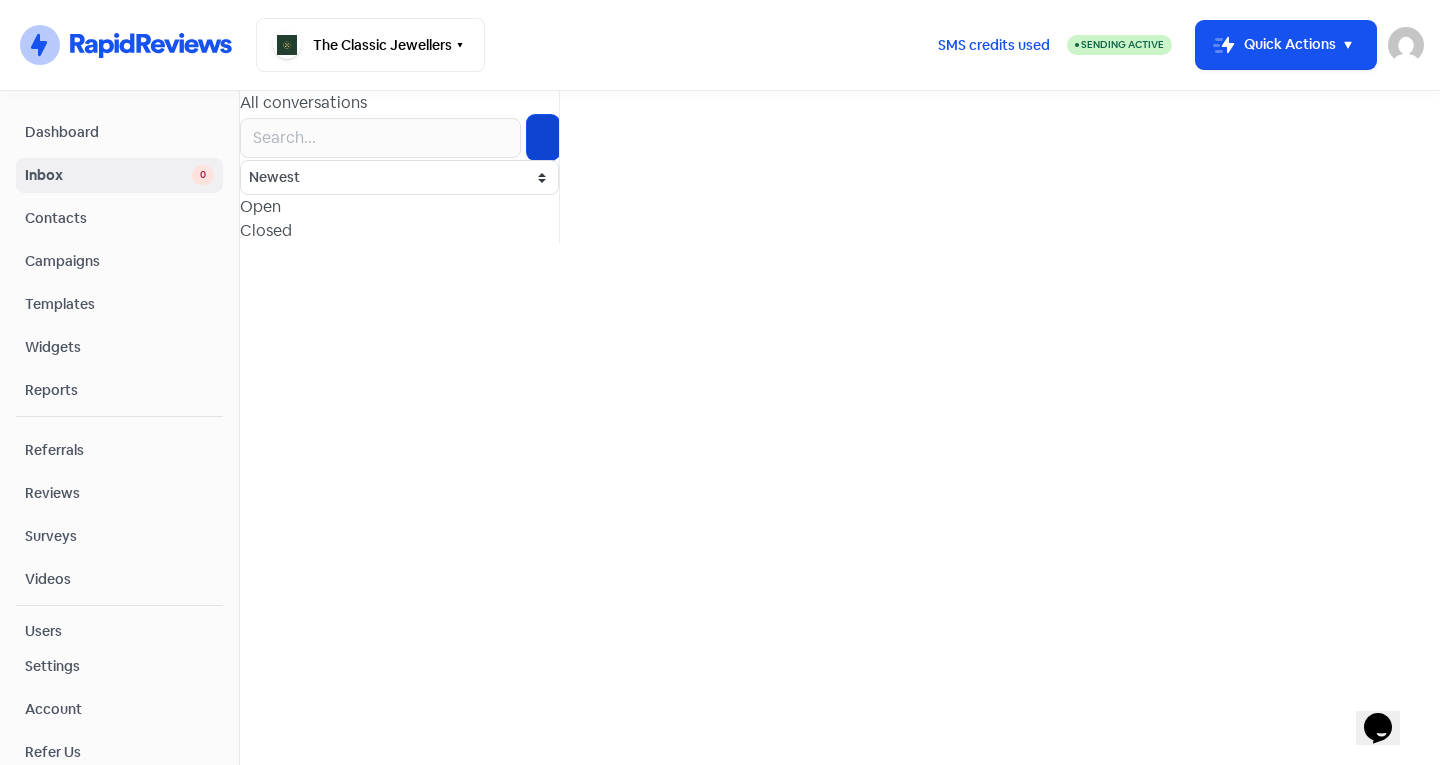 click at bounding box center [543, 138] 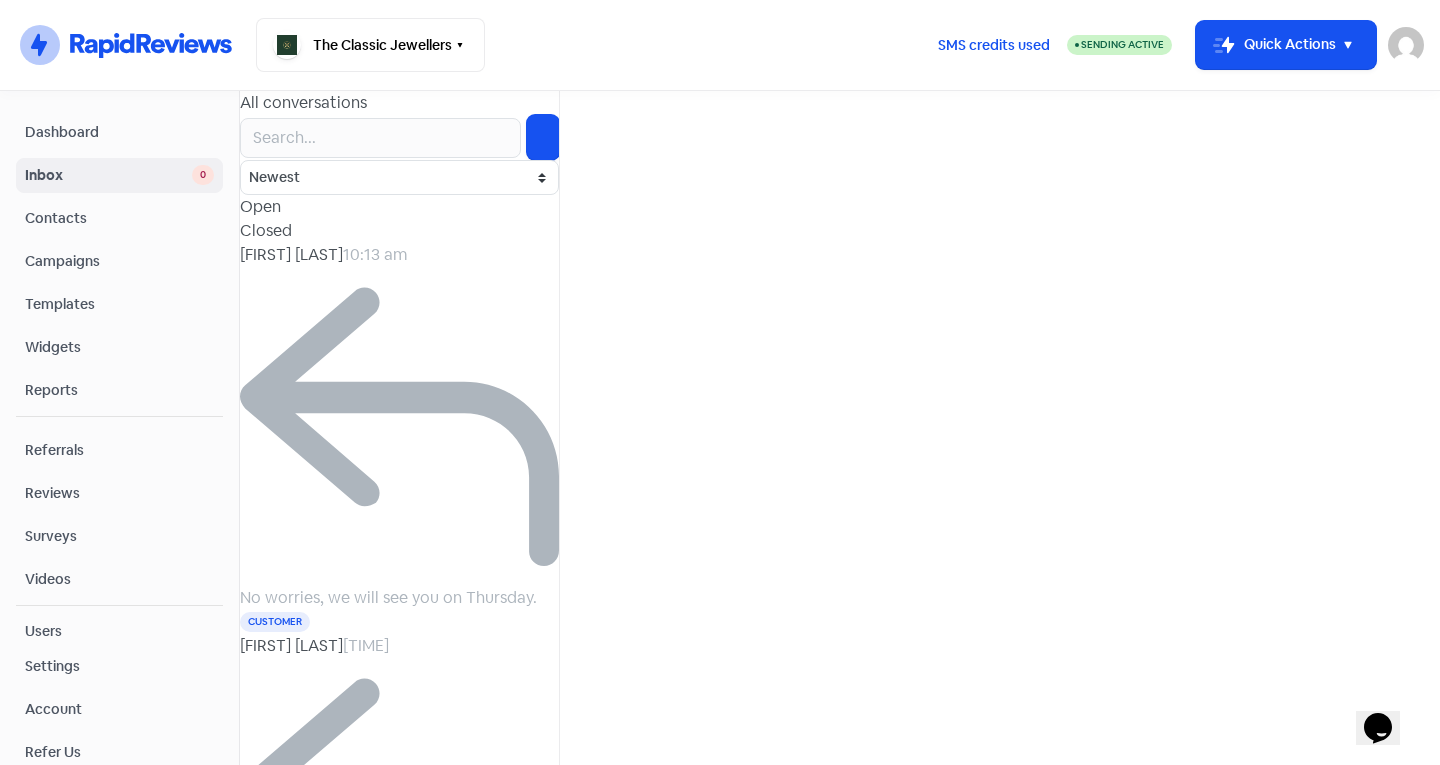 click at bounding box center (400, 88508) 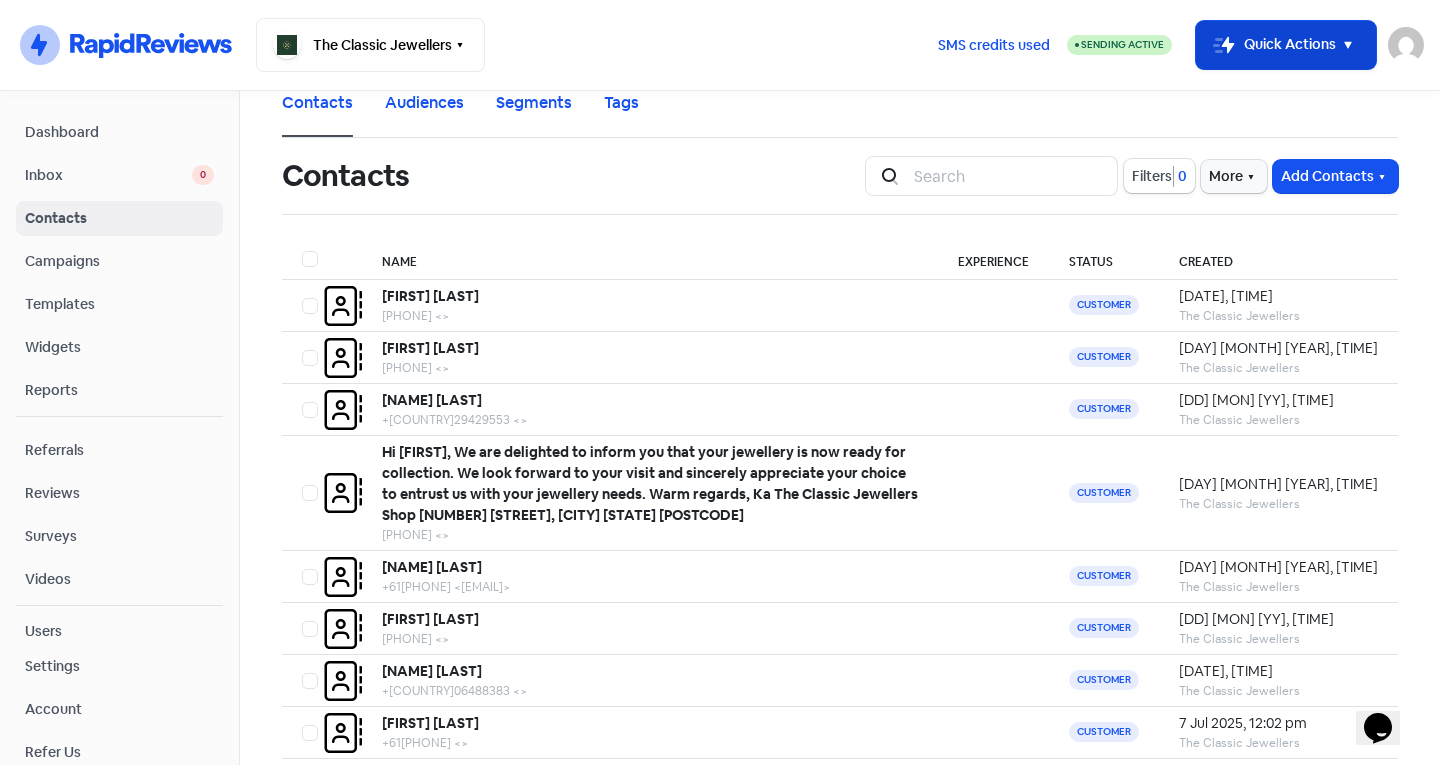 click on "Icon For Thunder-move  Quick Actions" at bounding box center (1286, 45) 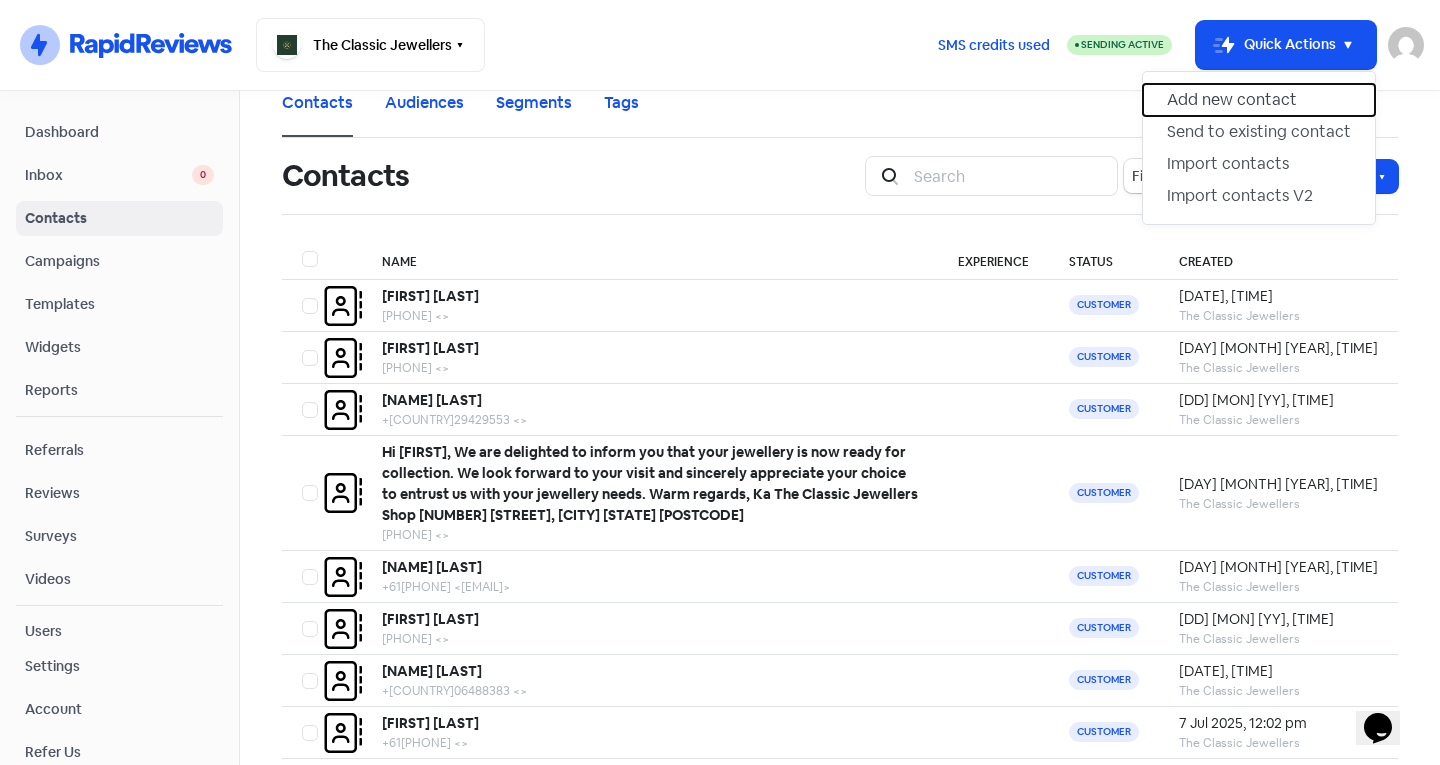 click on "Add new contact" at bounding box center (1259, 100) 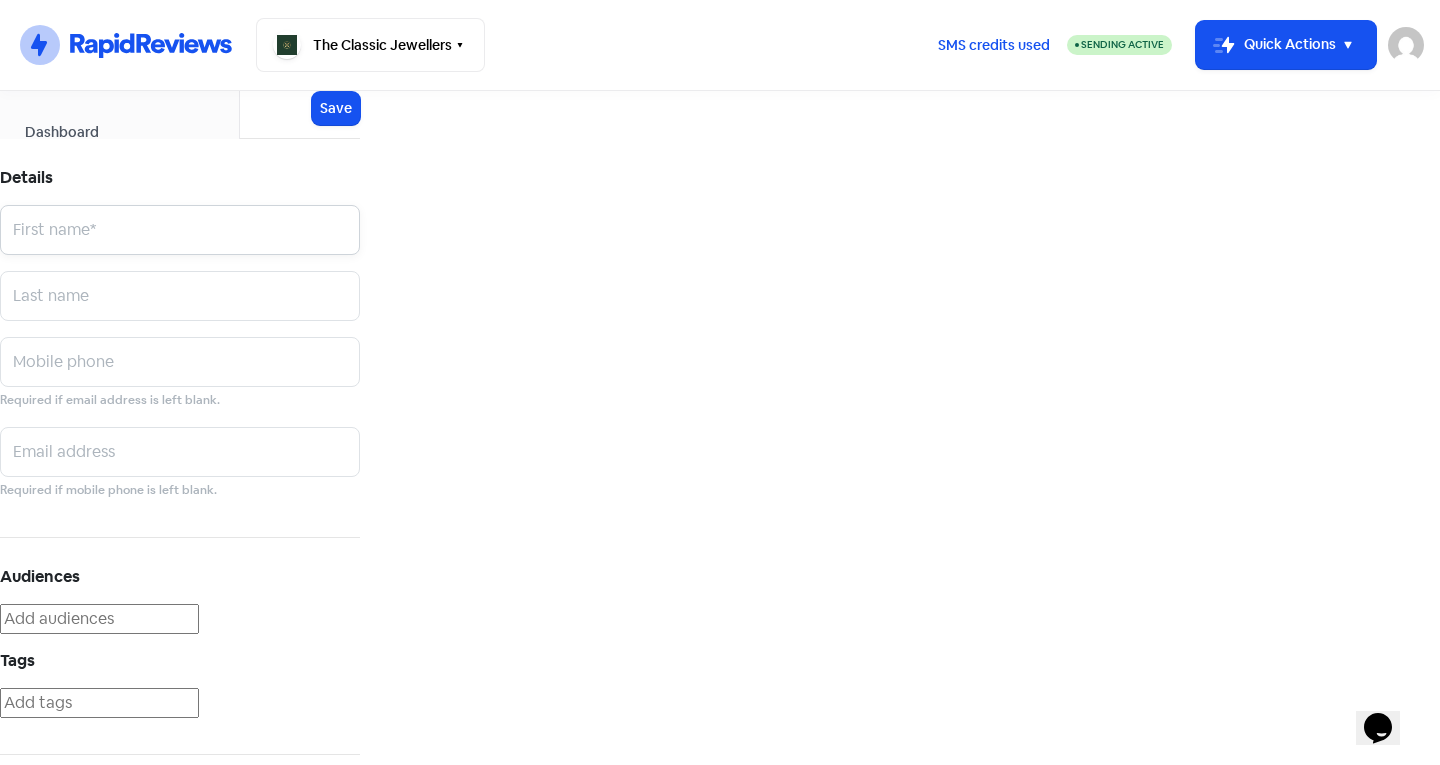 click at bounding box center (180, 230) 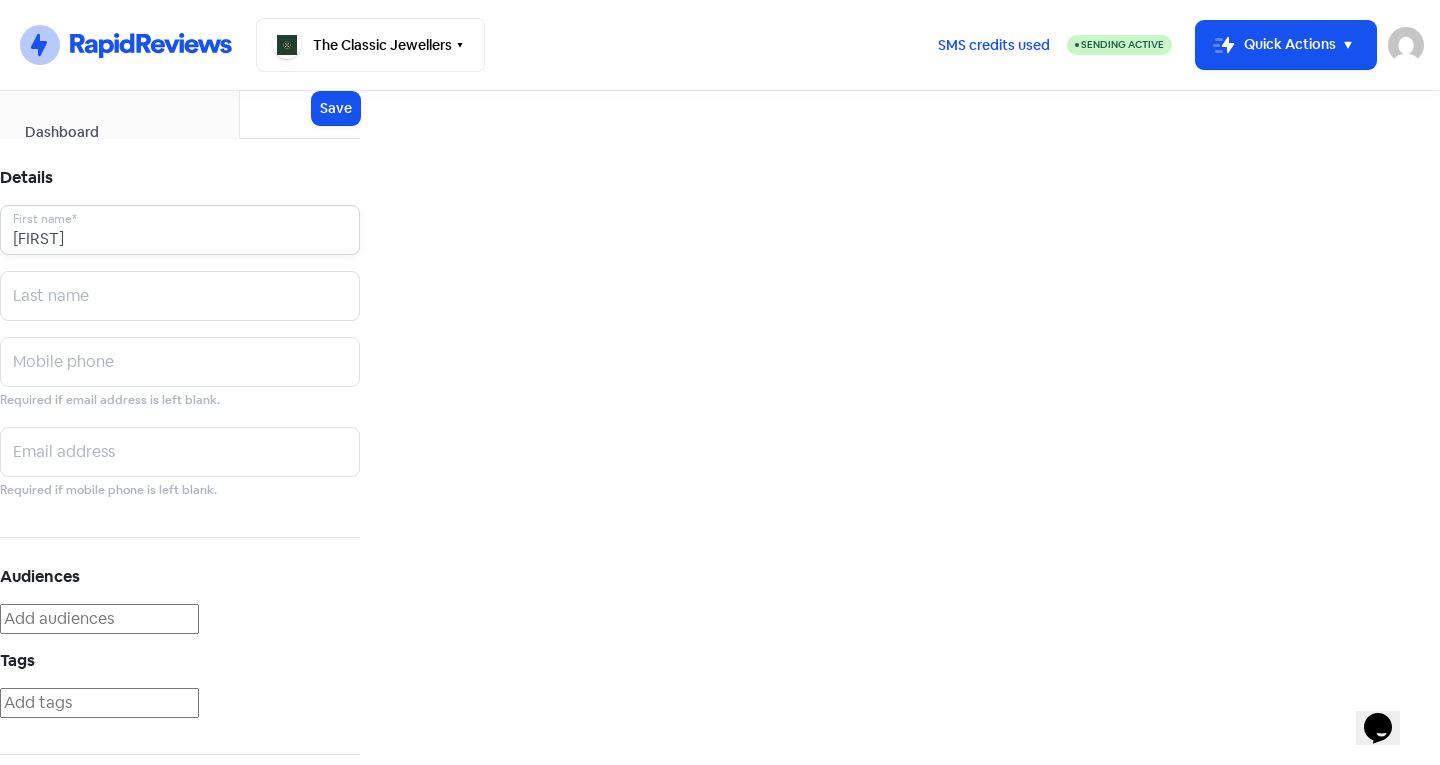 type on "[FIRST]" 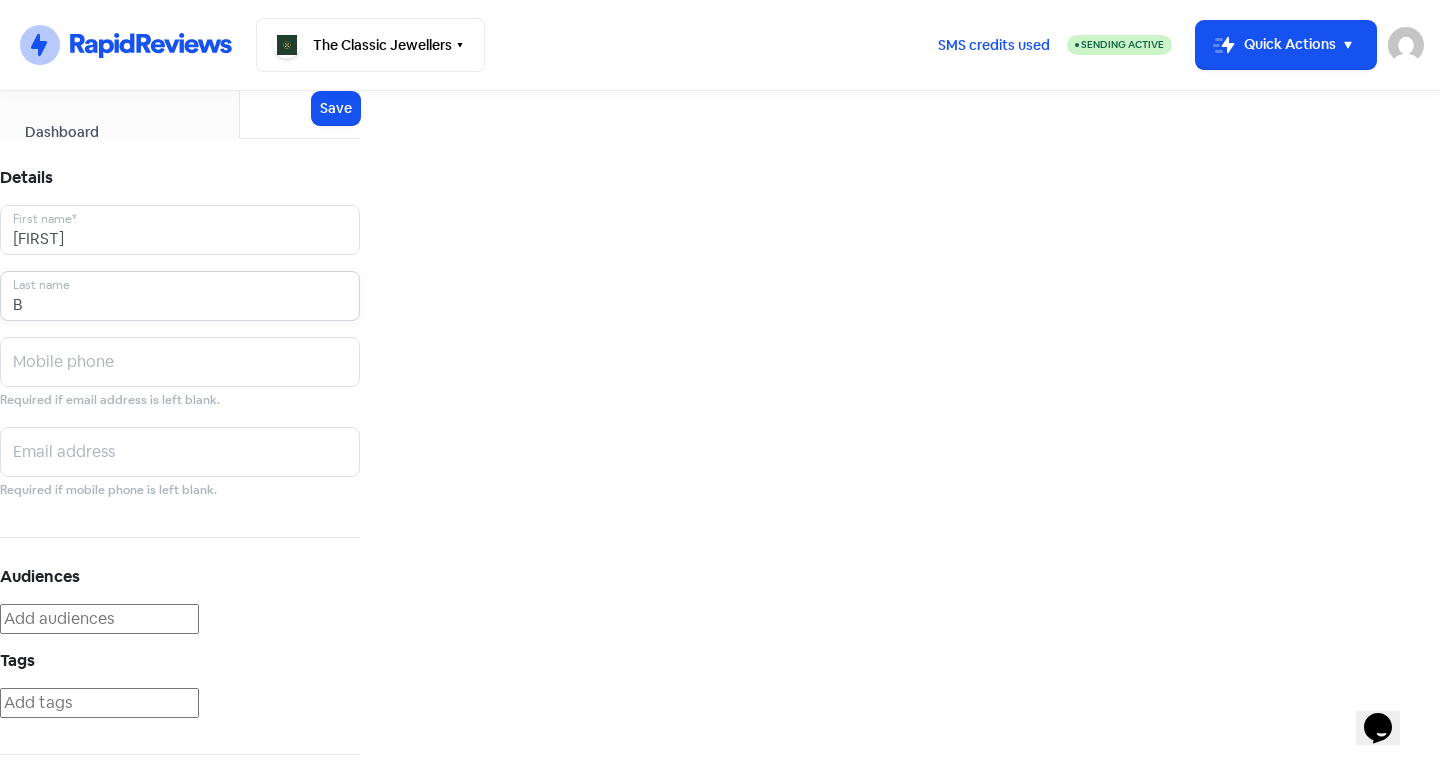 type on "B" 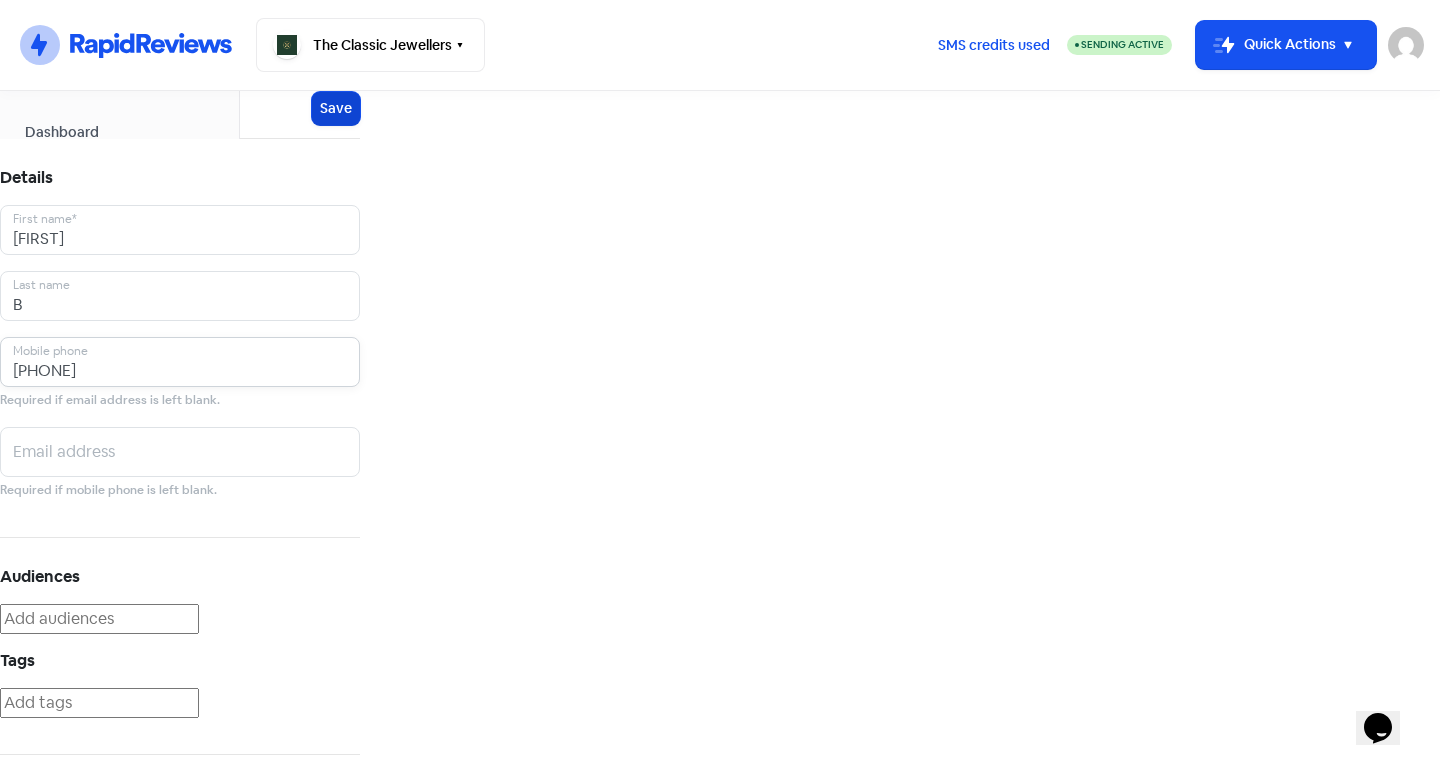 type on "[PHONE]" 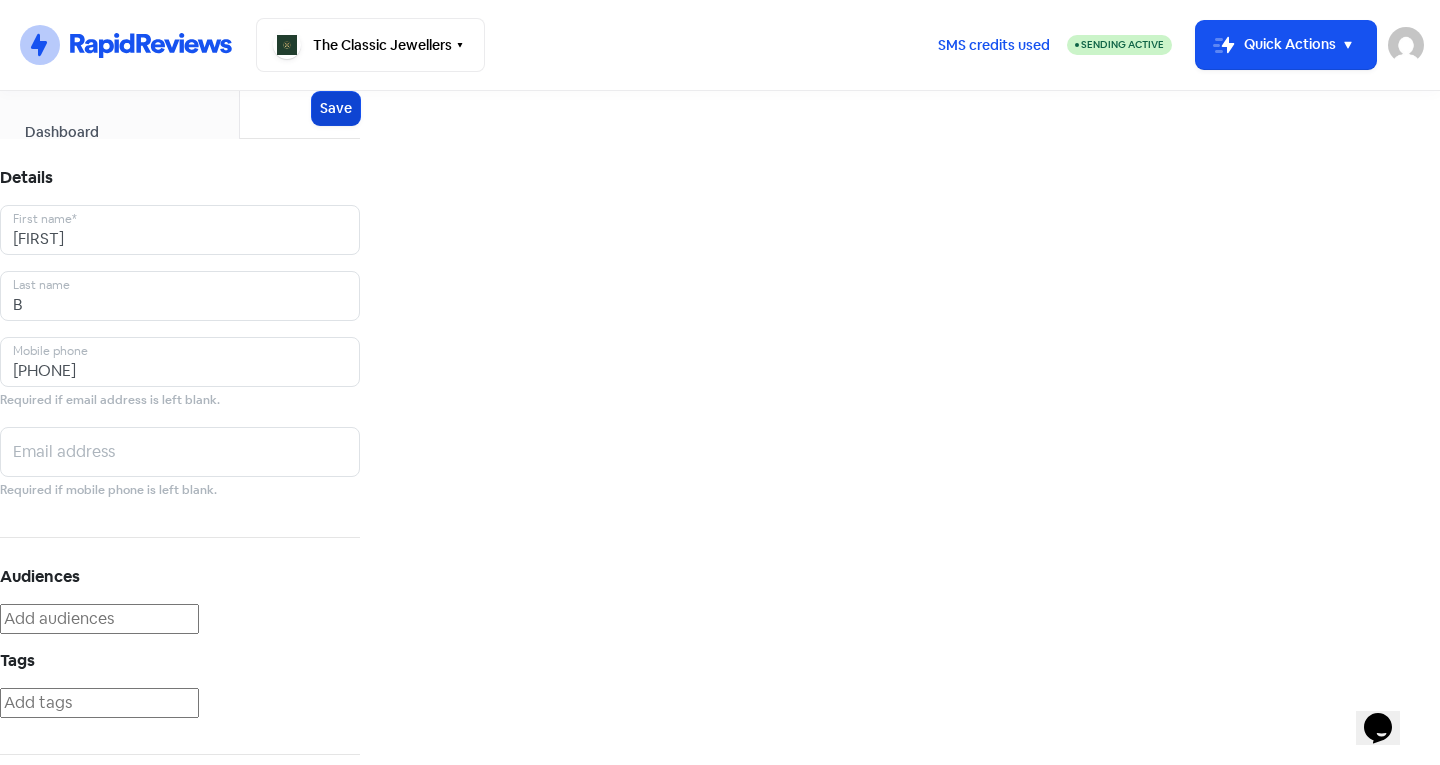 click on "Save" at bounding box center [336, 108] 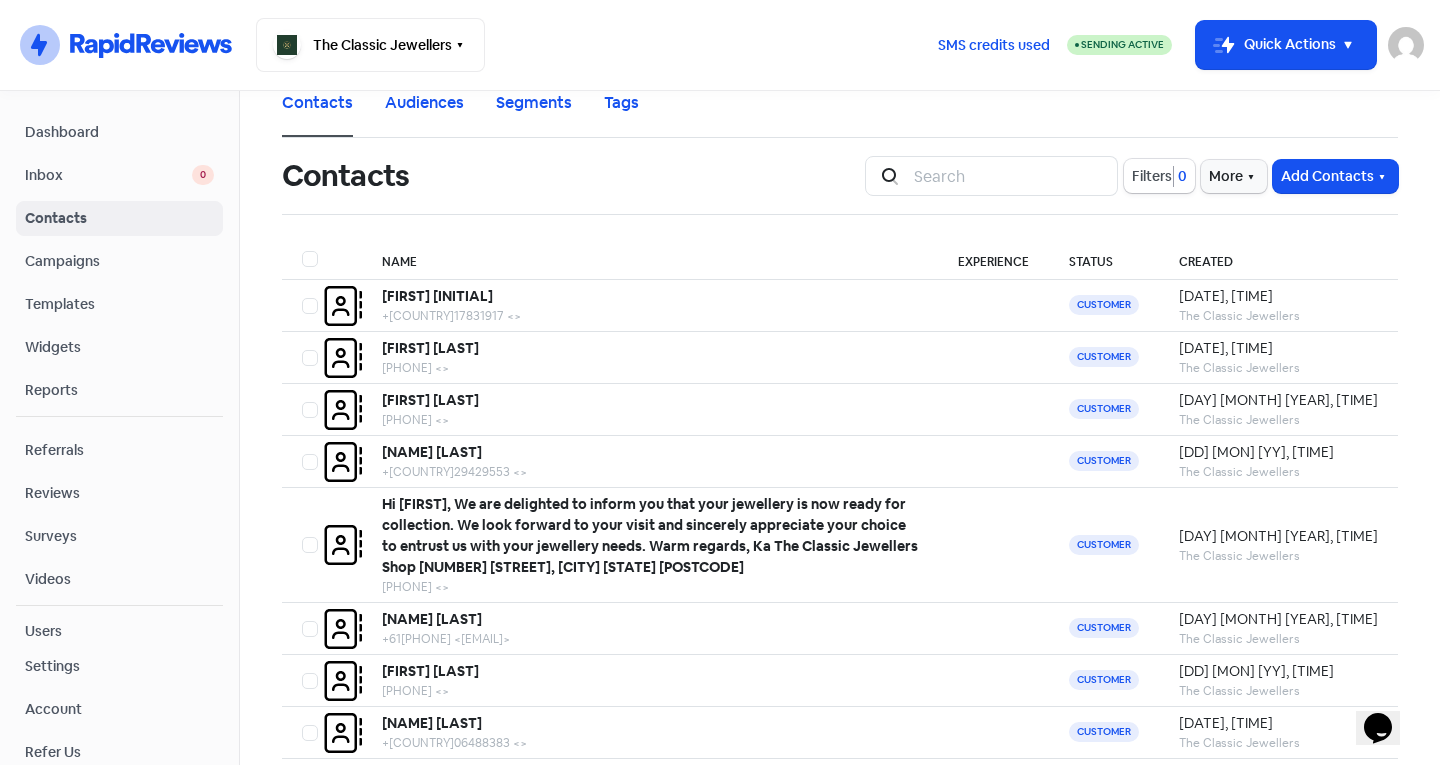 click on "Inbox" at bounding box center (108, 175) 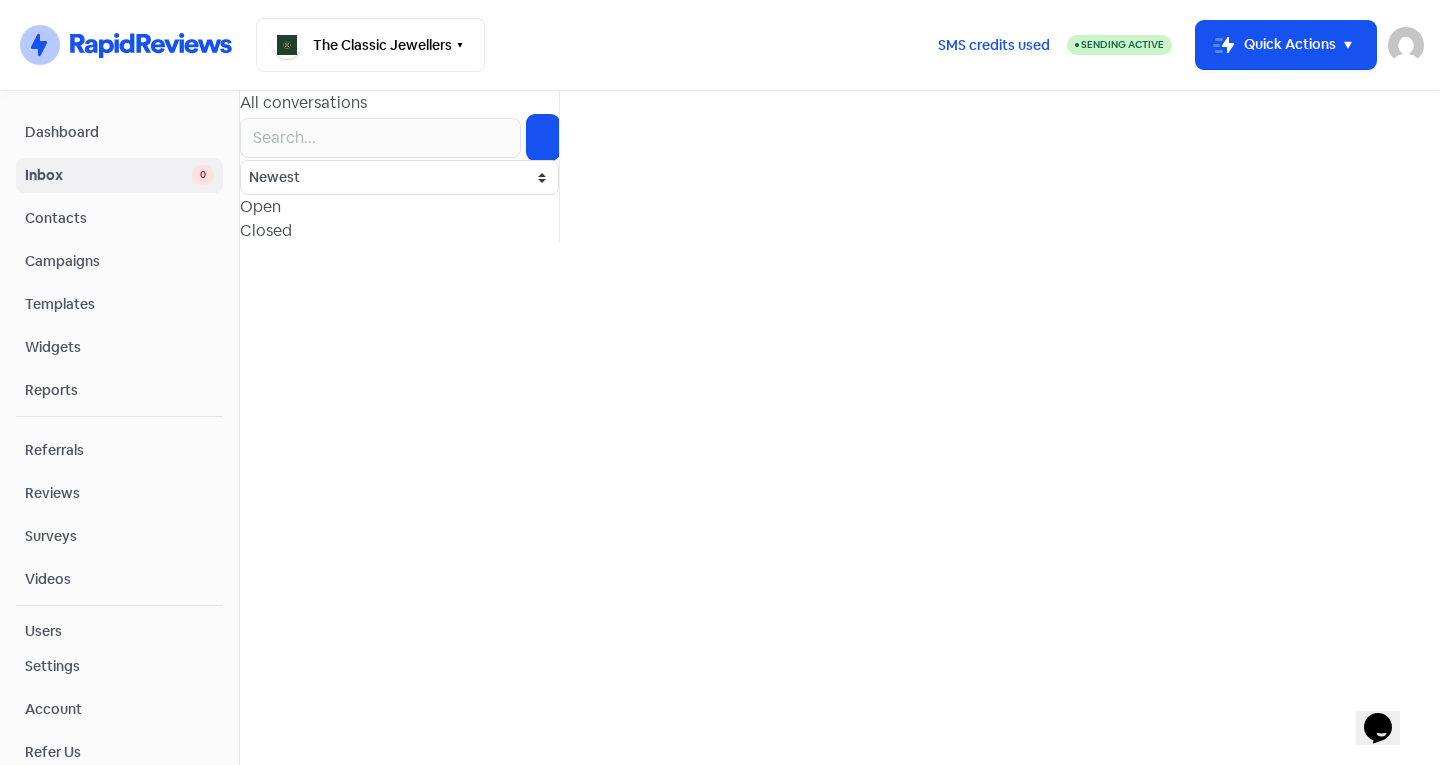 click at bounding box center [399, 137] 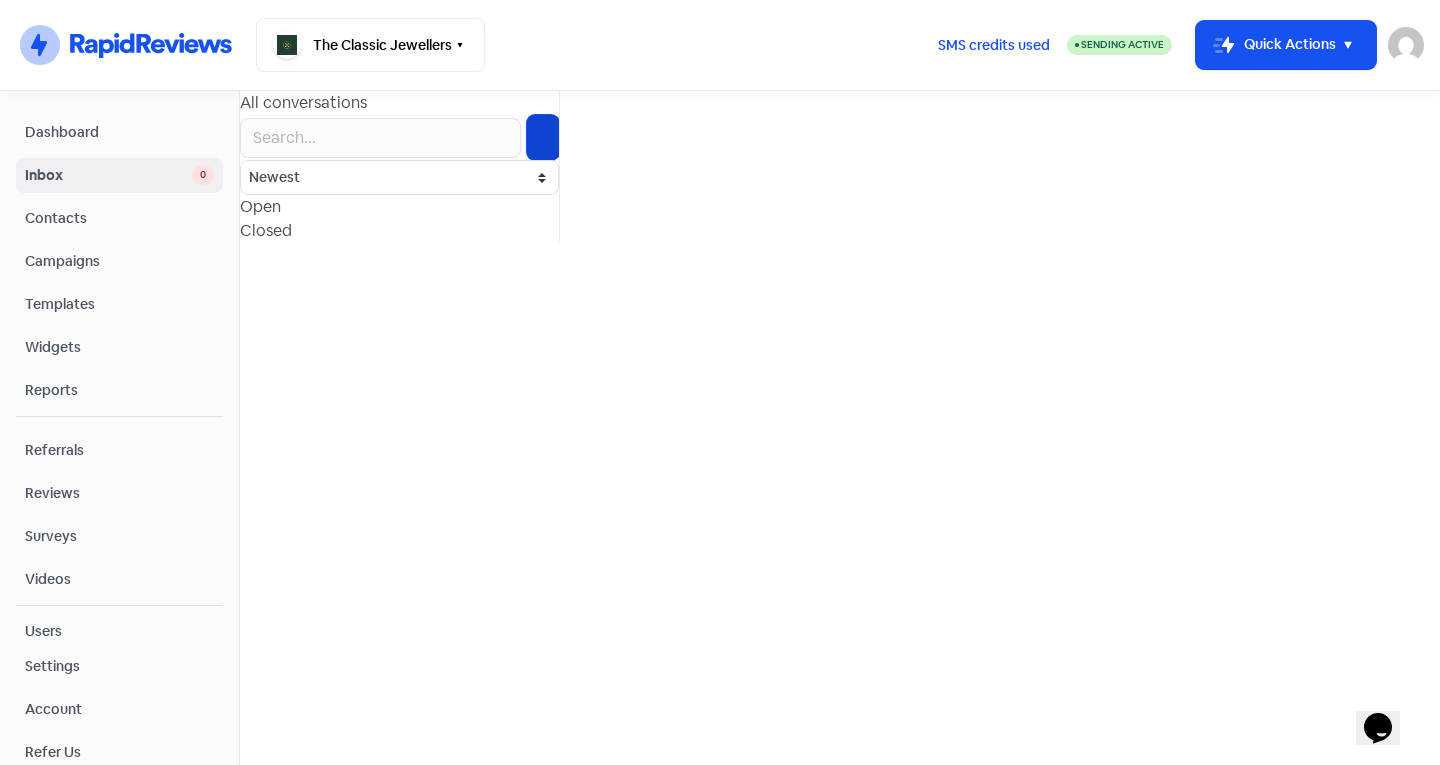click at bounding box center [543, 137] 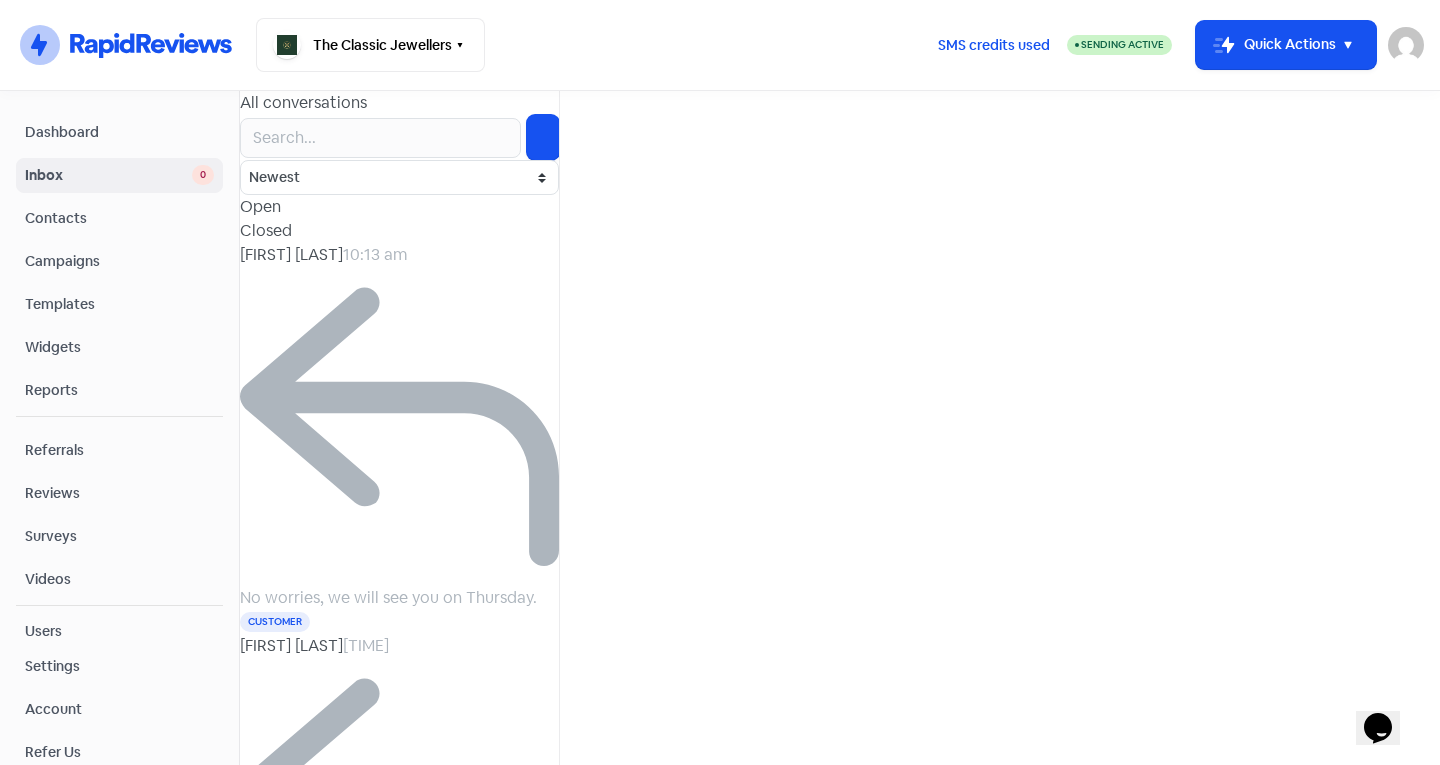click at bounding box center (400, 88508) 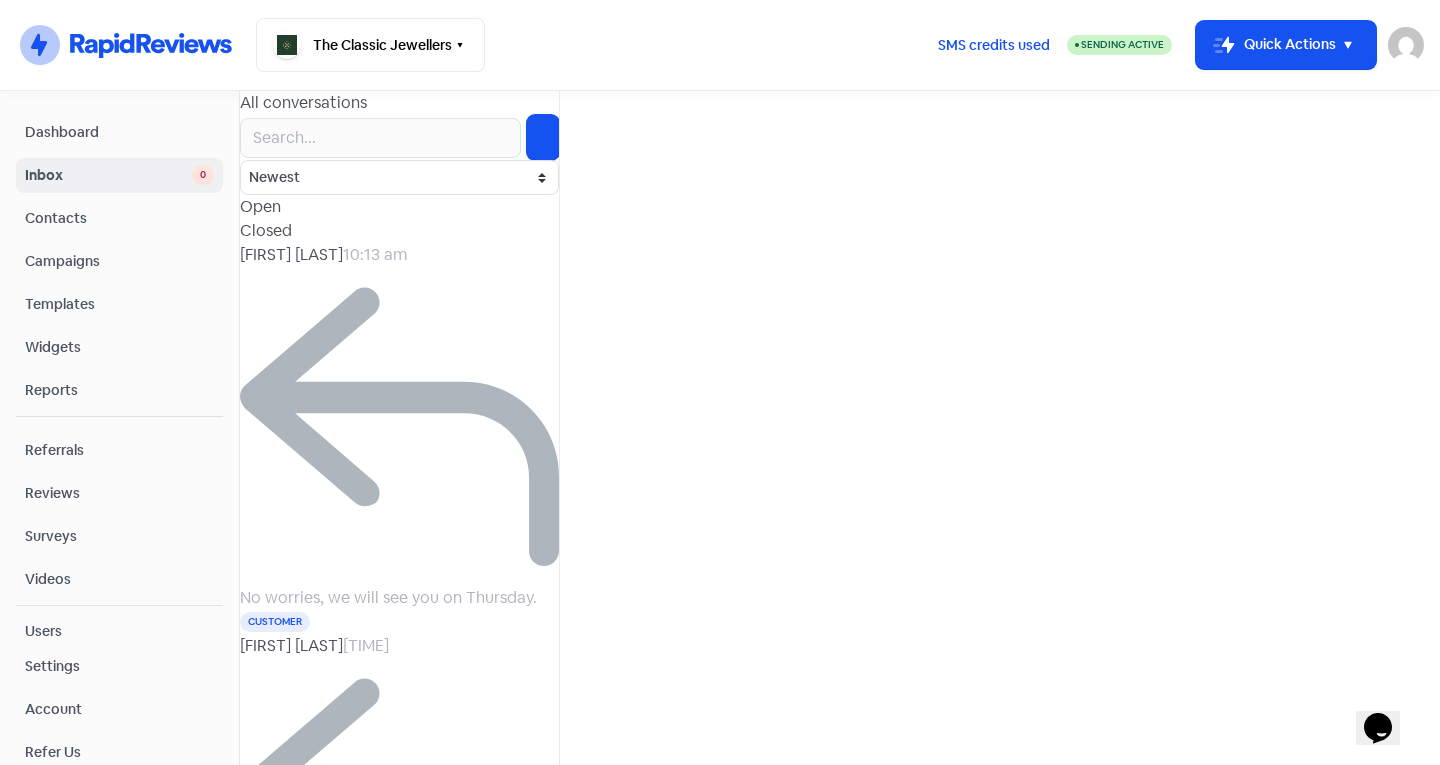 type on "Hi [NAME]," 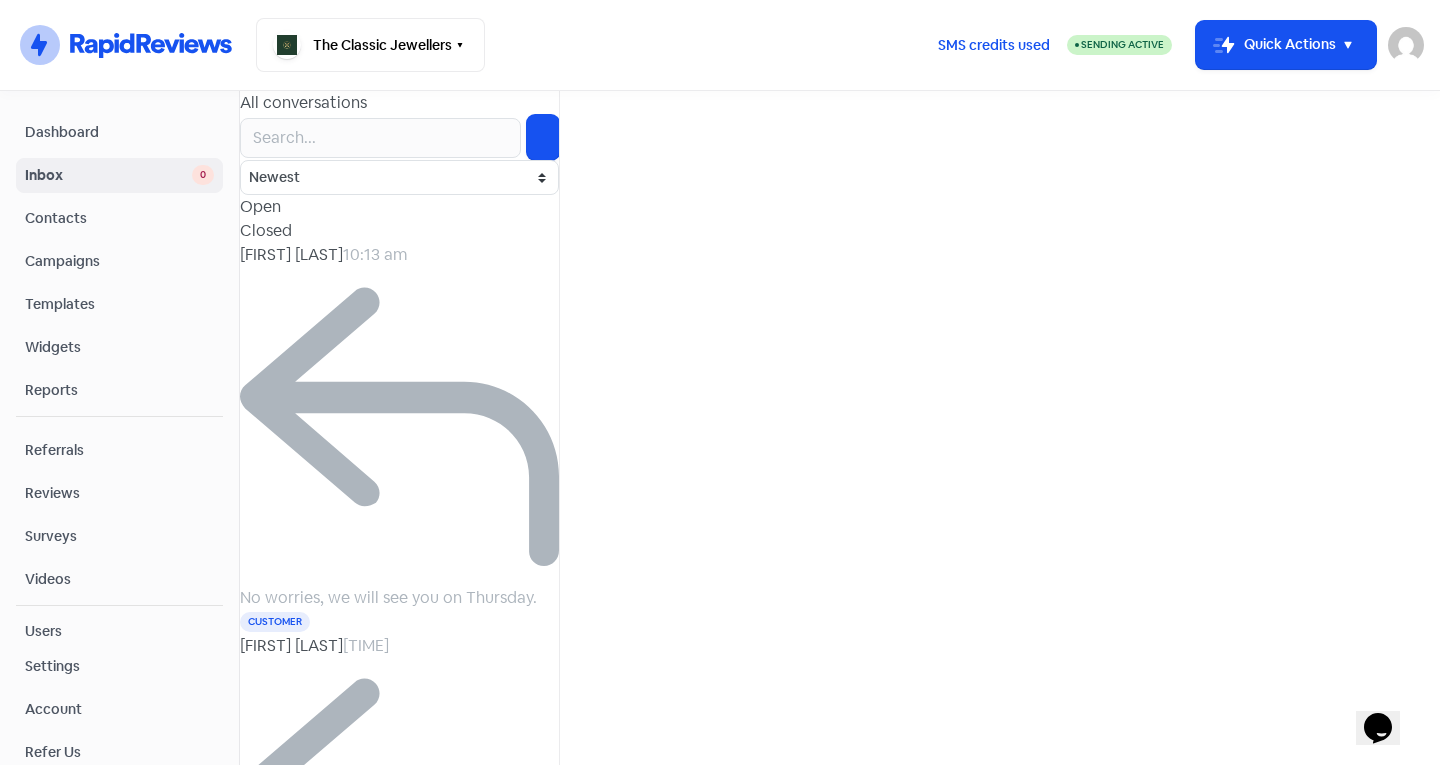 click on "Ka" at bounding box center [250, 88852] 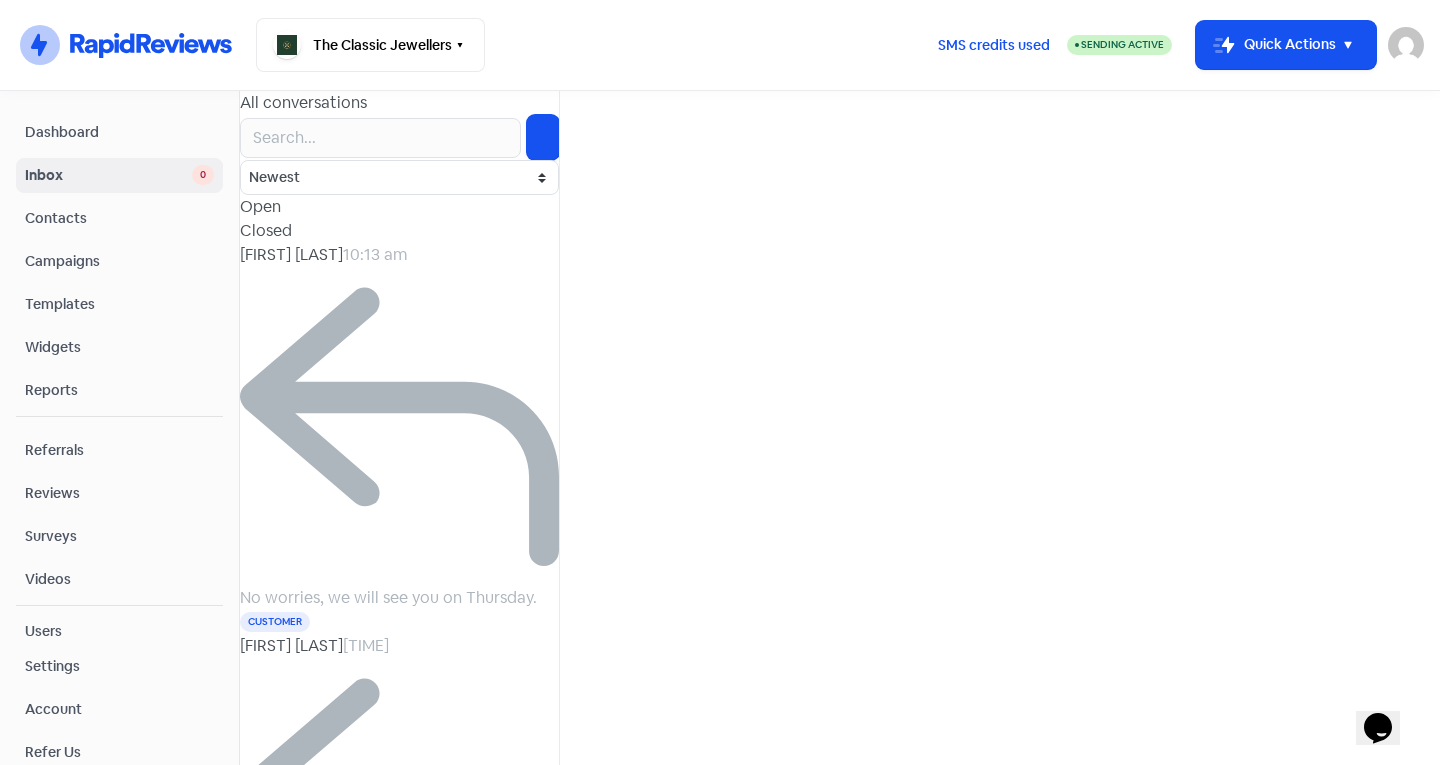 click on "Warm regards, Ka" at bounding box center (840, 88841) 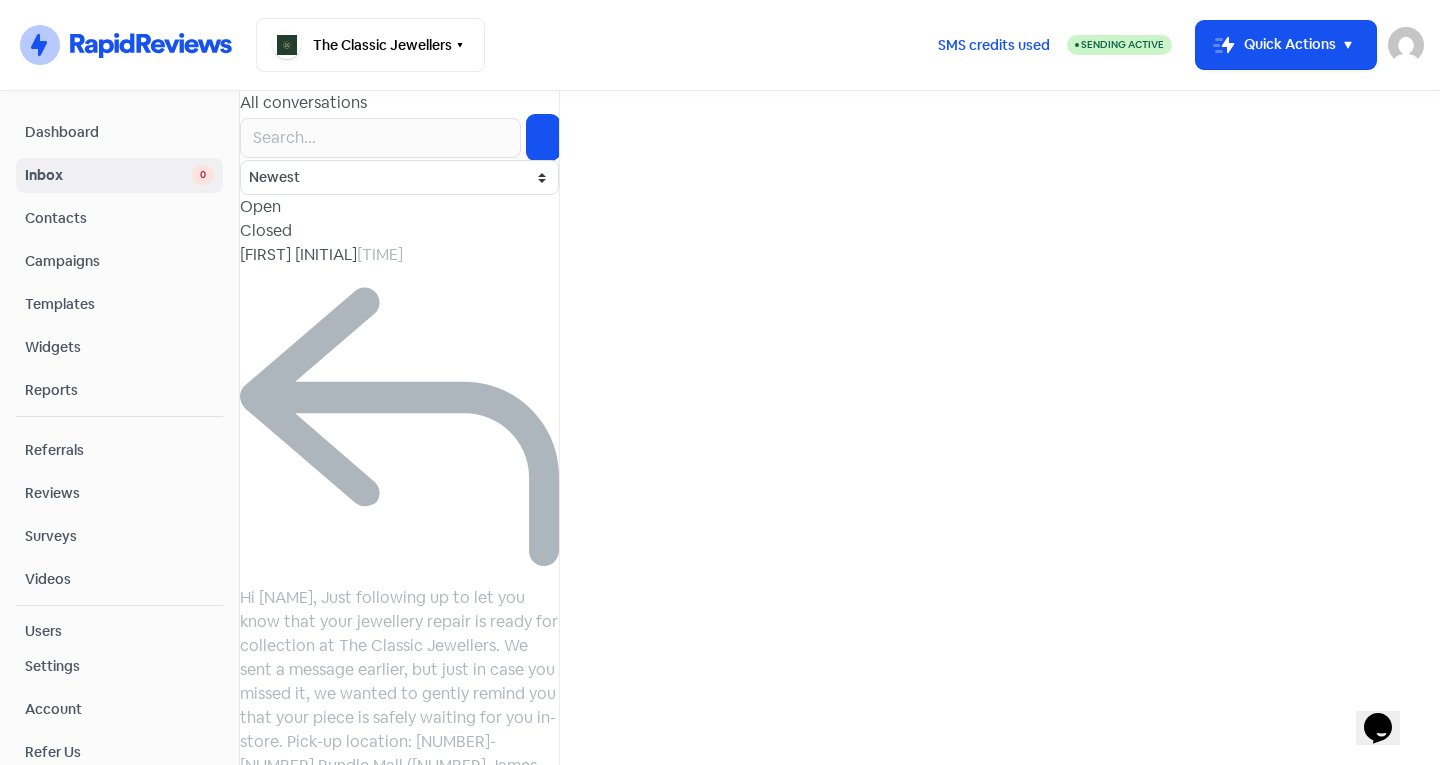 scroll, scrollTop: 0, scrollLeft: 0, axis: both 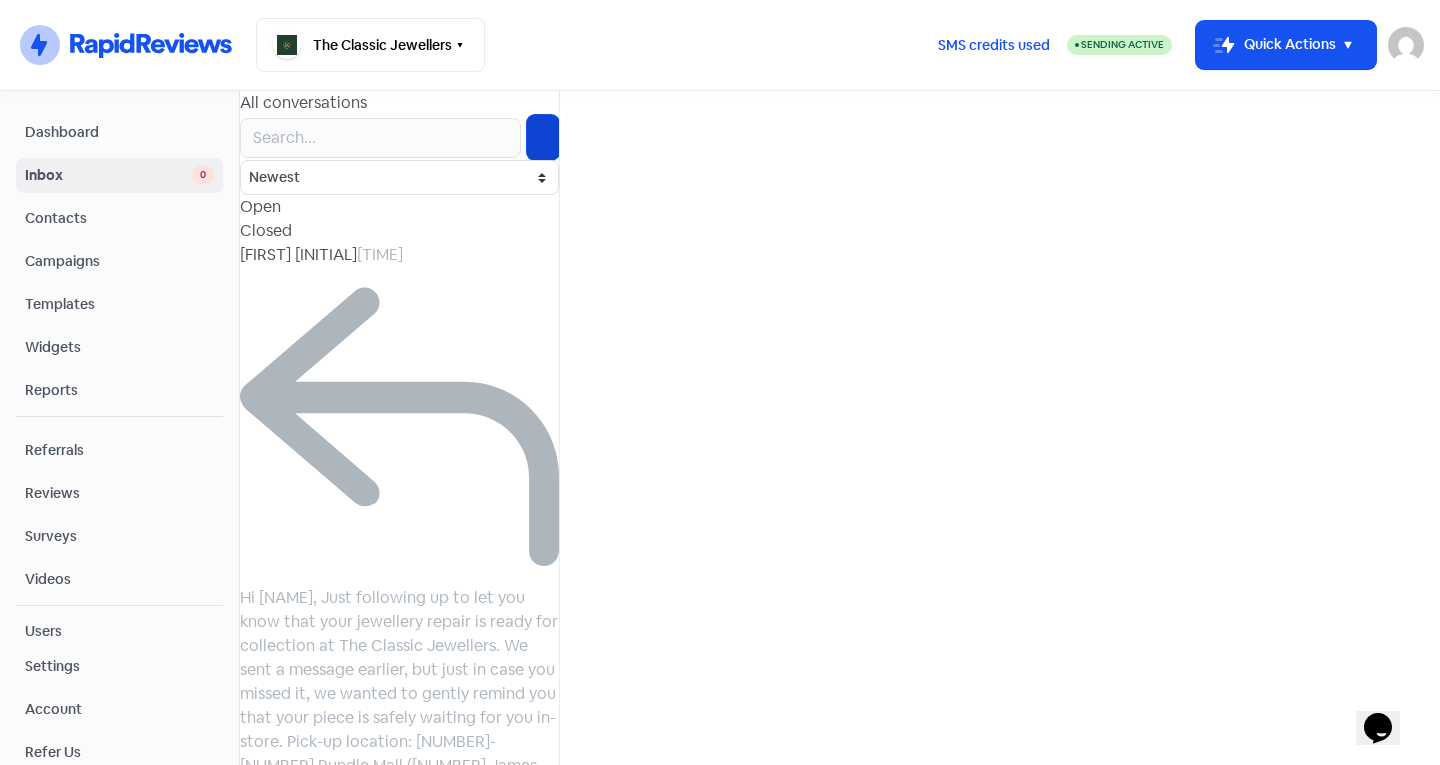 click at bounding box center [543, 138] 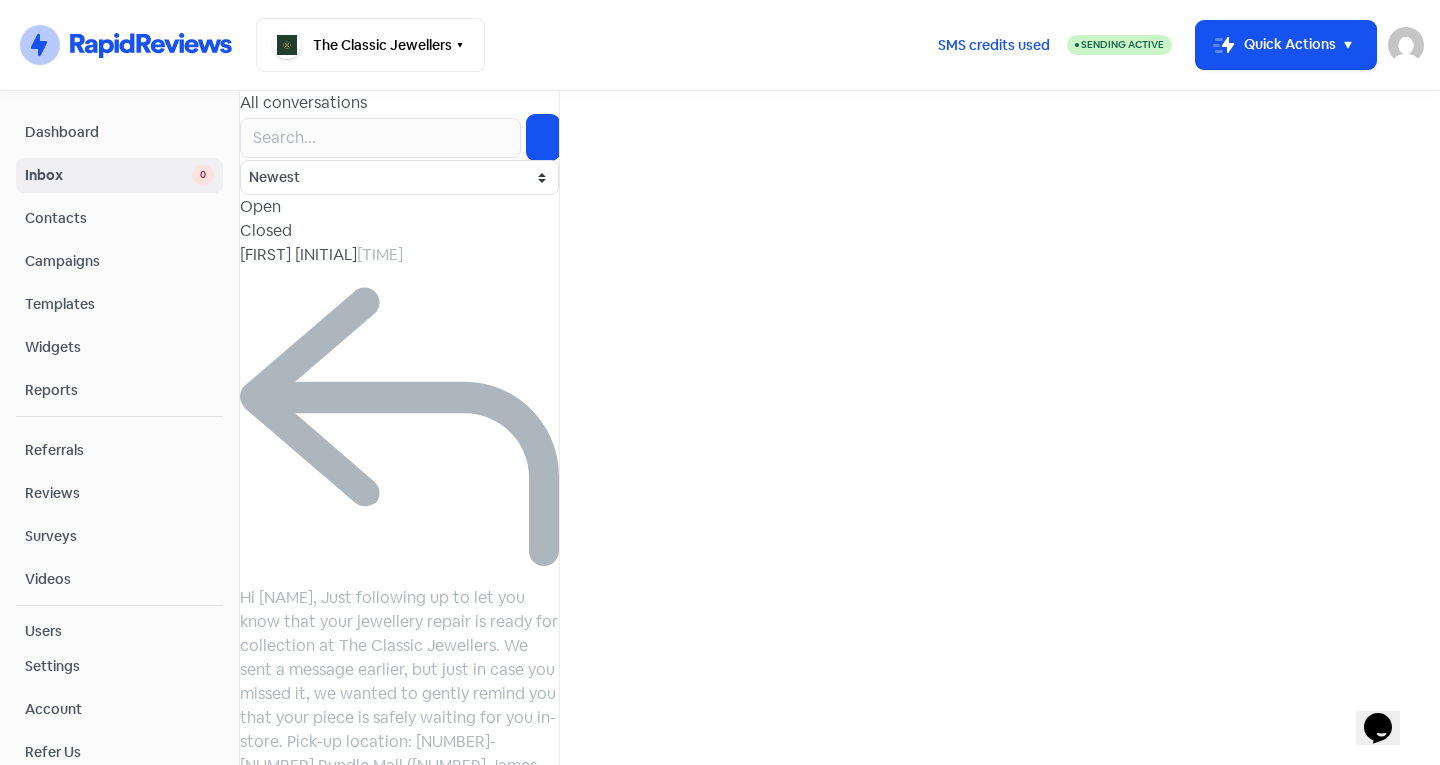click at bounding box center (400, 89235) 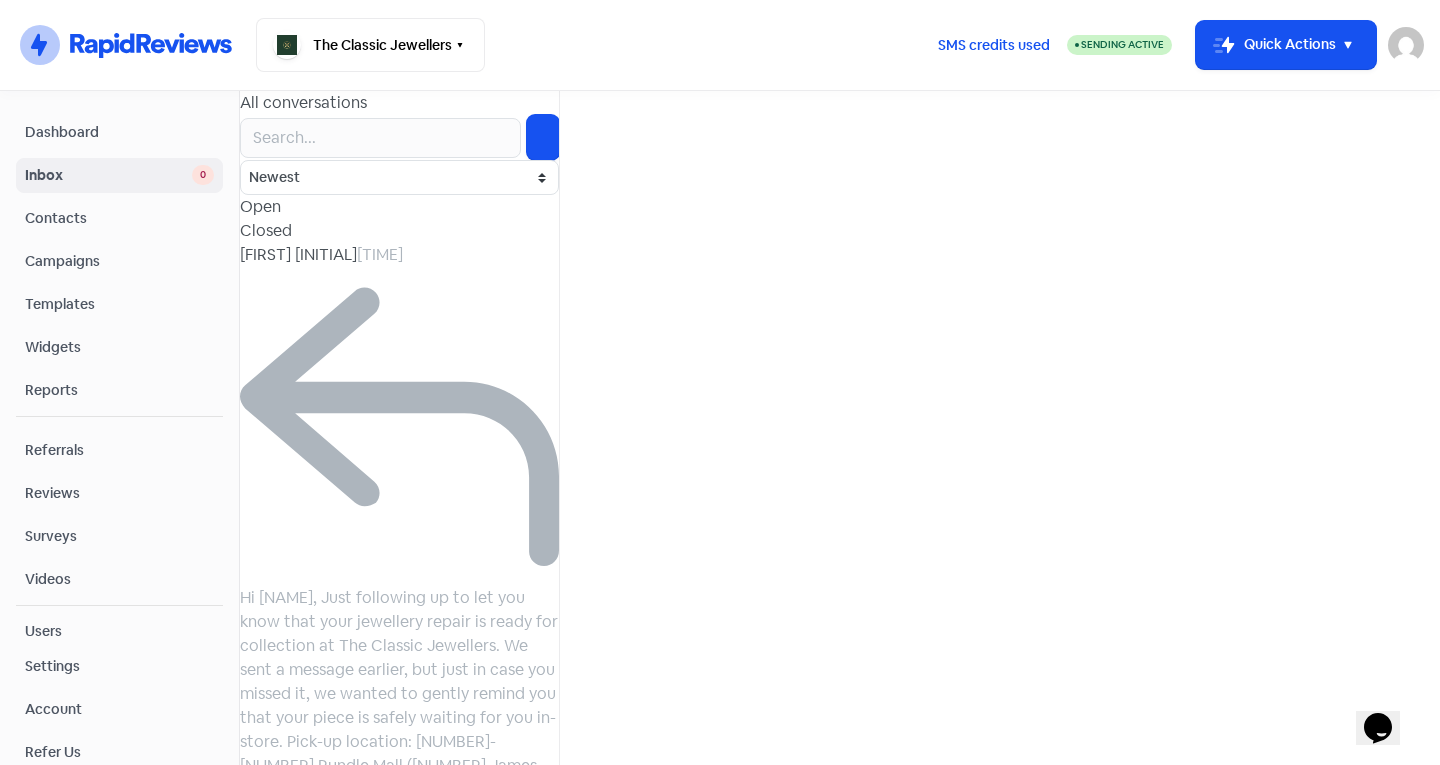 type on "[FIRST]" 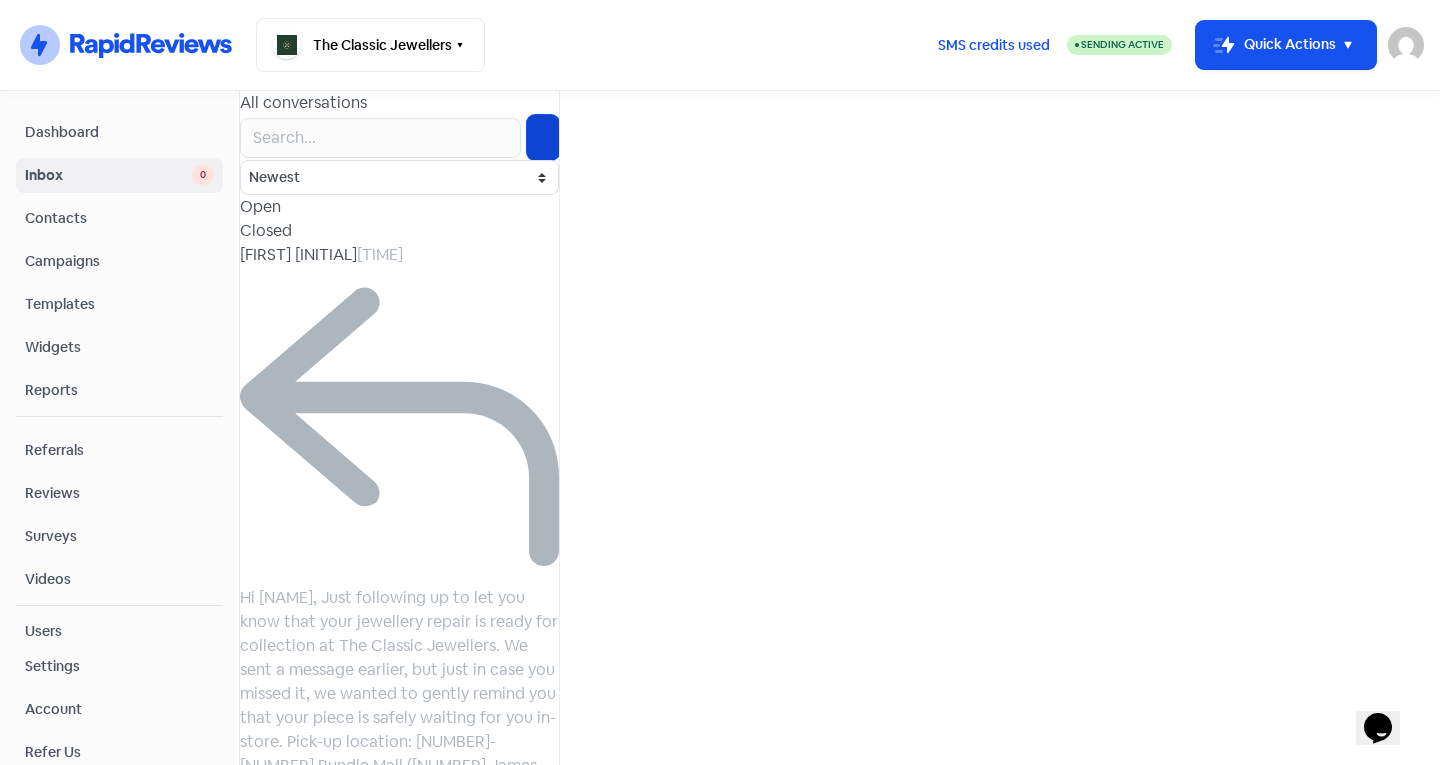 click at bounding box center (543, 137) 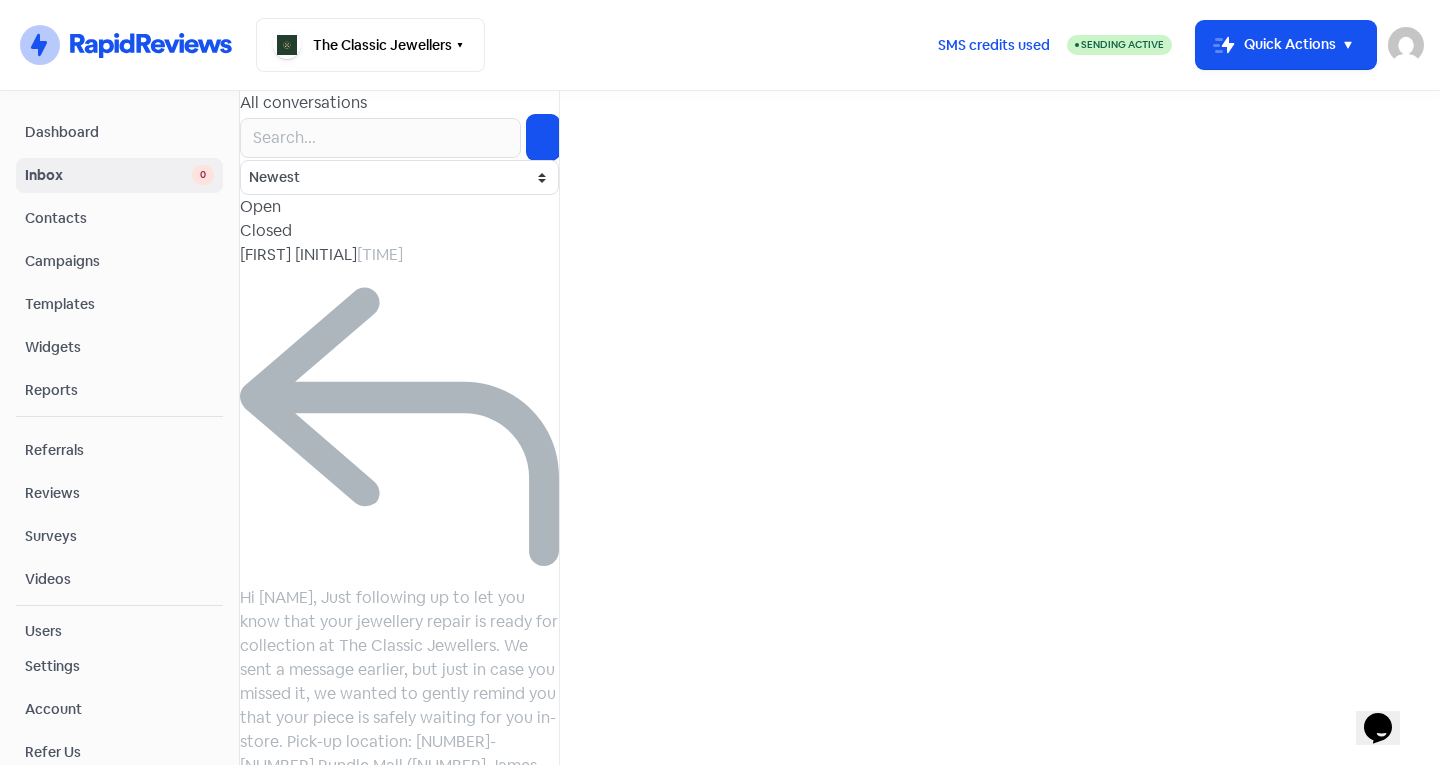 click on "Just following up to let you know that your jewellery repair is ready for collection at The Classic Jewellers. We sent a message earlier, but just in case you missed it, we wanted to gently remind you that your piece is safely waiting for you in-store. Pick-up location: [NUMBER]–[NUMBER] [STREET] ([NUMBER] [STREET]), [CITY] Store hours: Mon-Fri: 9:30am-4:30pm. Sat: 10:30am-3:30pm Please bring your original receipt when collecting your item. If you need any assistance or have questions, feel free to reach out. We look forward to seeing you soon! Warm regards, Ka" at bounding box center [840, 89344] 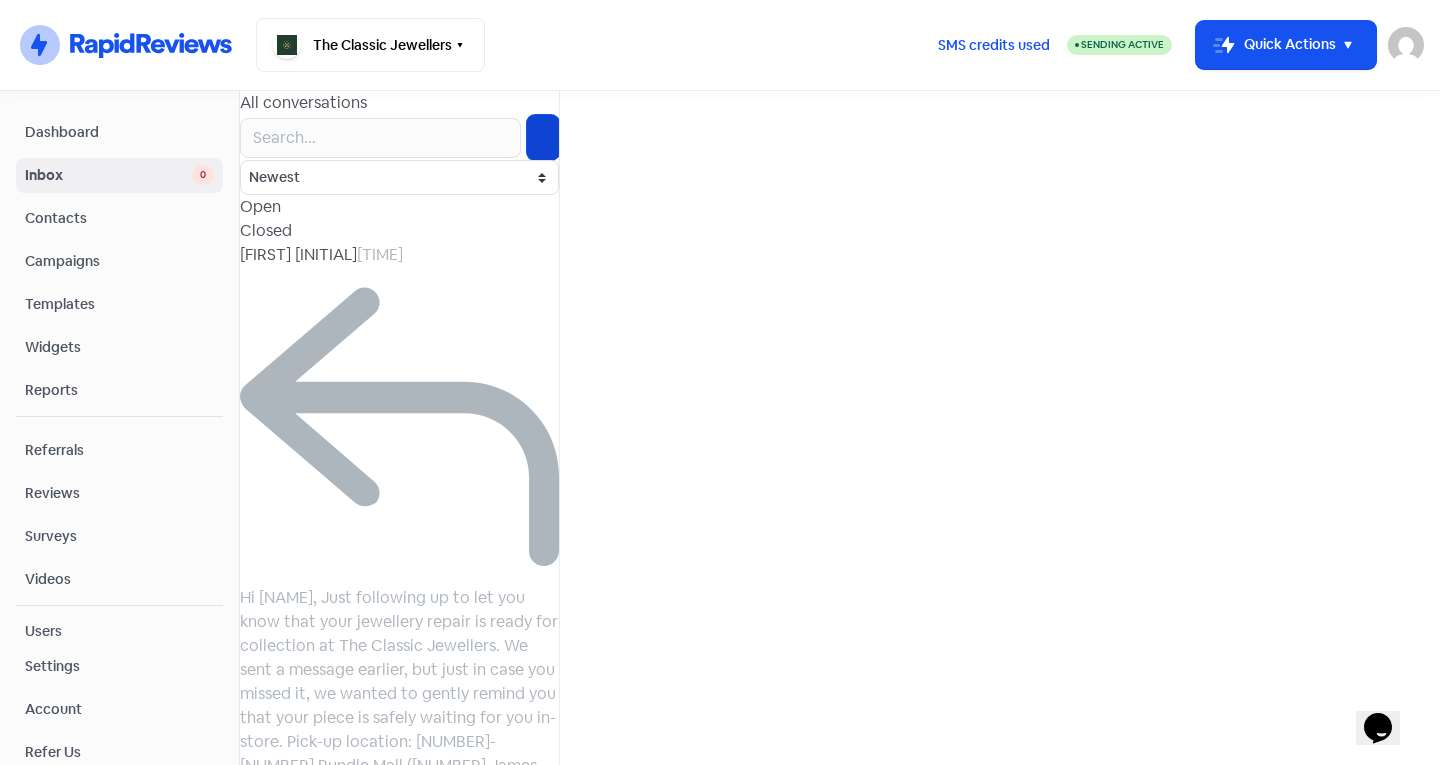 click at bounding box center (543, 137) 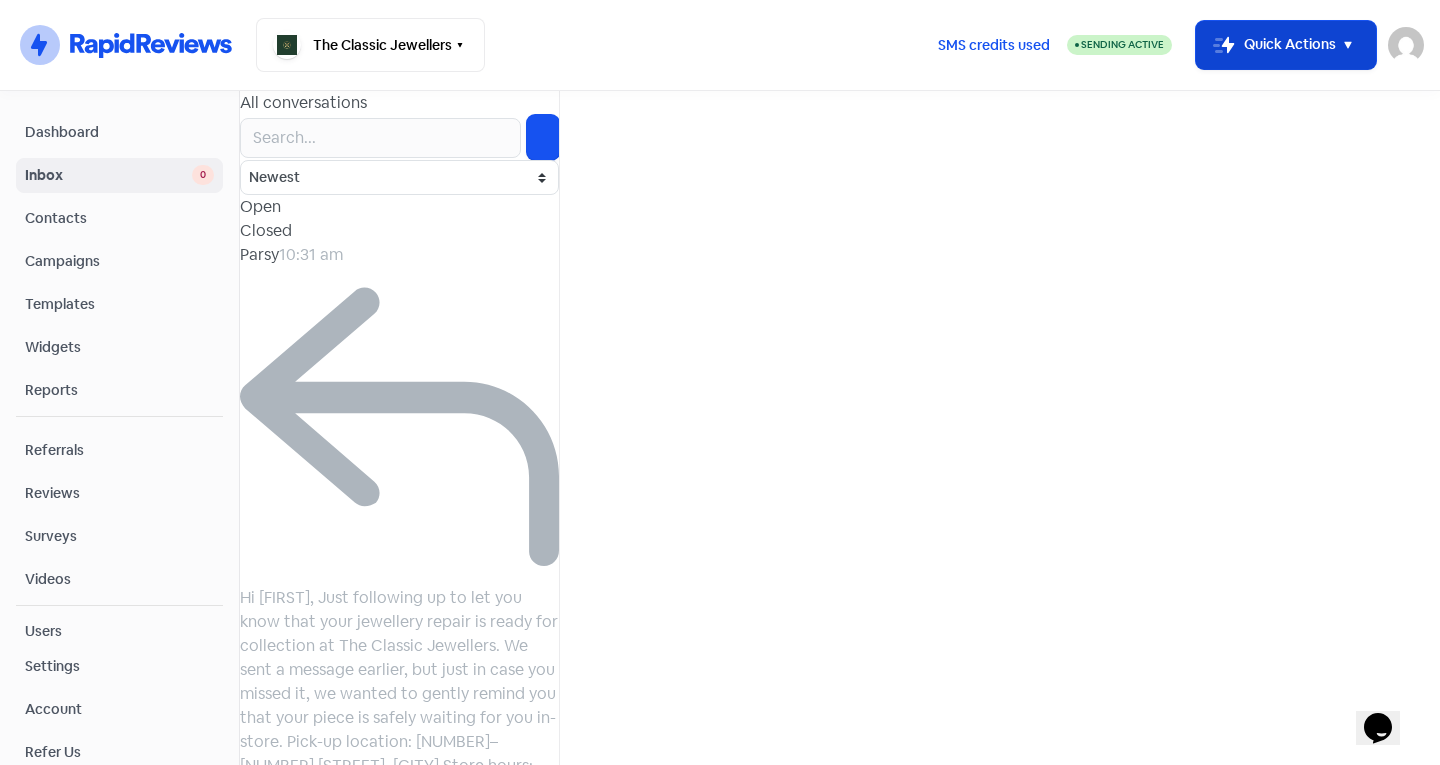 click on "Icon For Thunder-move  Quick Actions" at bounding box center [1286, 45] 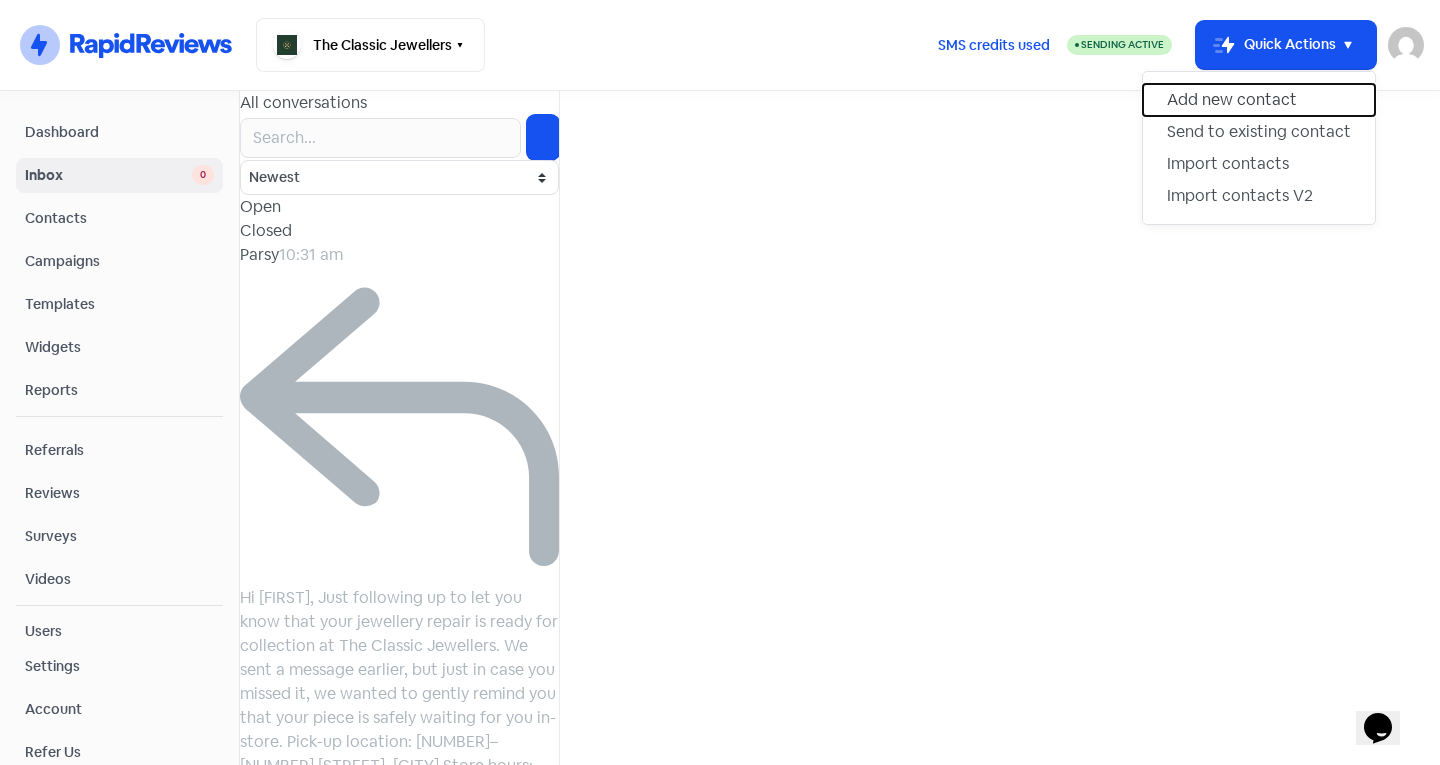 click on "Add new contact" at bounding box center [1259, 100] 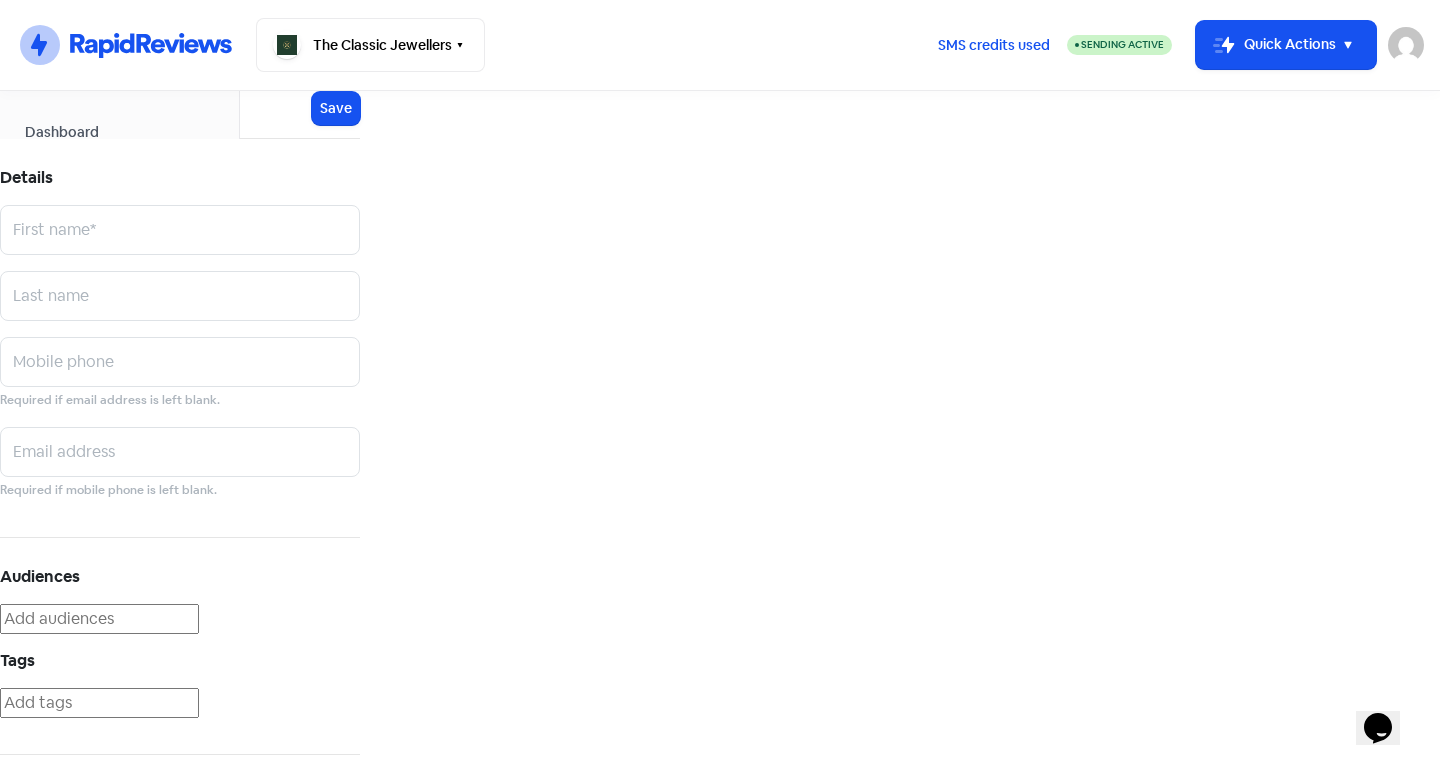 click at bounding box center (720, 878) 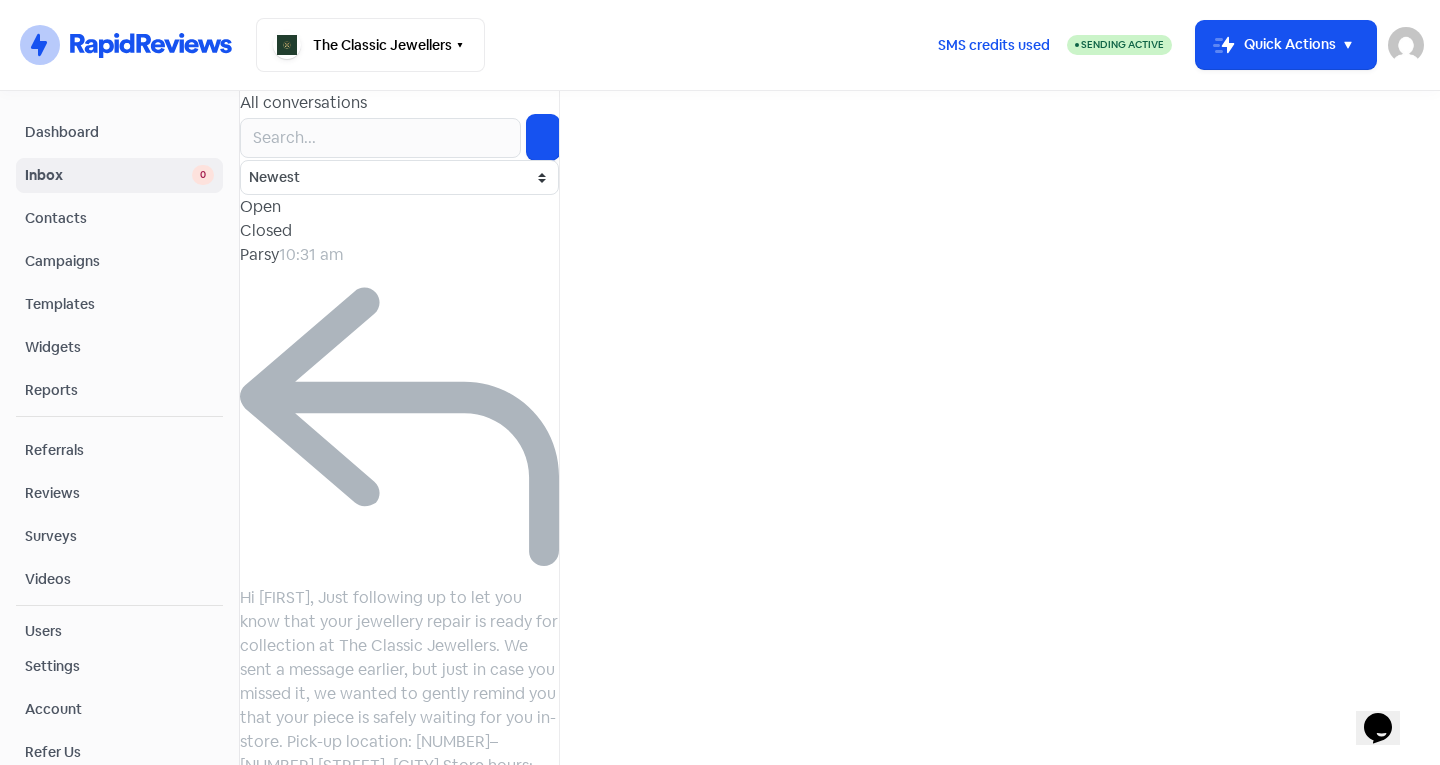 click at bounding box center [543, 138] 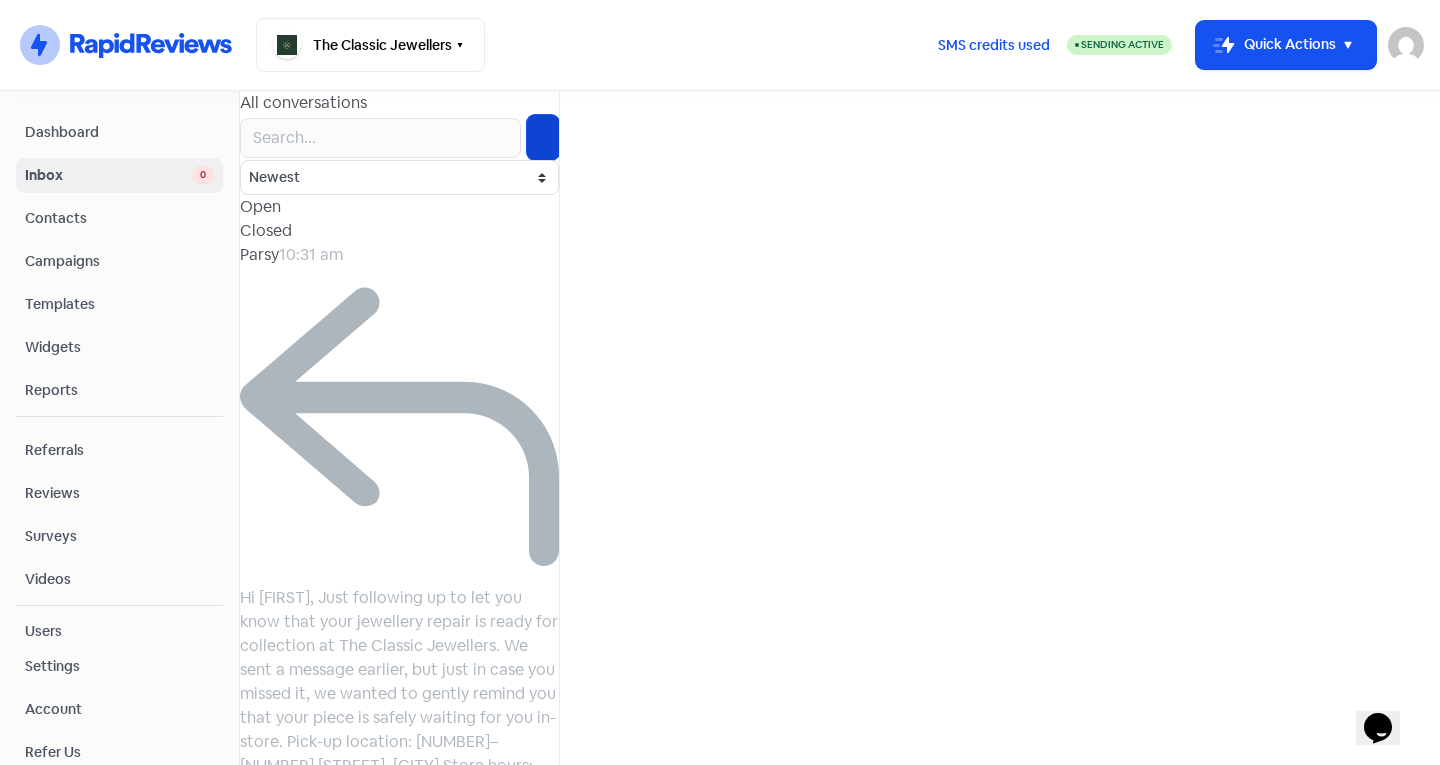 click at bounding box center (798, 394) 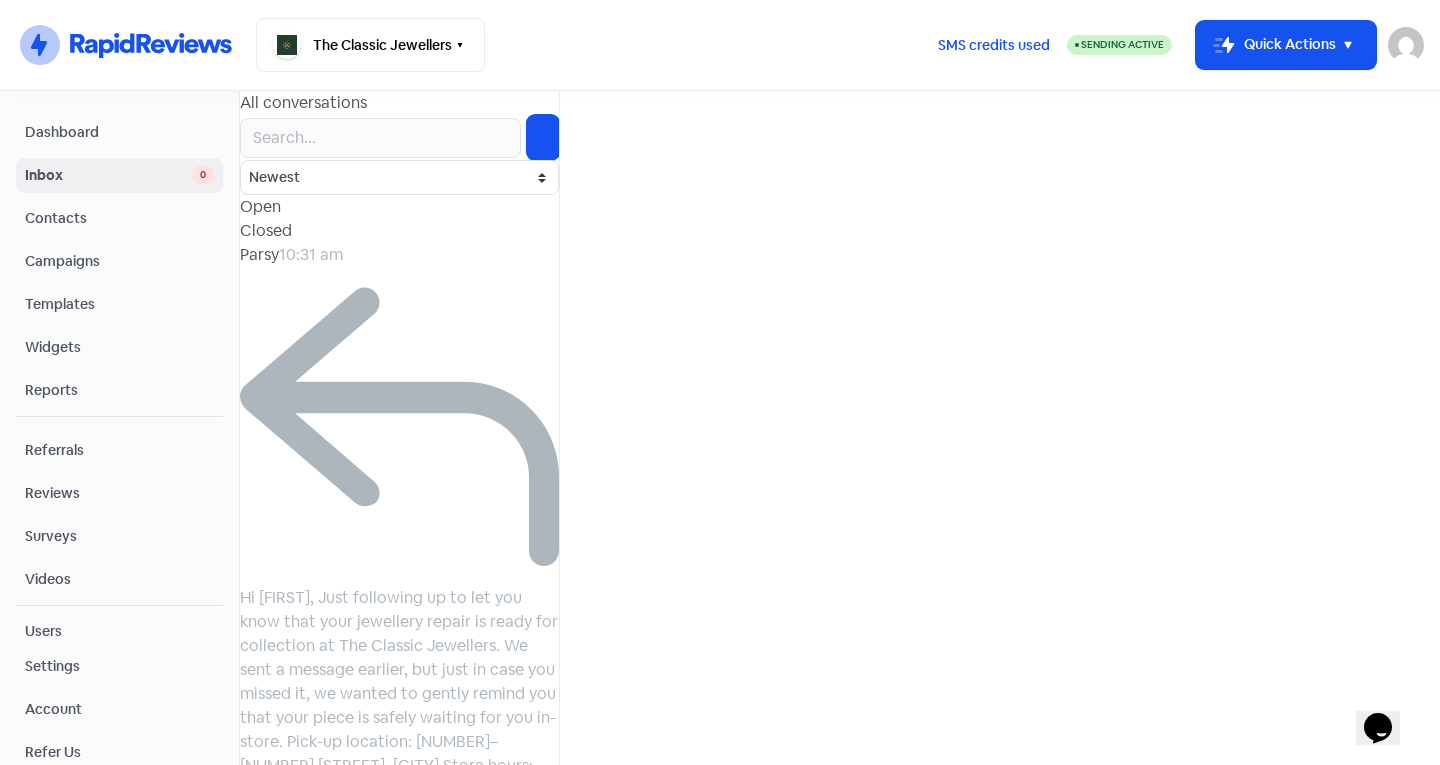 click at bounding box center (400, 89938) 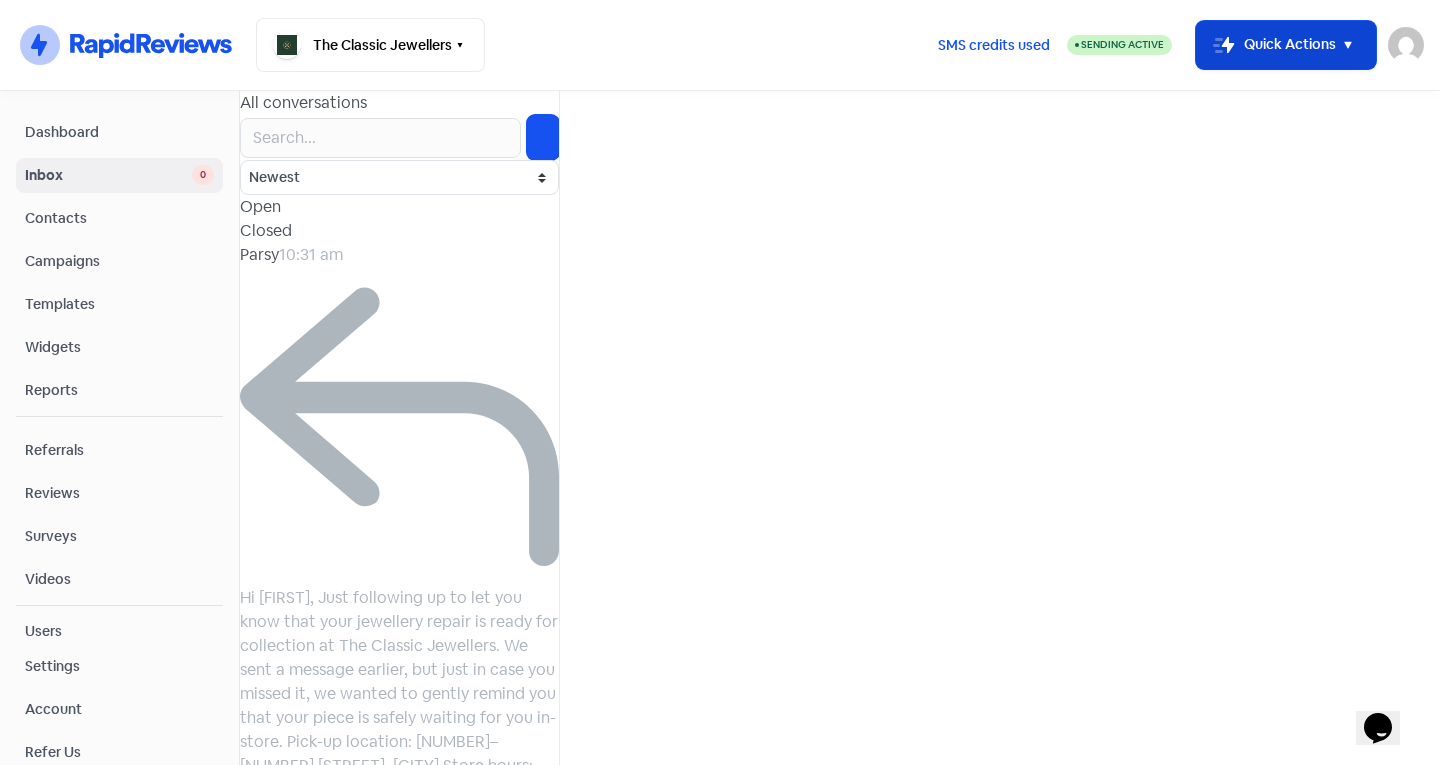 type on "[PHONE]" 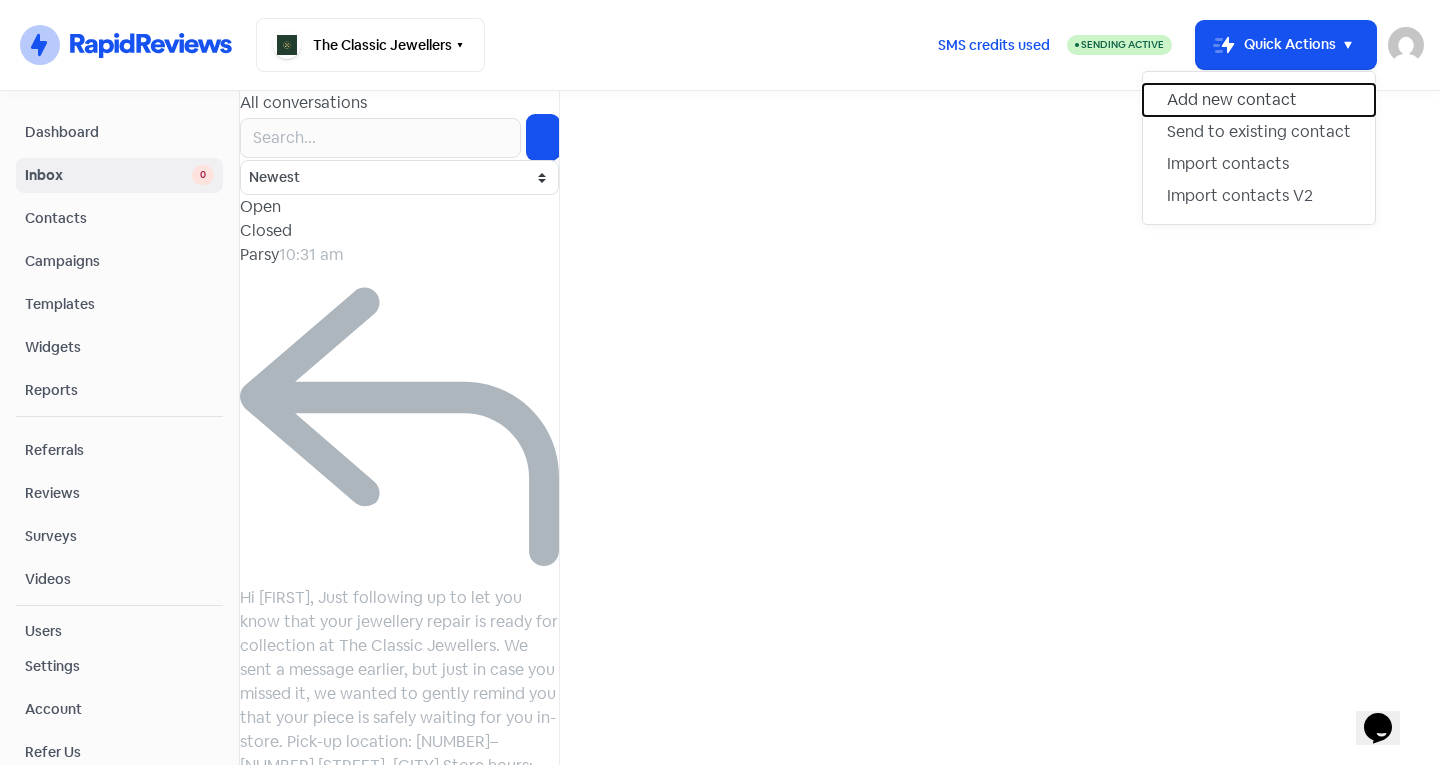 click on "Add new contact" at bounding box center [1259, 100] 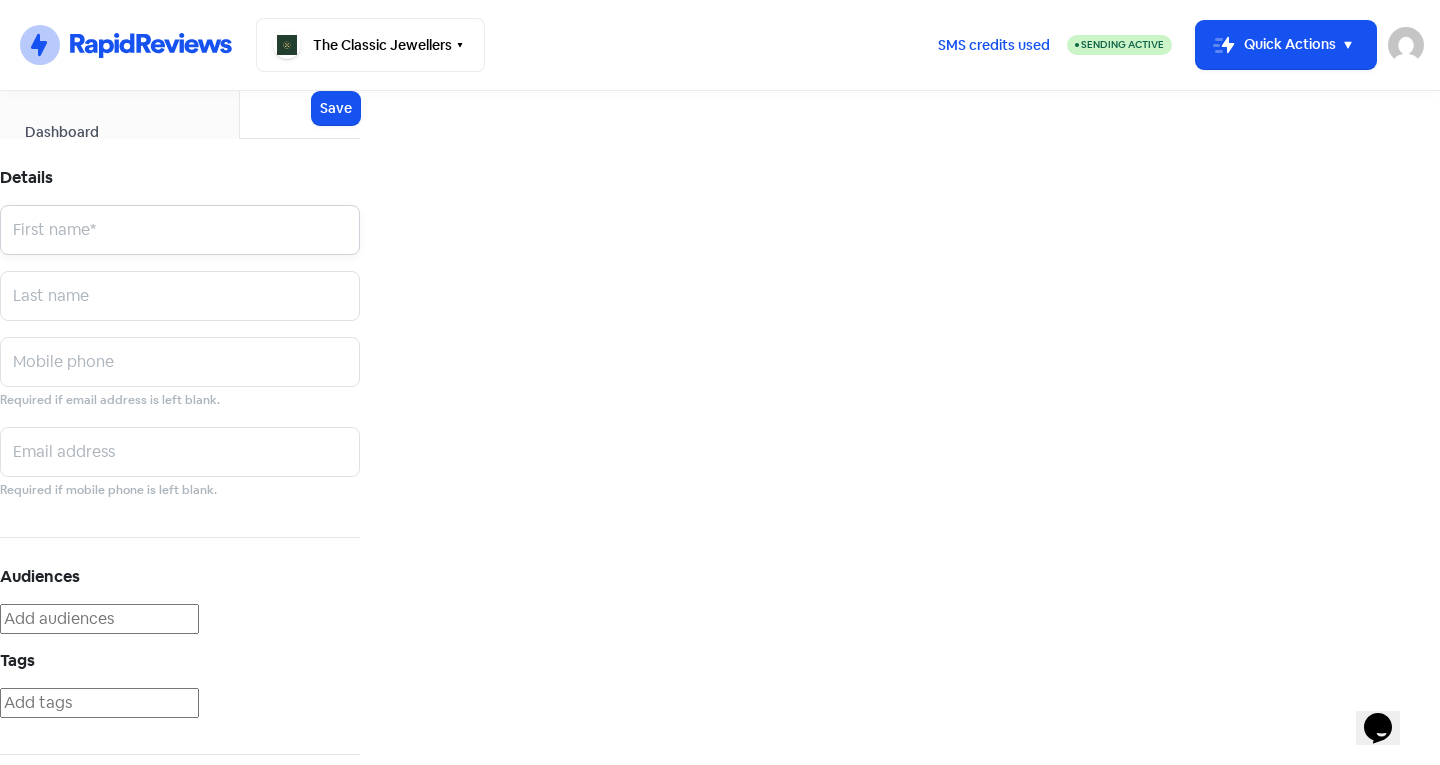 click at bounding box center (180, 230) 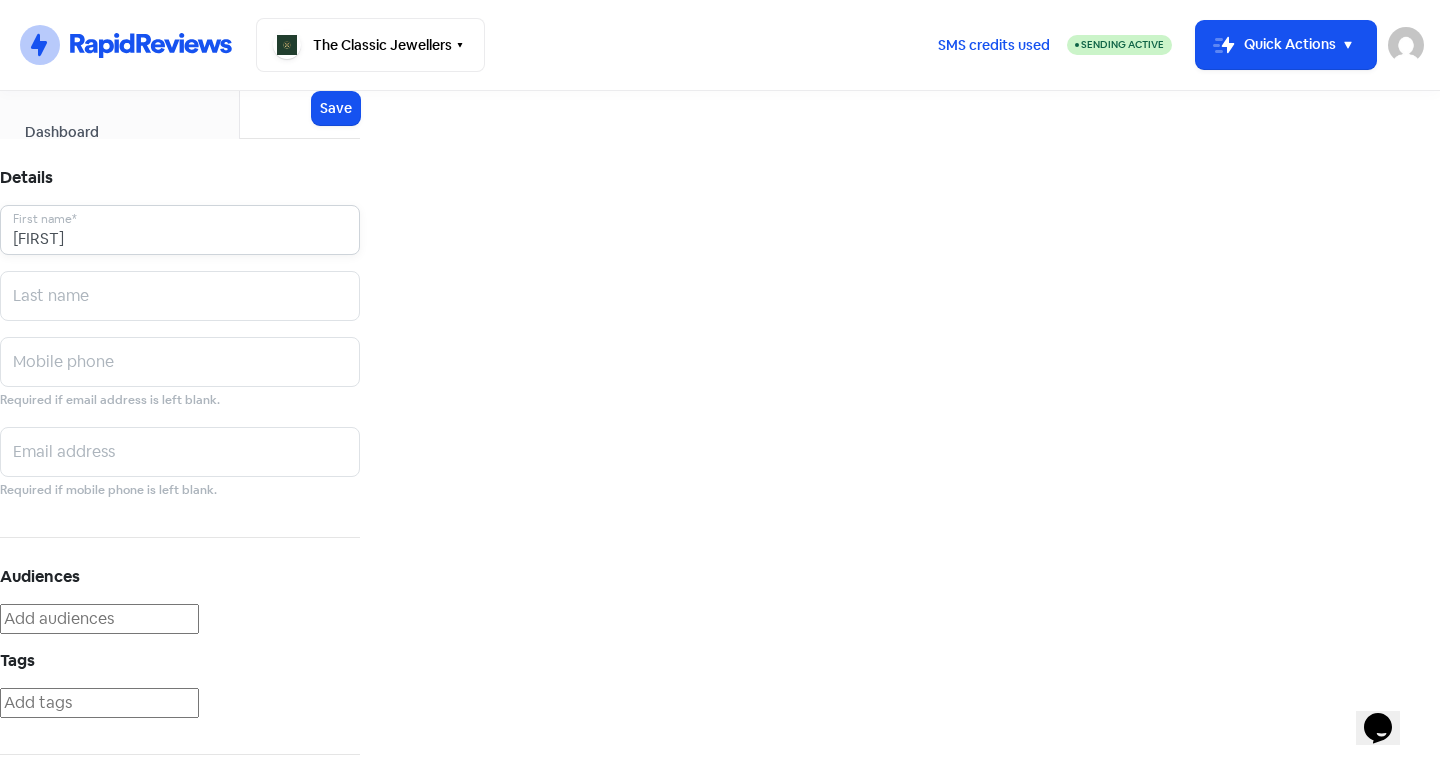 drag, startPoint x: 1132, startPoint y: 176, endPoint x: 1104, endPoint y: 179, distance: 28.160255 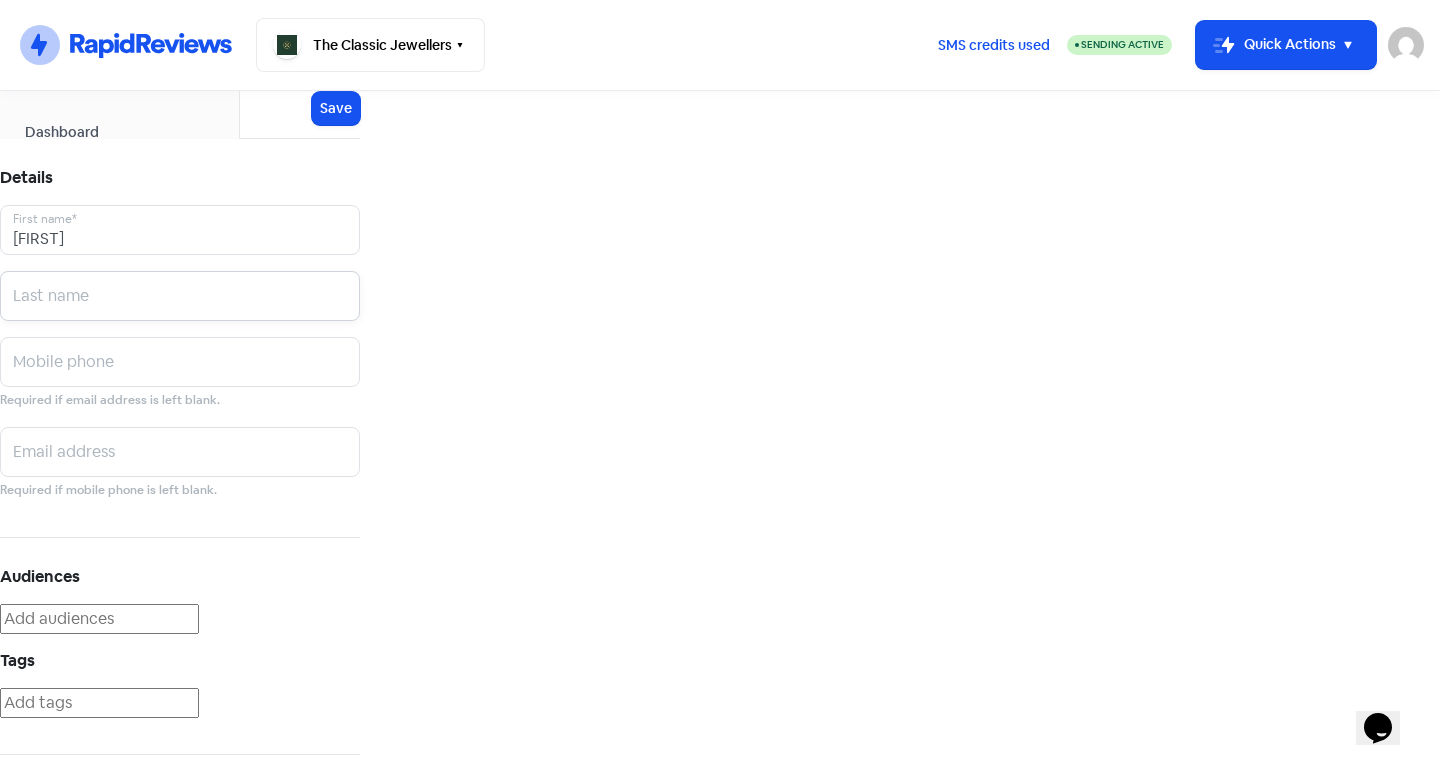 click at bounding box center (180, 230) 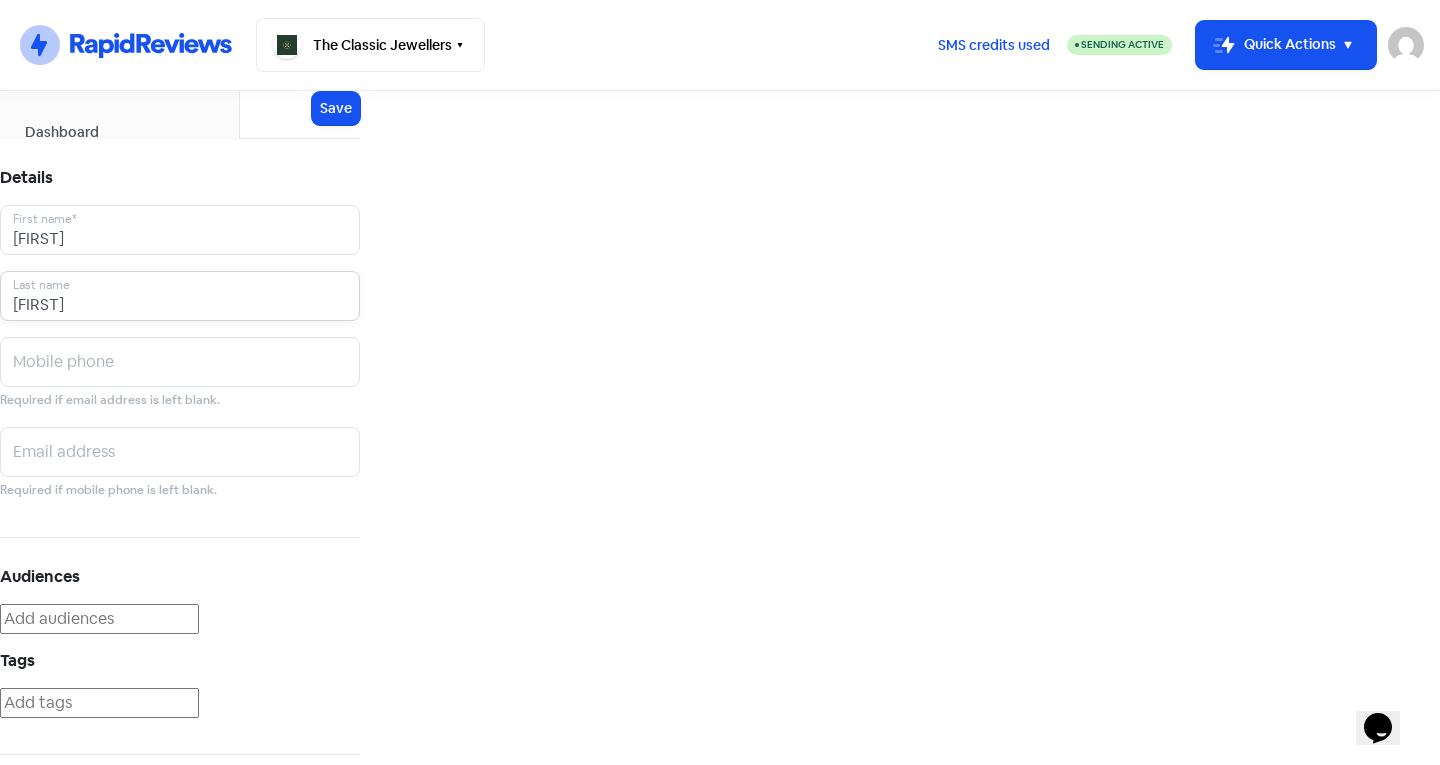 type on "[FIRST]" 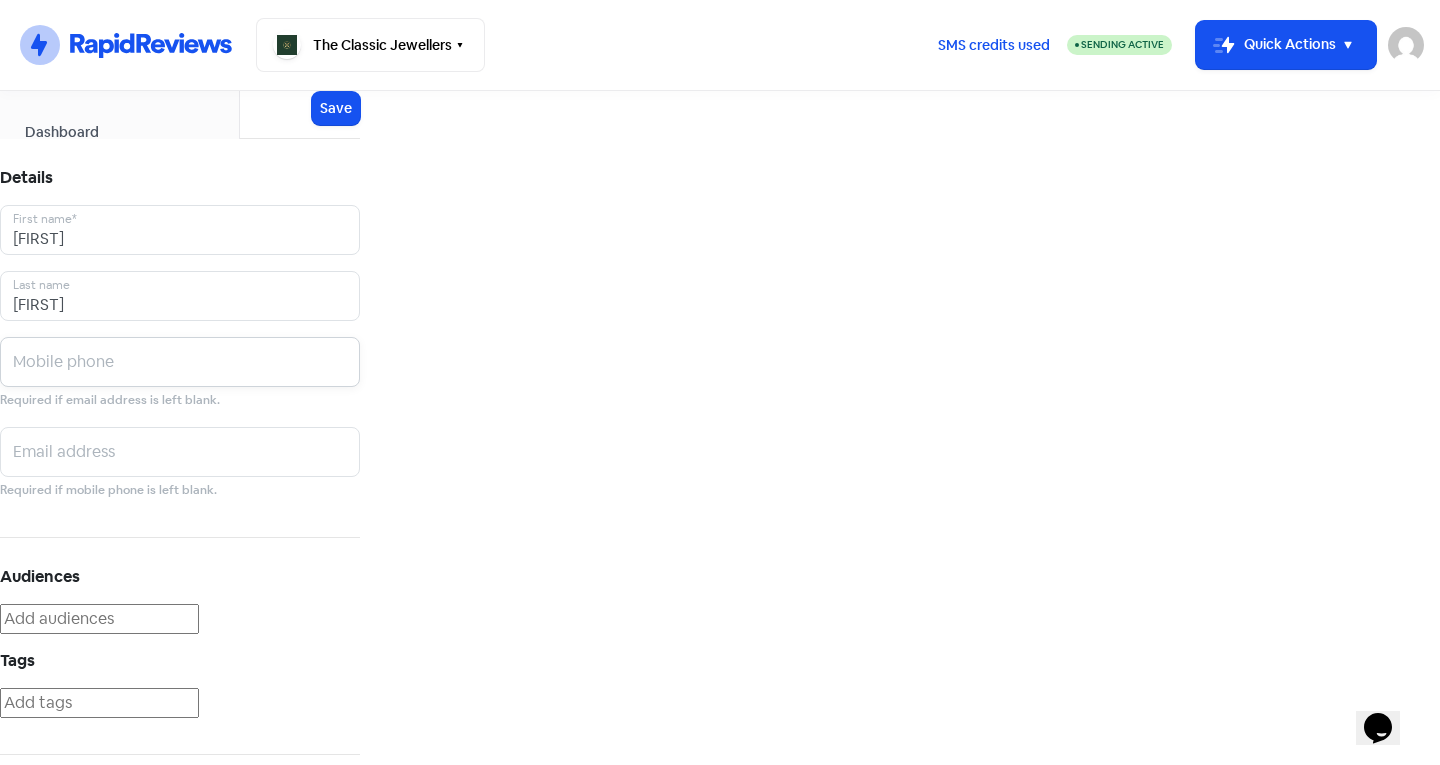 click at bounding box center [180, 230] 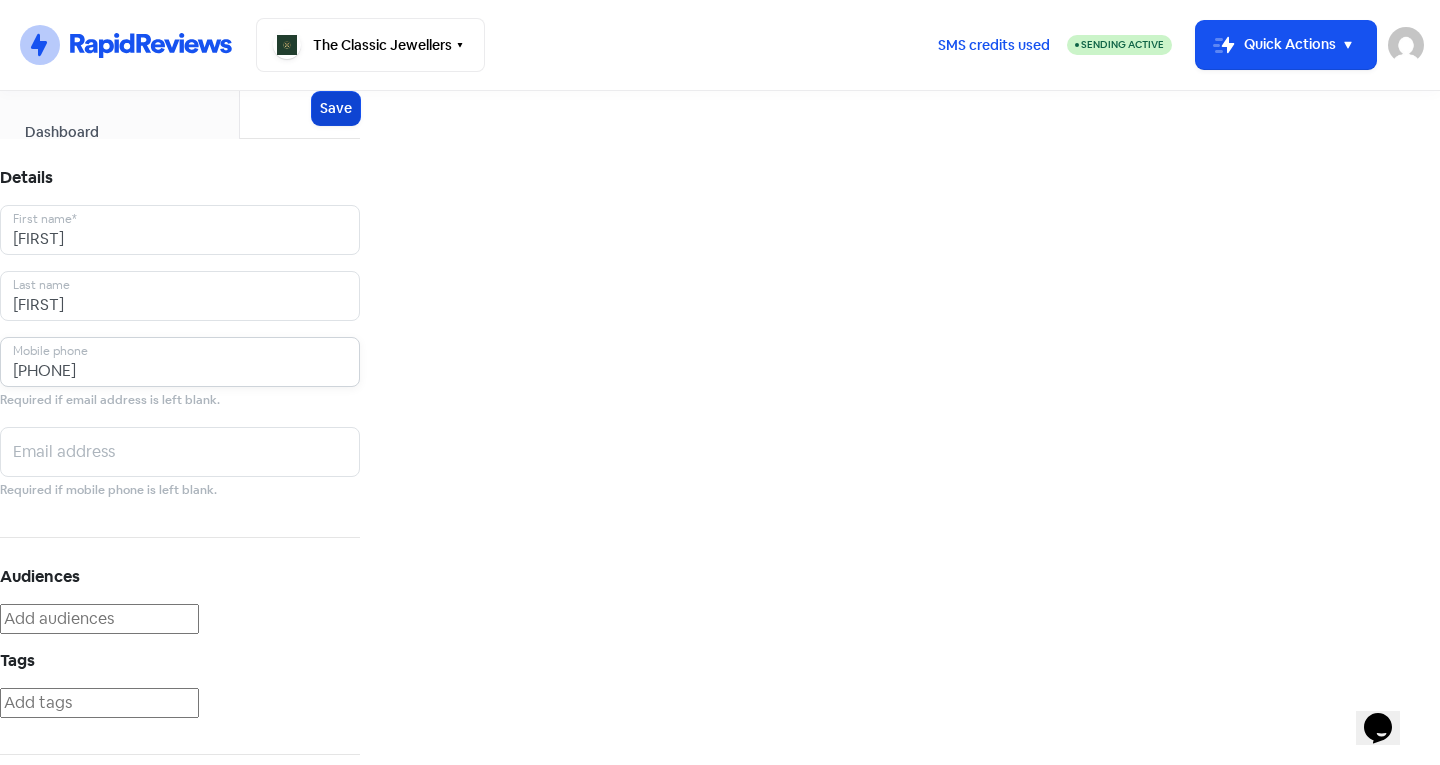 type on "[PHONE]" 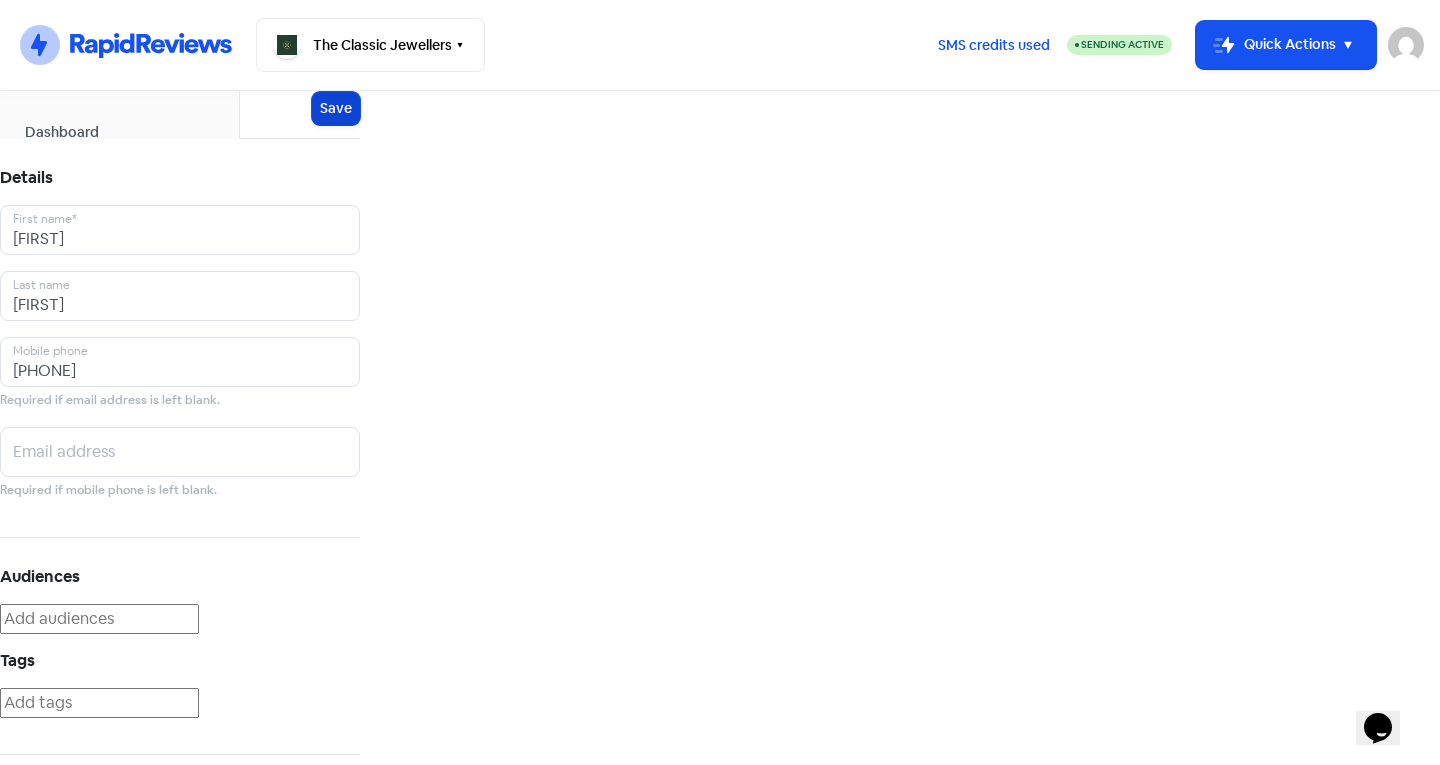 click on "Save" at bounding box center (336, 108) 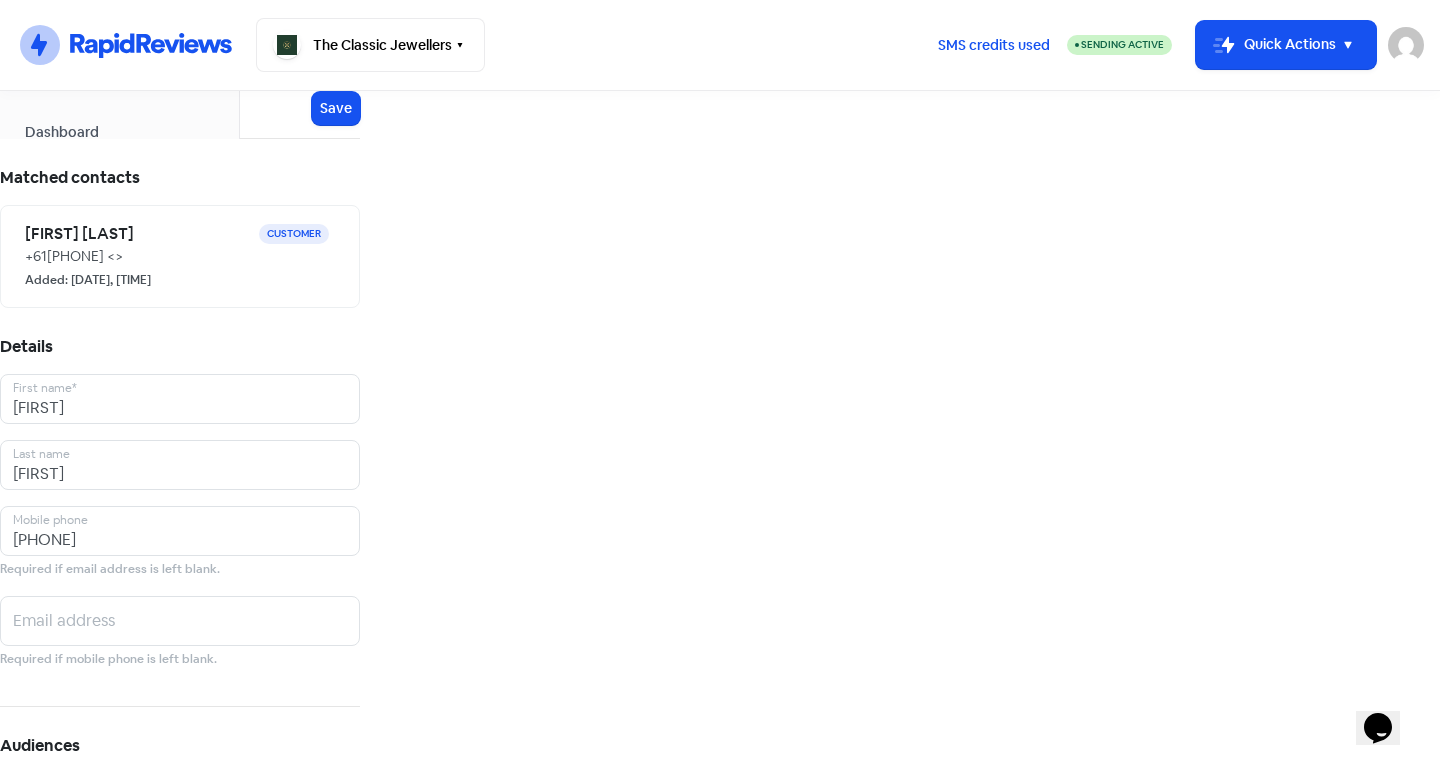 click at bounding box center [720, 1047] 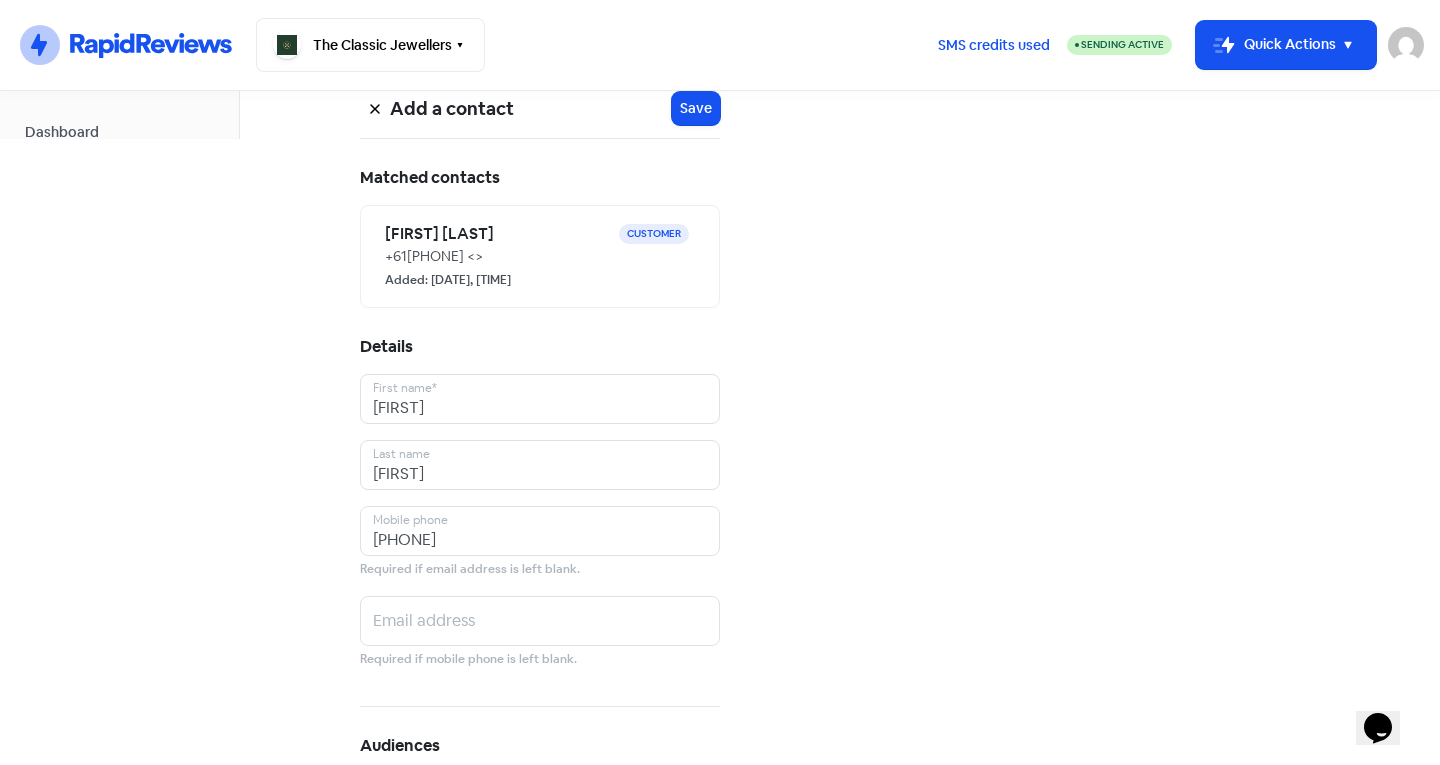 click at bounding box center (543, 138) 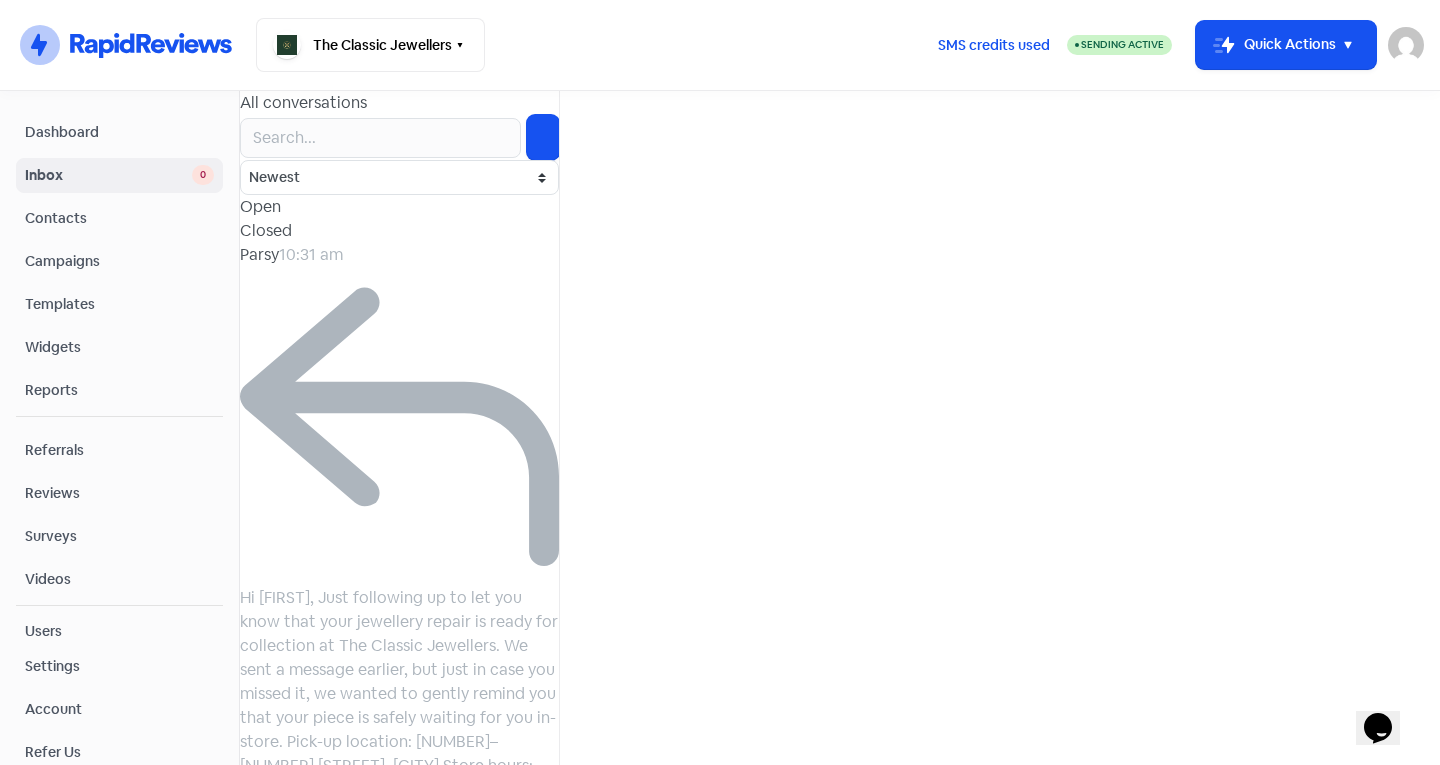 drag, startPoint x: 664, startPoint y: 113, endPoint x: 541, endPoint y: 129, distance: 124.036285 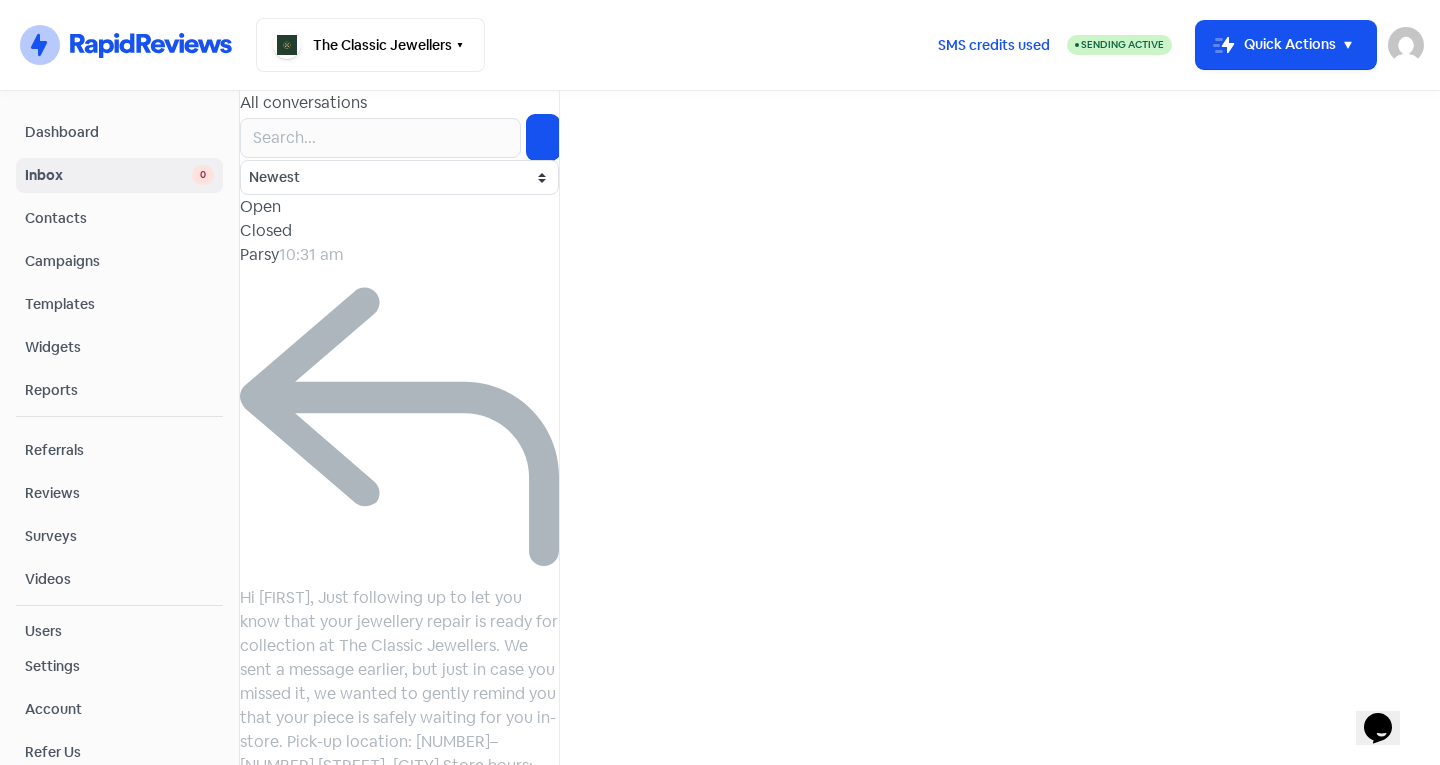 type on "[FIRST]" 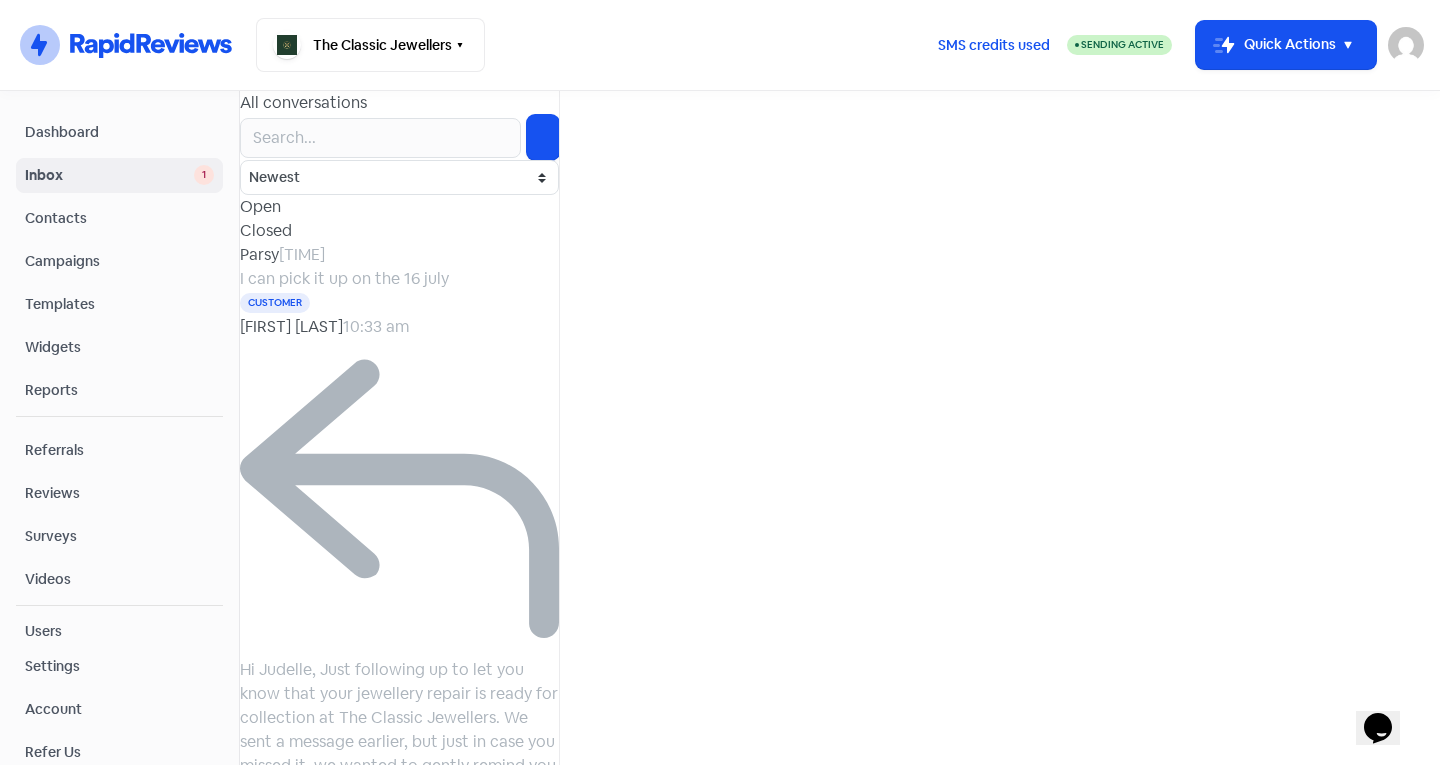 click on "Parsy  10:34 am I can pick it up on the 16 july  Customer" at bounding box center [399, 279] 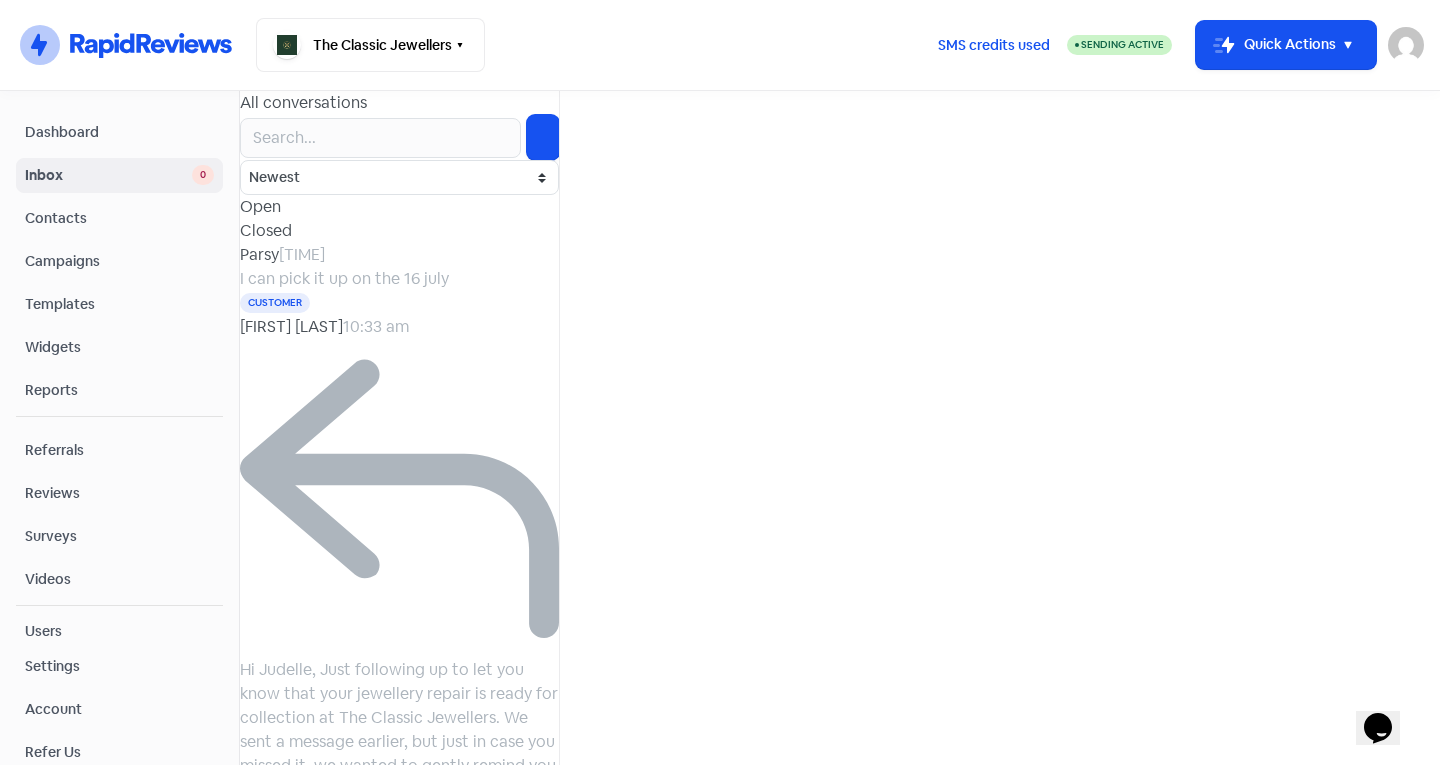 click at bounding box center (0, 0) 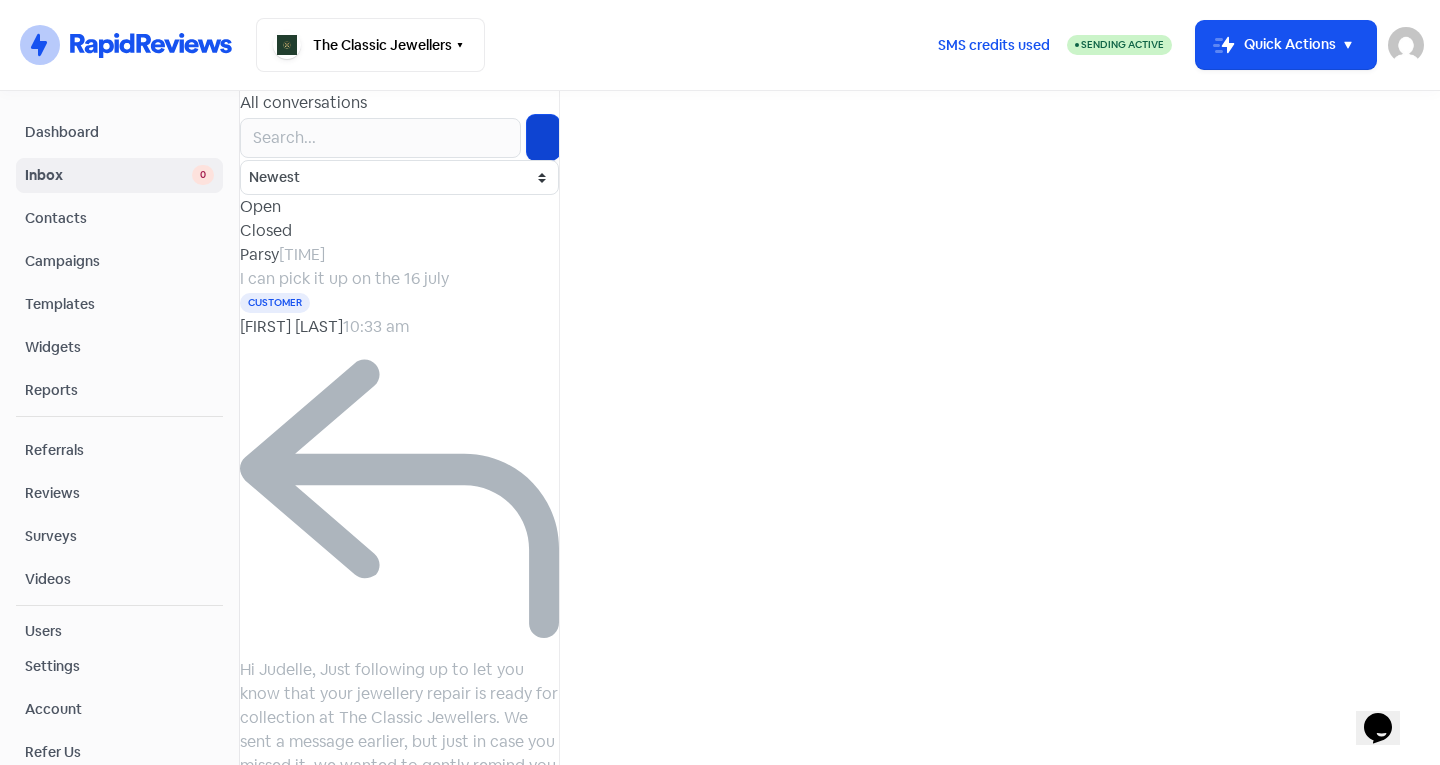 click at bounding box center (543, 138) 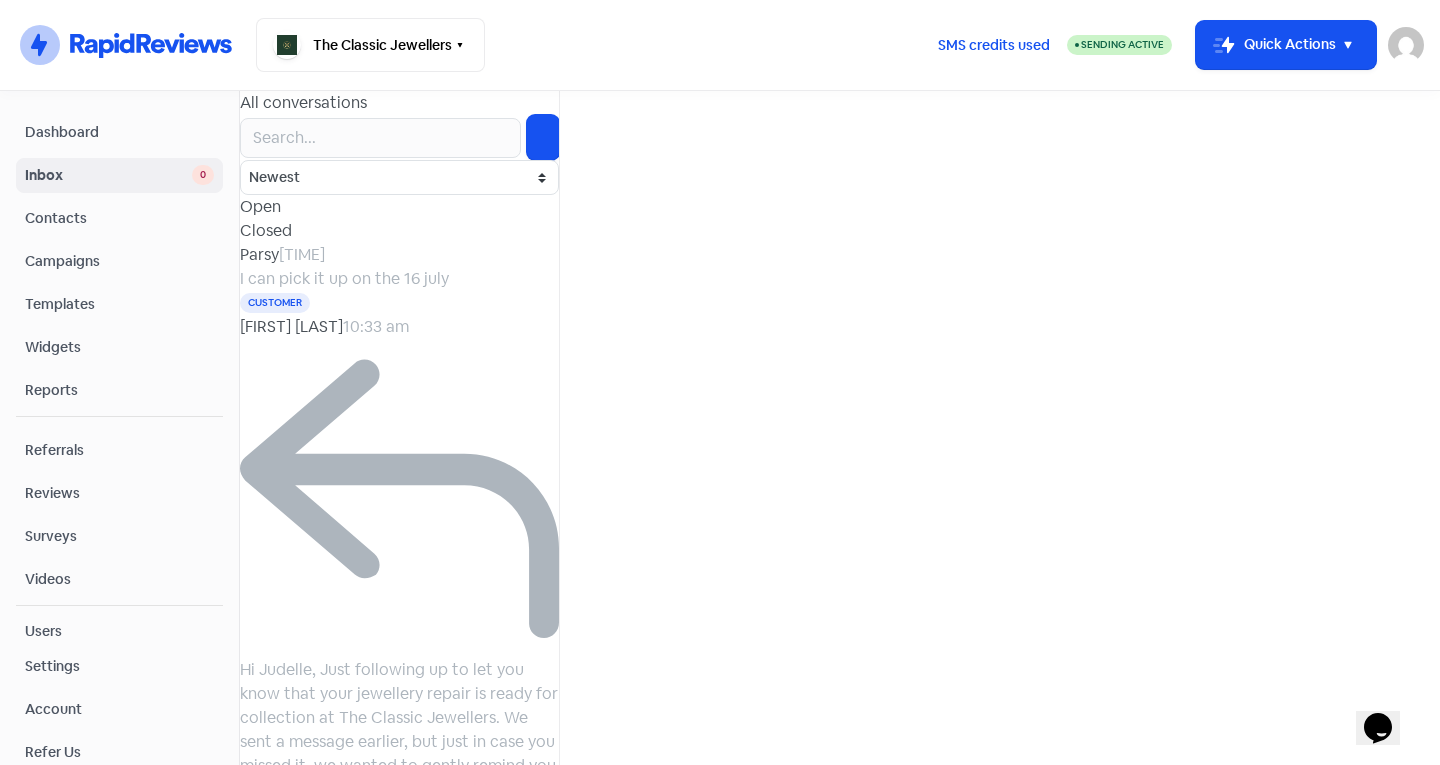 click at bounding box center (400, 90010) 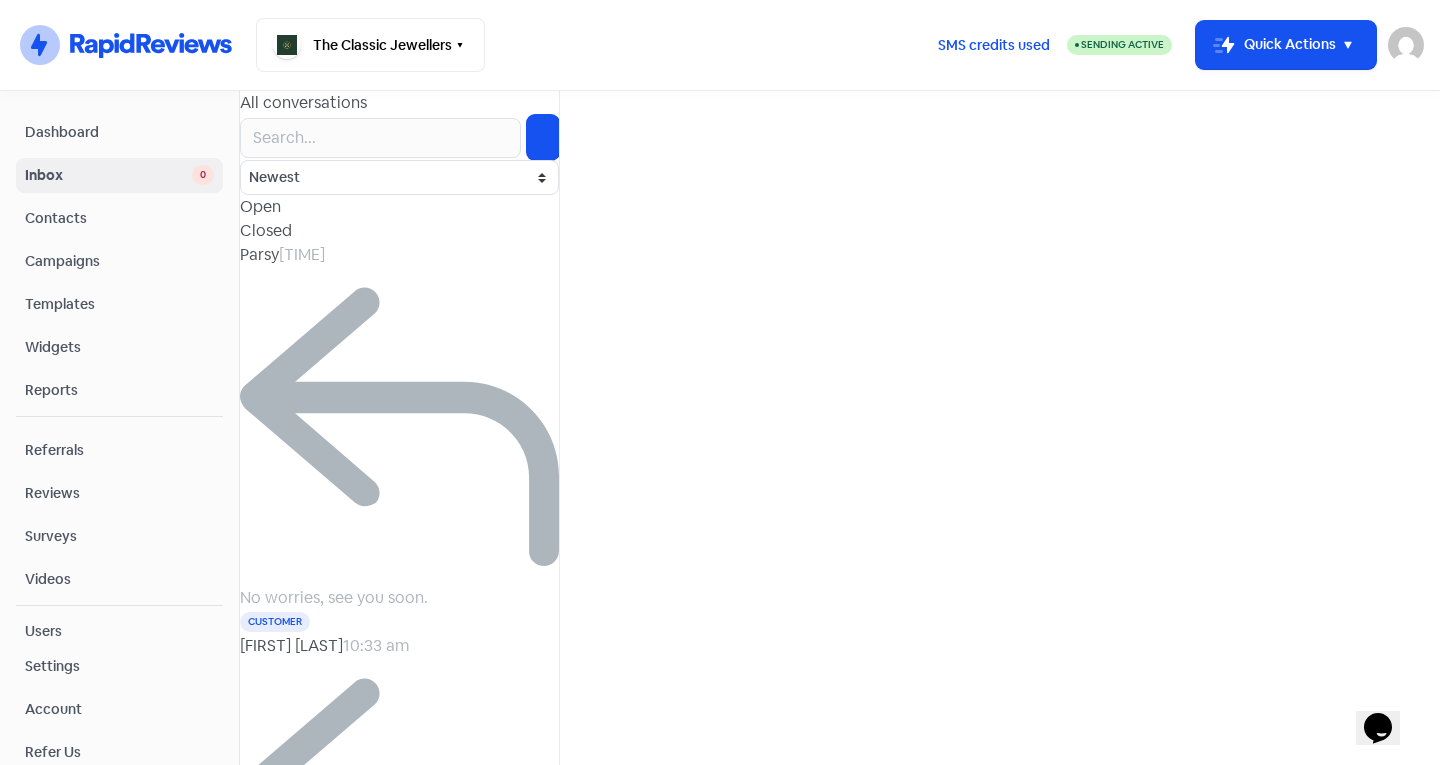 type on "gag" 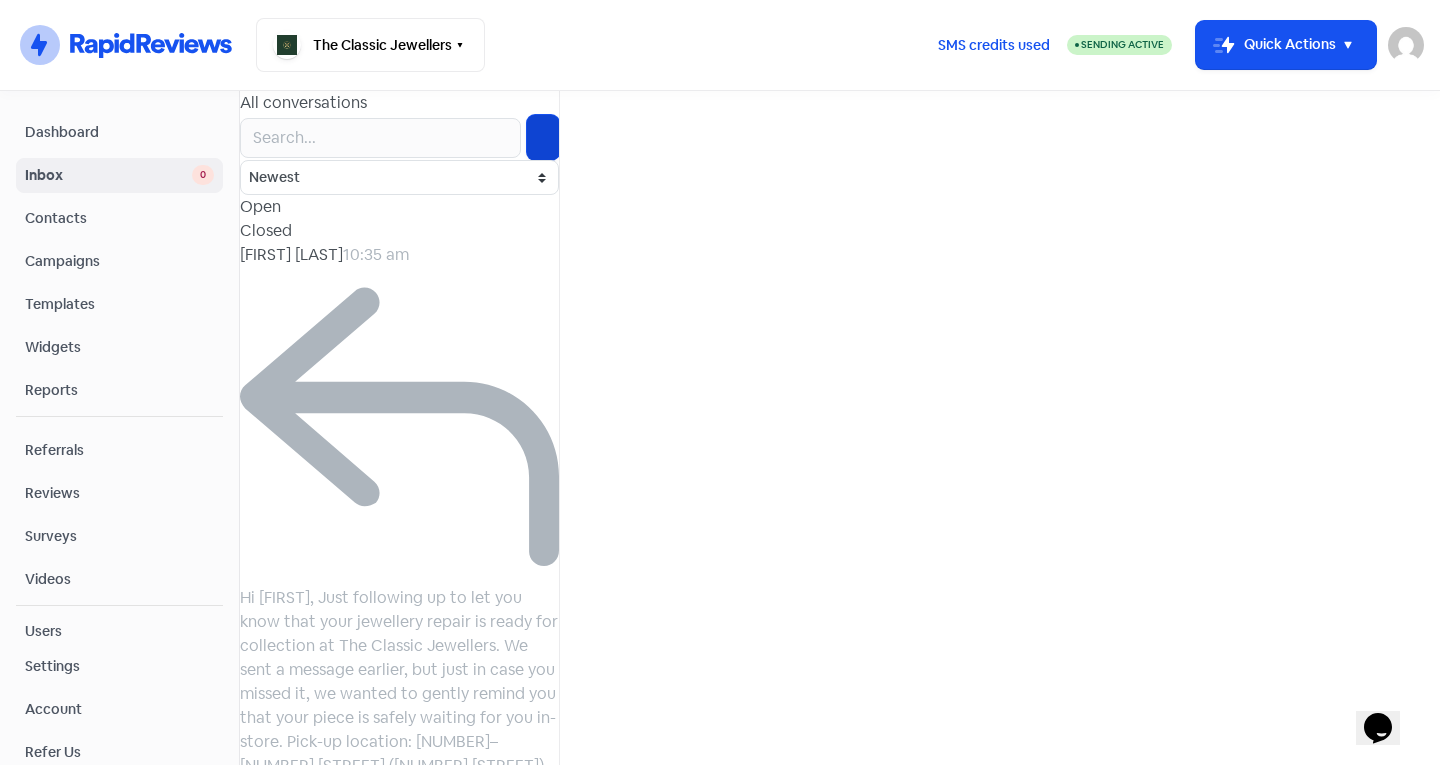 click at bounding box center [543, 138] 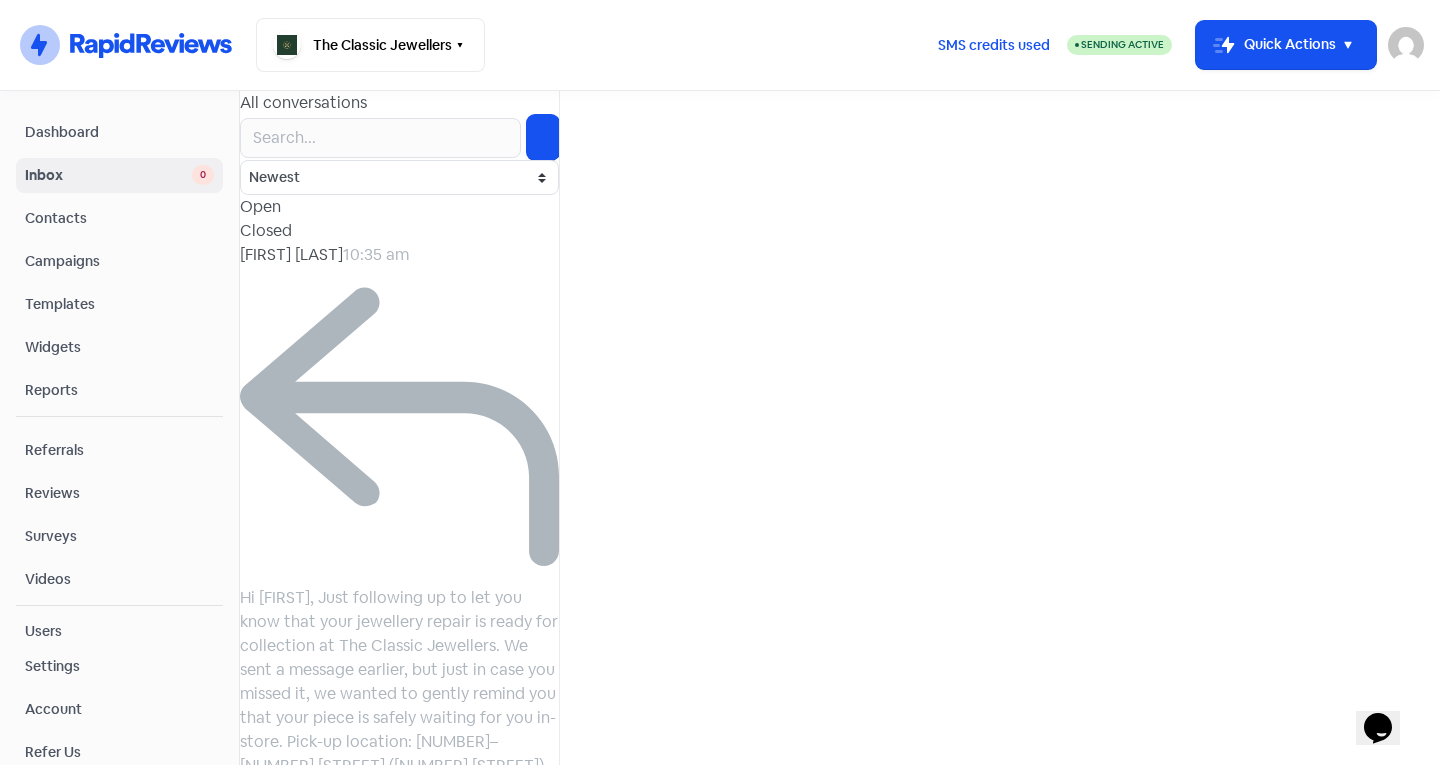 click at bounding box center [400, 91056] 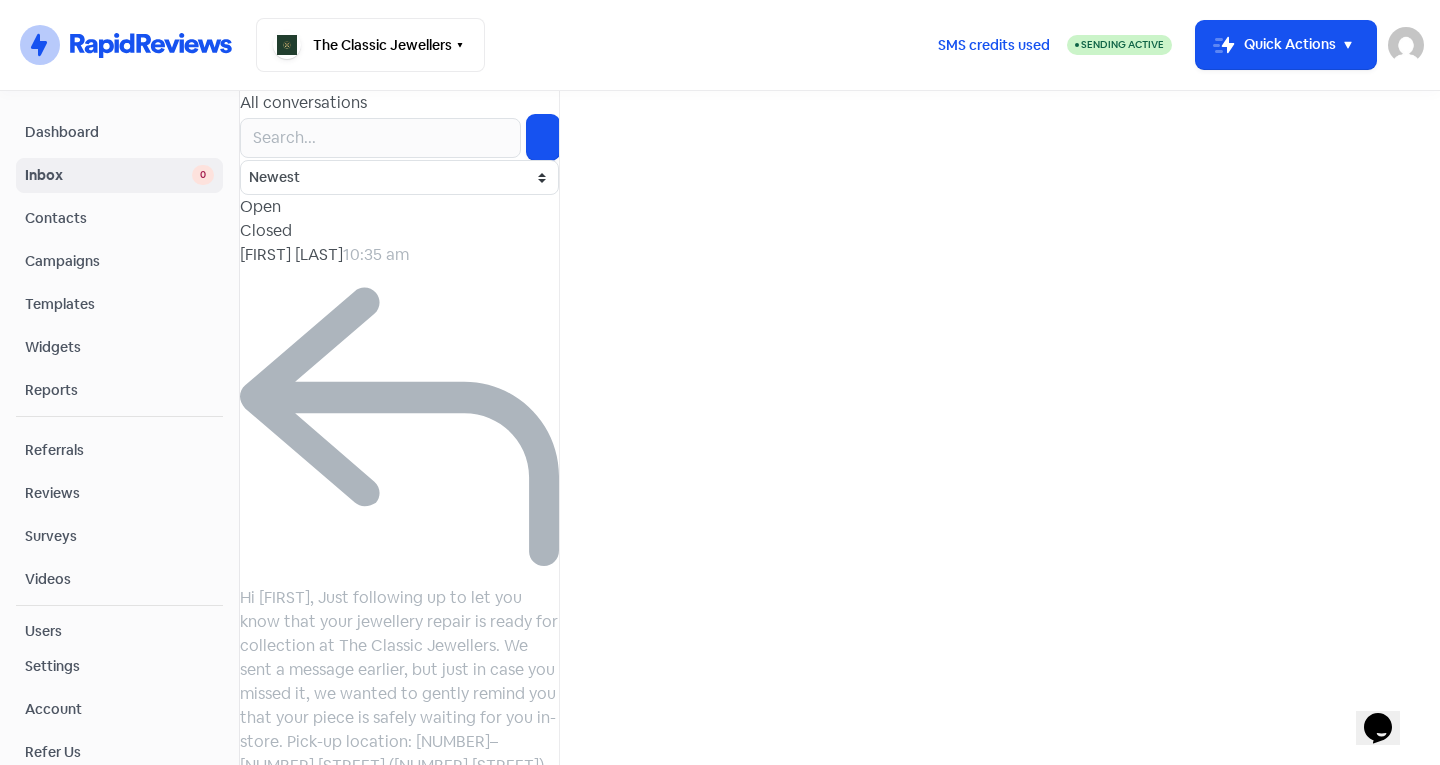 type on "[FIRST]" 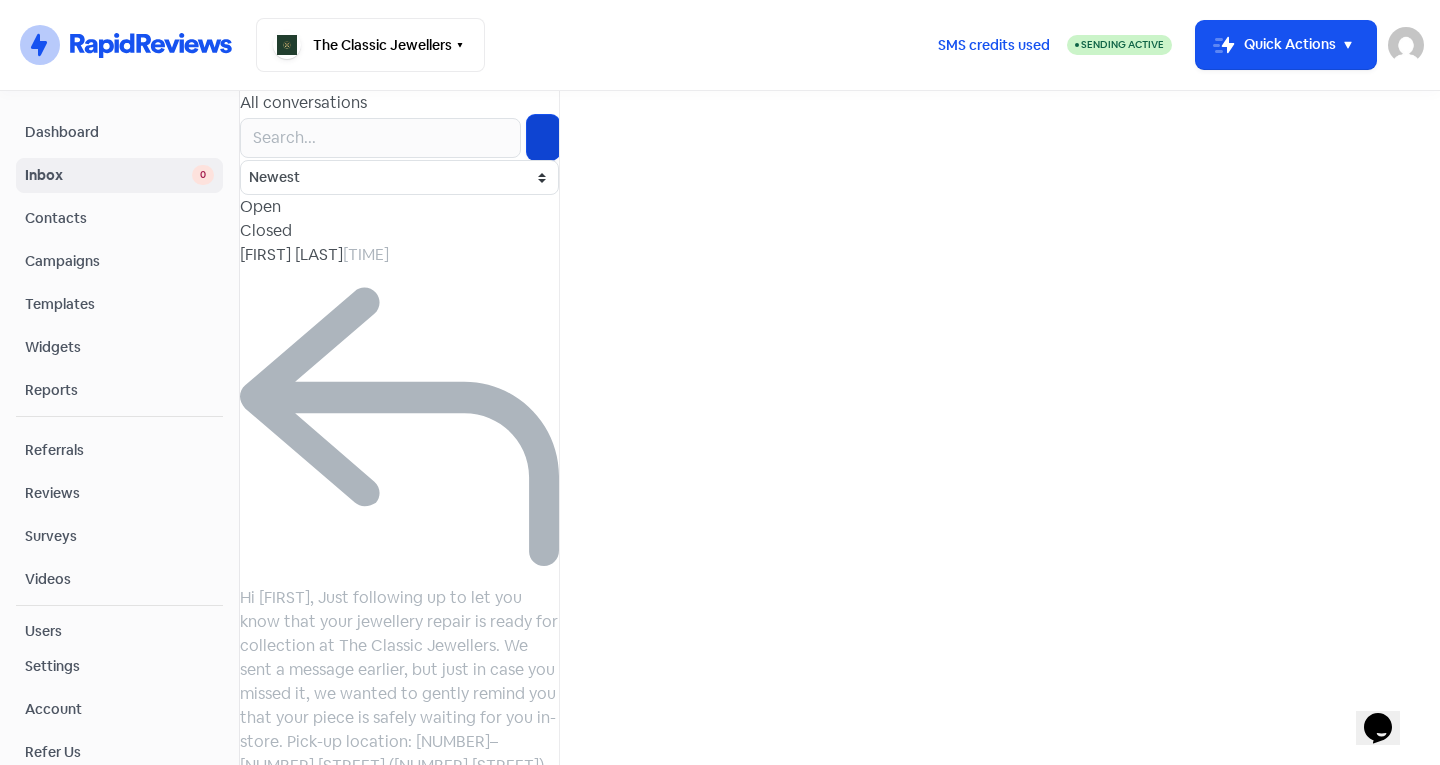 click at bounding box center [543, 137] 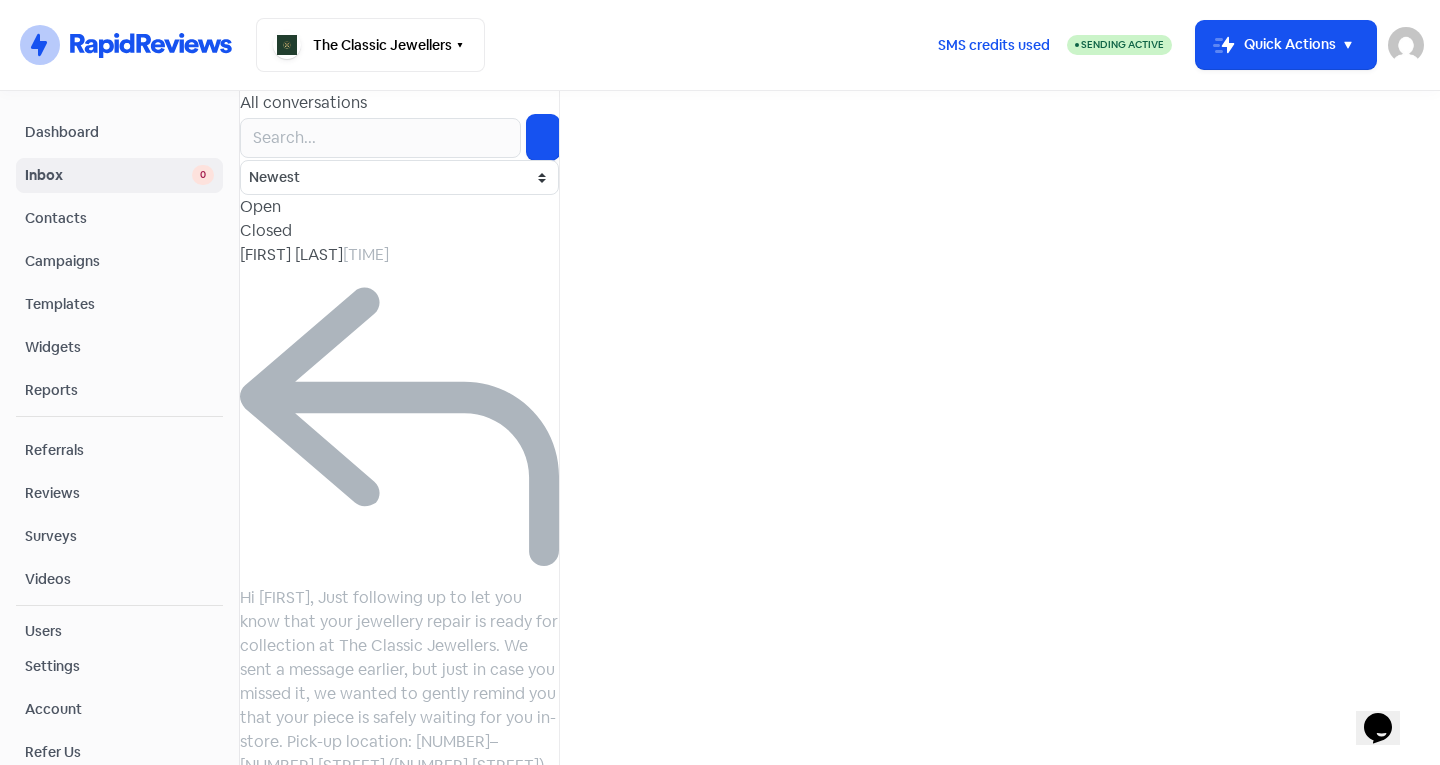 click at bounding box center [400, 91783] 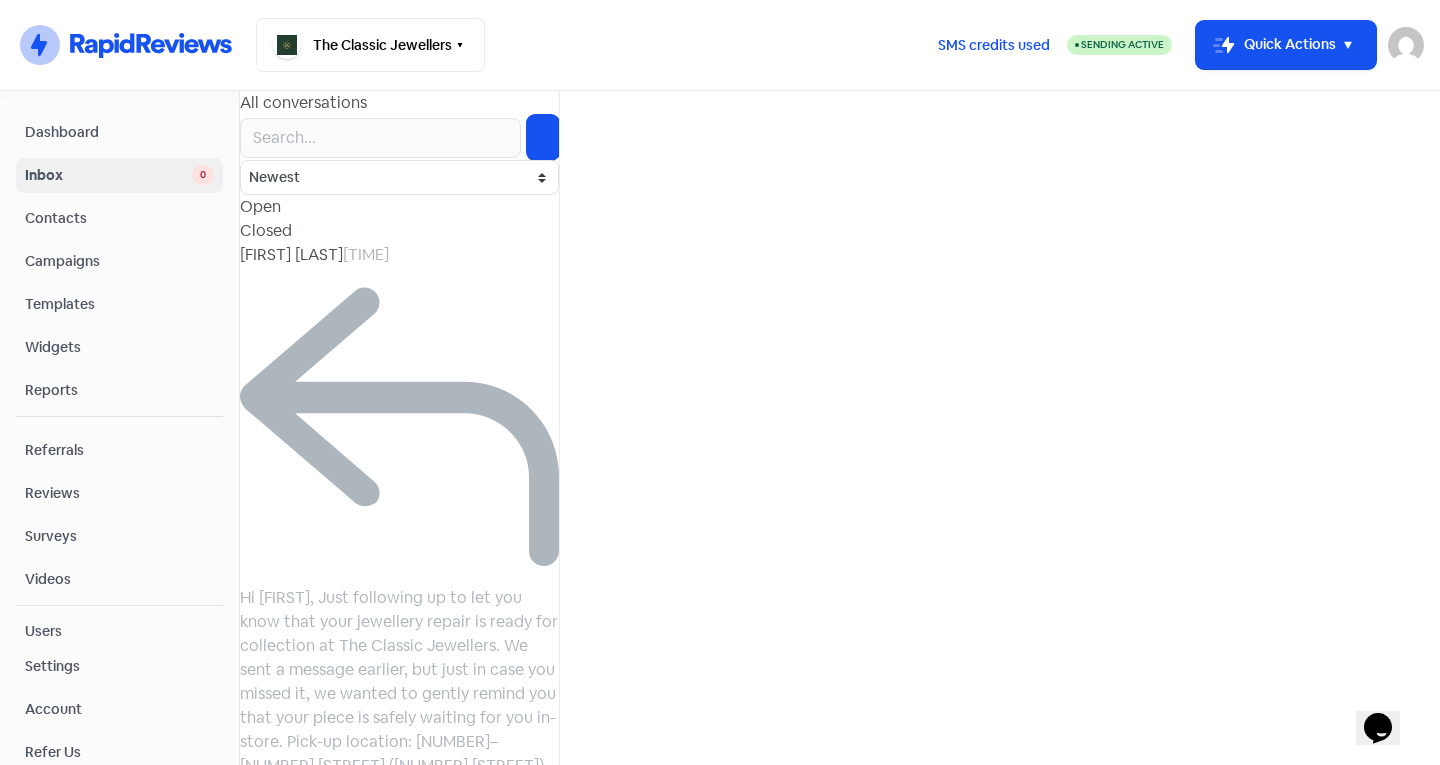 type on "[FIRST]" 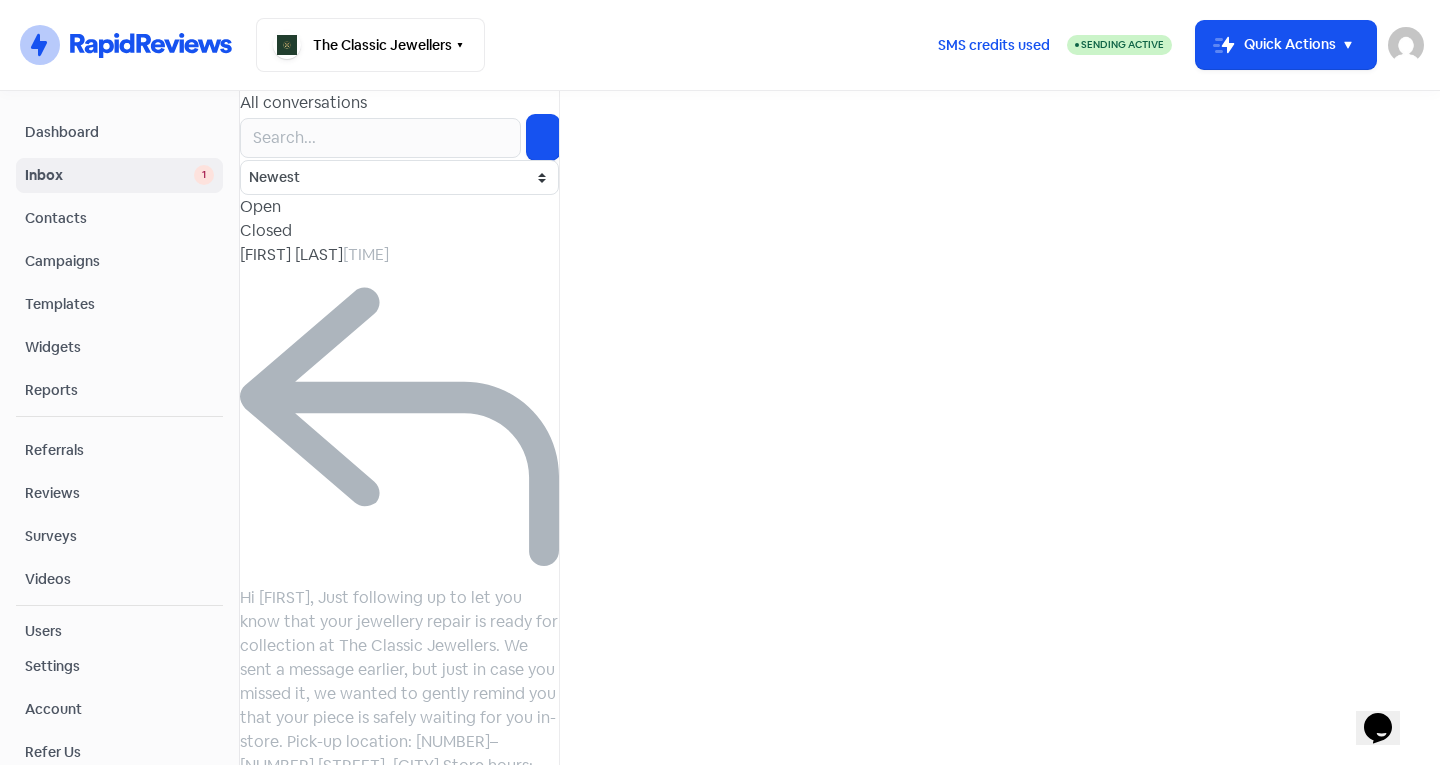 click on "[FIRST] [LAST]" at bounding box center (291, 254) 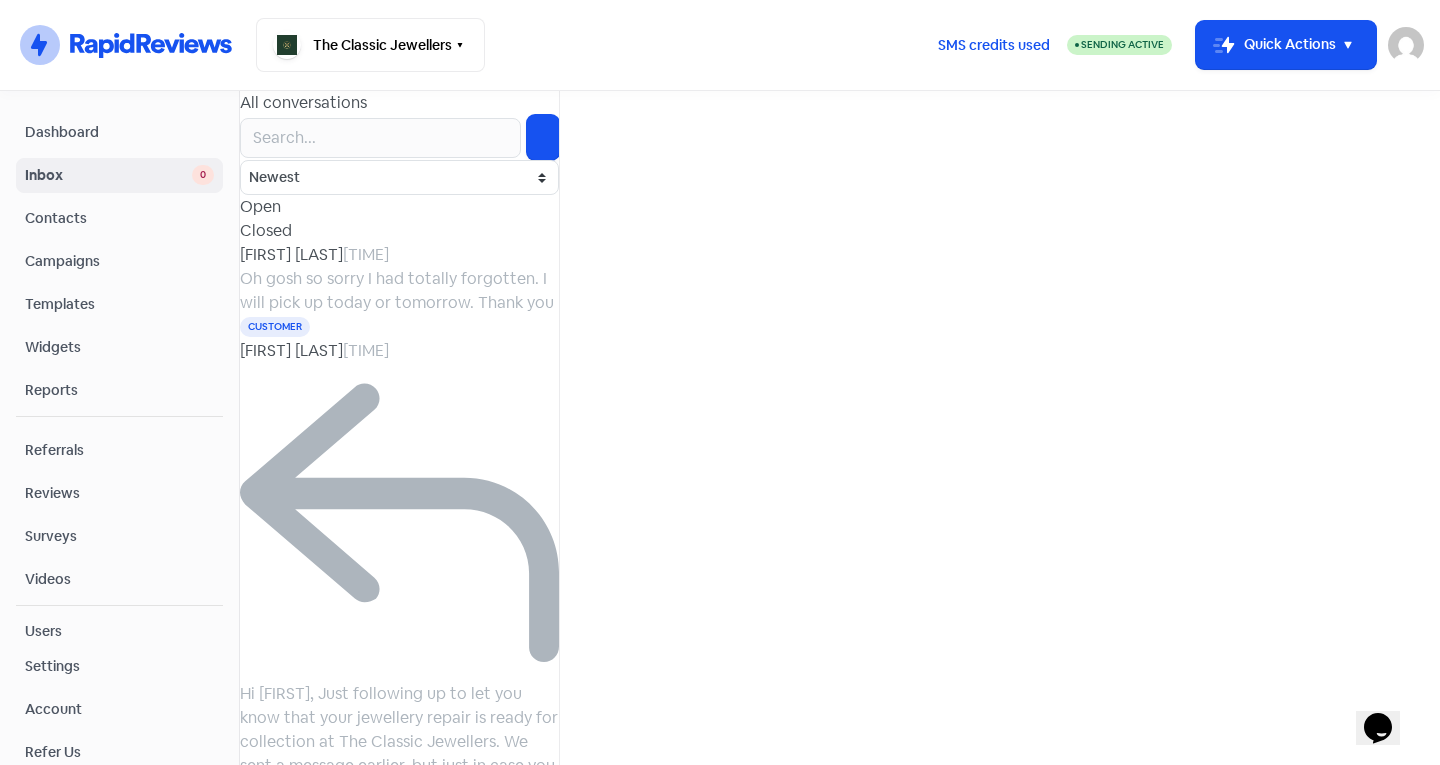 scroll, scrollTop: 0, scrollLeft: 0, axis: both 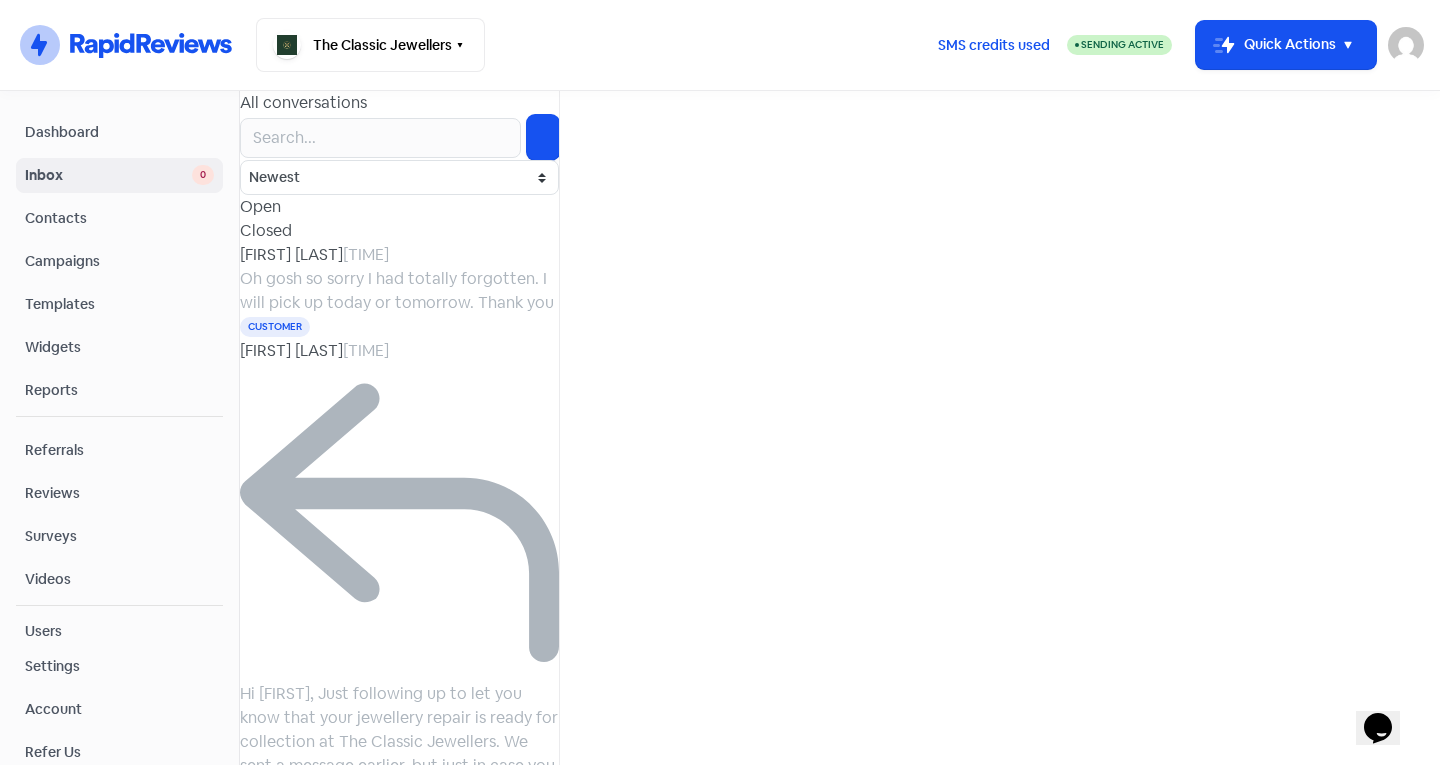 click on "Hi [FIRST],
Just following up to let you know that your jewellery repair is ready for collection at The Classic Jewellers. We sent a message earlier, but just in case you missed it, we wanted to gently remind you that your piece is safely waiting for you in-store.
Pick-up location: [NUMBER]–[NUMBER] [STREET], [CITY]
Store hours: Mon-Fri: [TIME]-[TIME]. Sat: [TIME]-[TIME]
Please bring your original receipt when collecting your item. If you need any assistance or have questions, feel free to reach out. We look forward to seeing you soon!
Warm regards,
[LAST]" at bounding box center (397, 290) 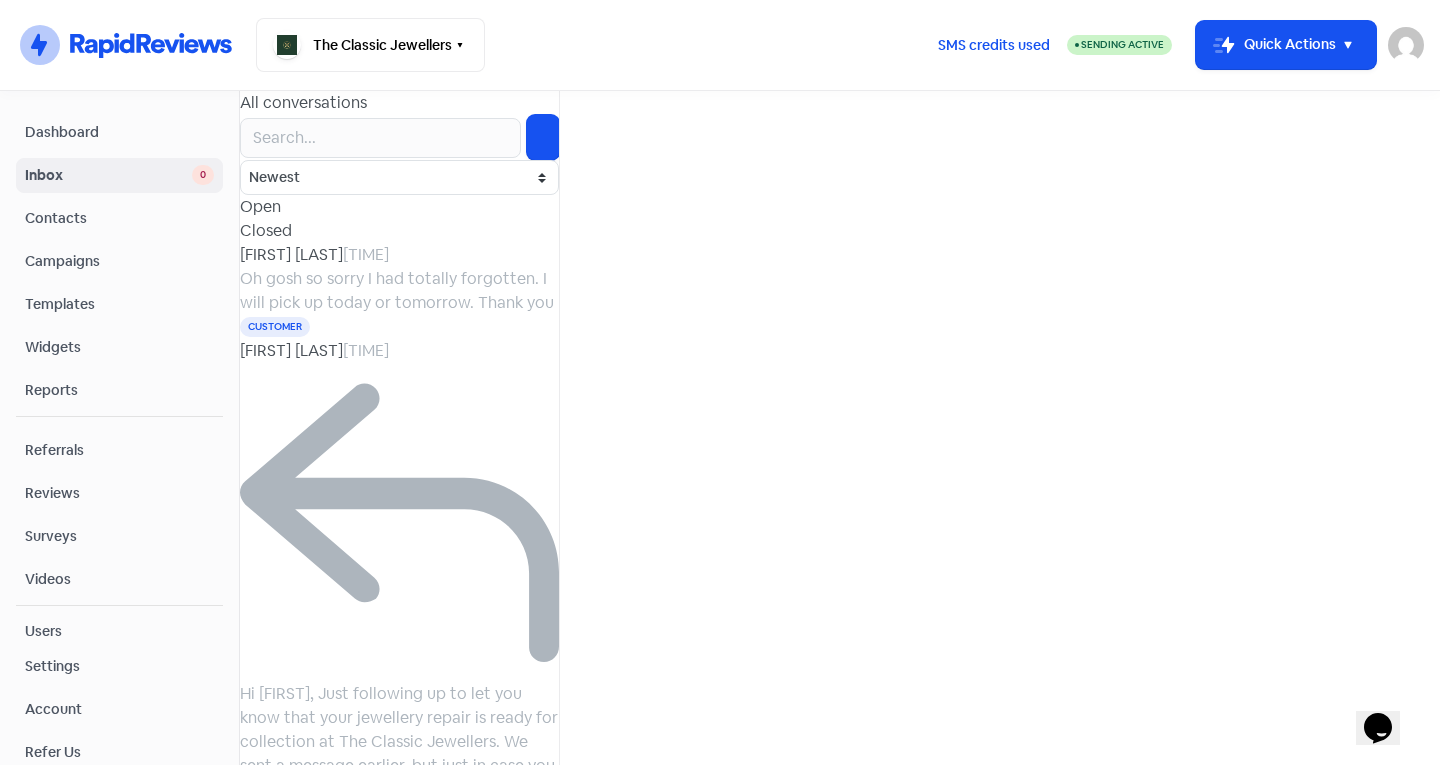 click on "Oh gosh so sorry I had totally forgotten. I will pick up today or tomorrow. Thank you" at bounding box center (397, 290) 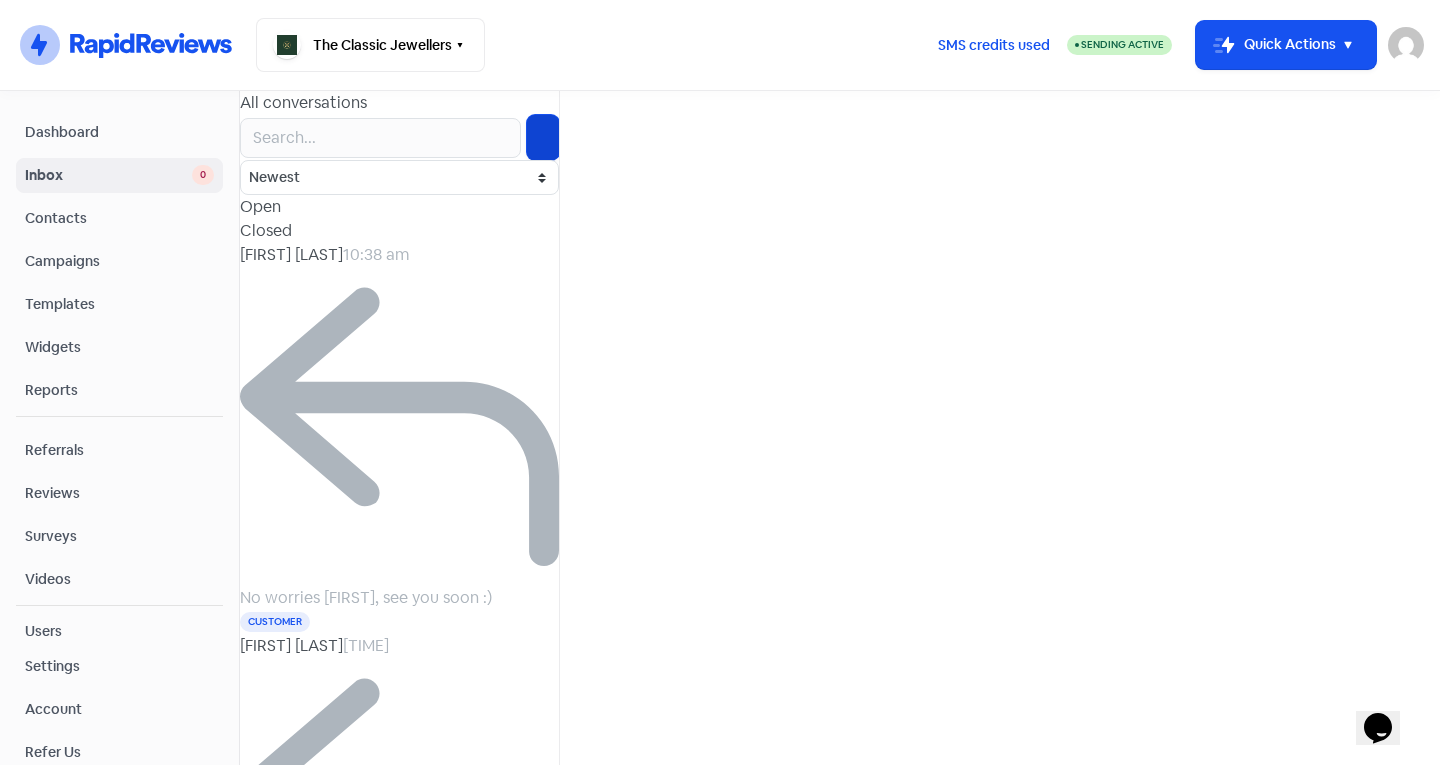 click at bounding box center (543, 138) 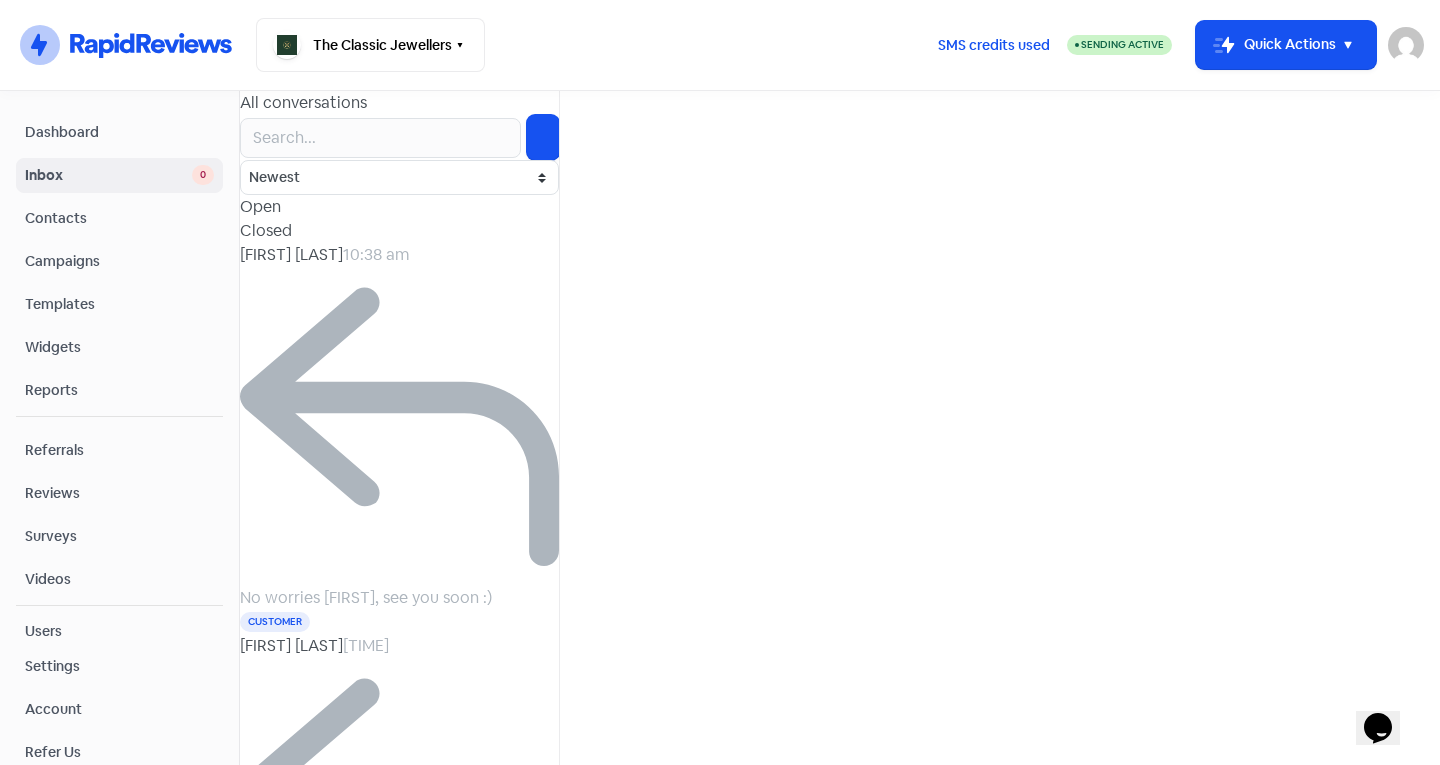 click at bounding box center (400, 92150) 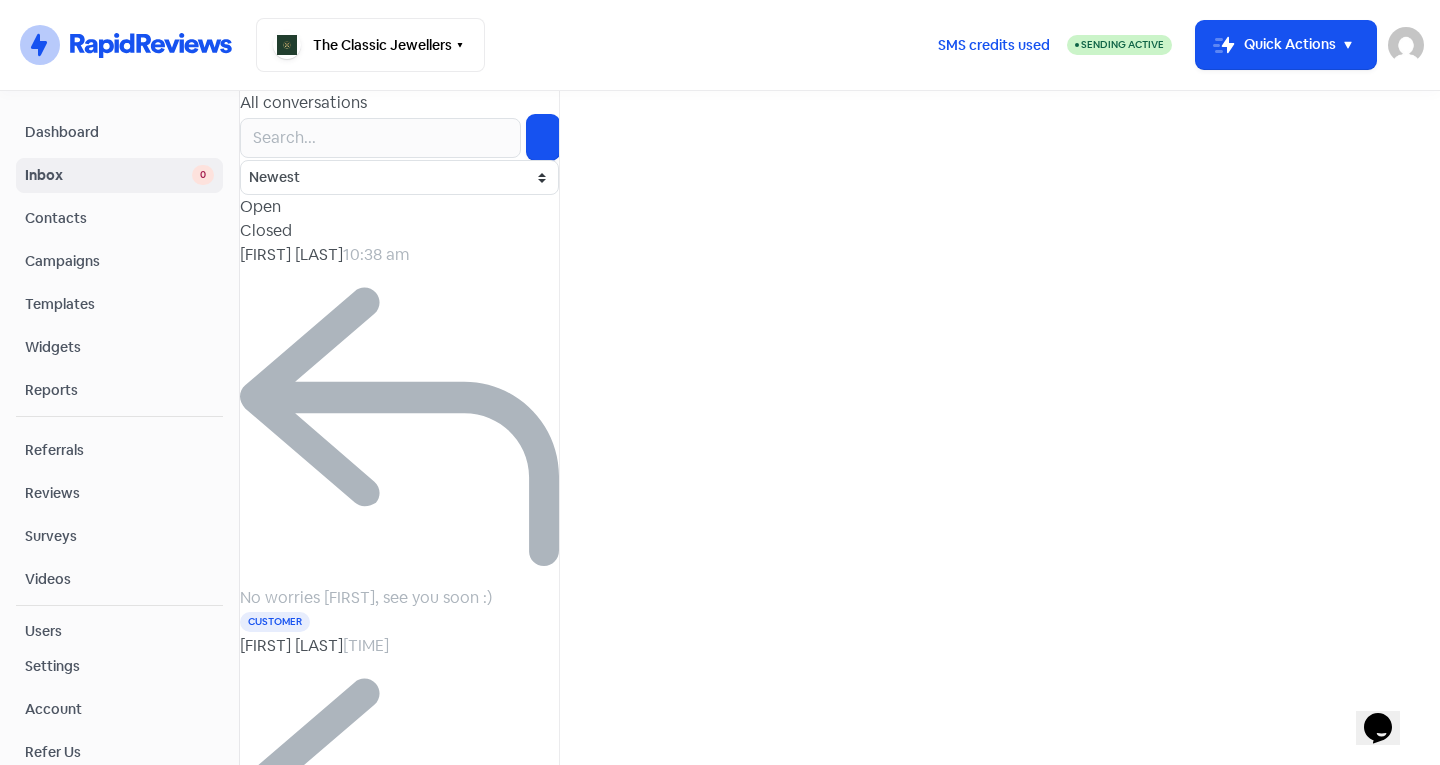 type on "[FIRST]" 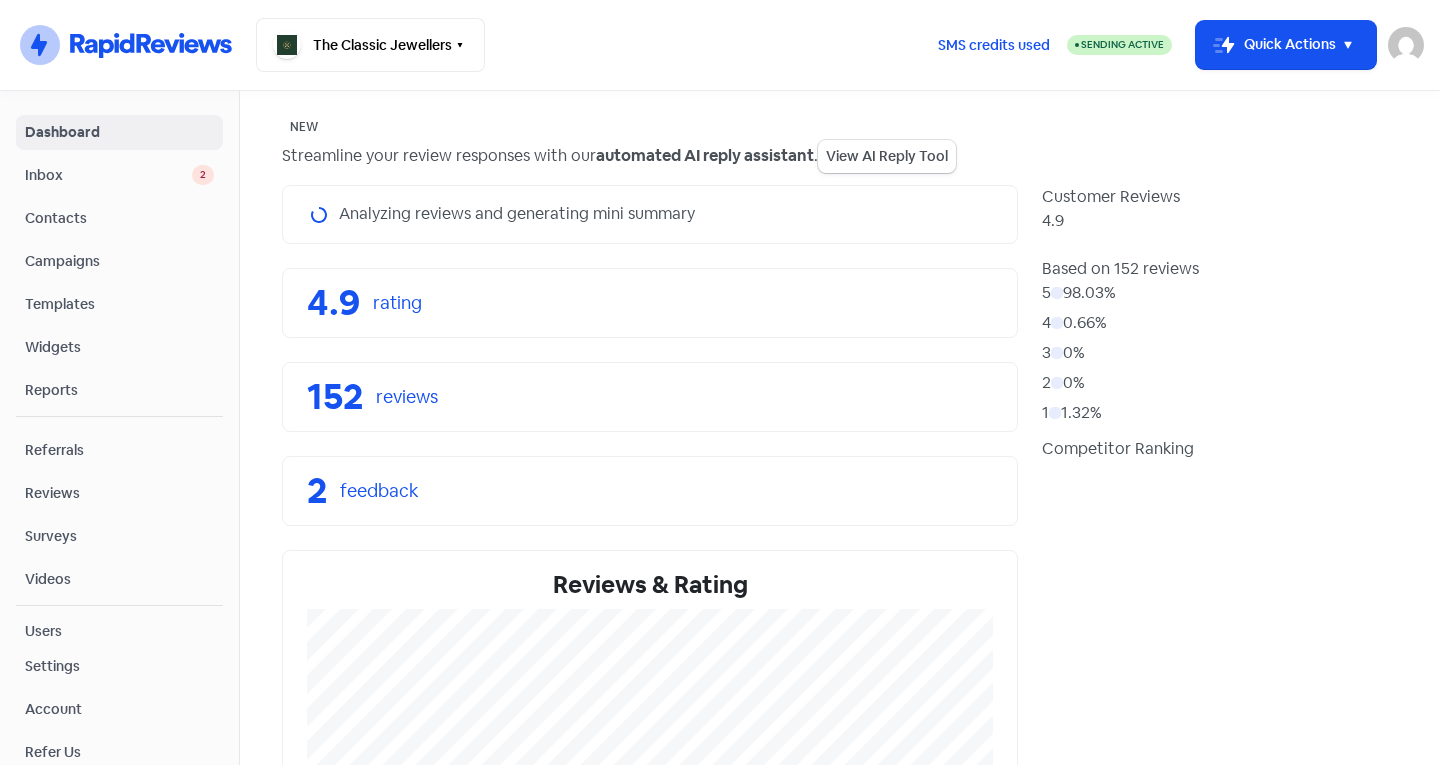 scroll, scrollTop: 0, scrollLeft: 0, axis: both 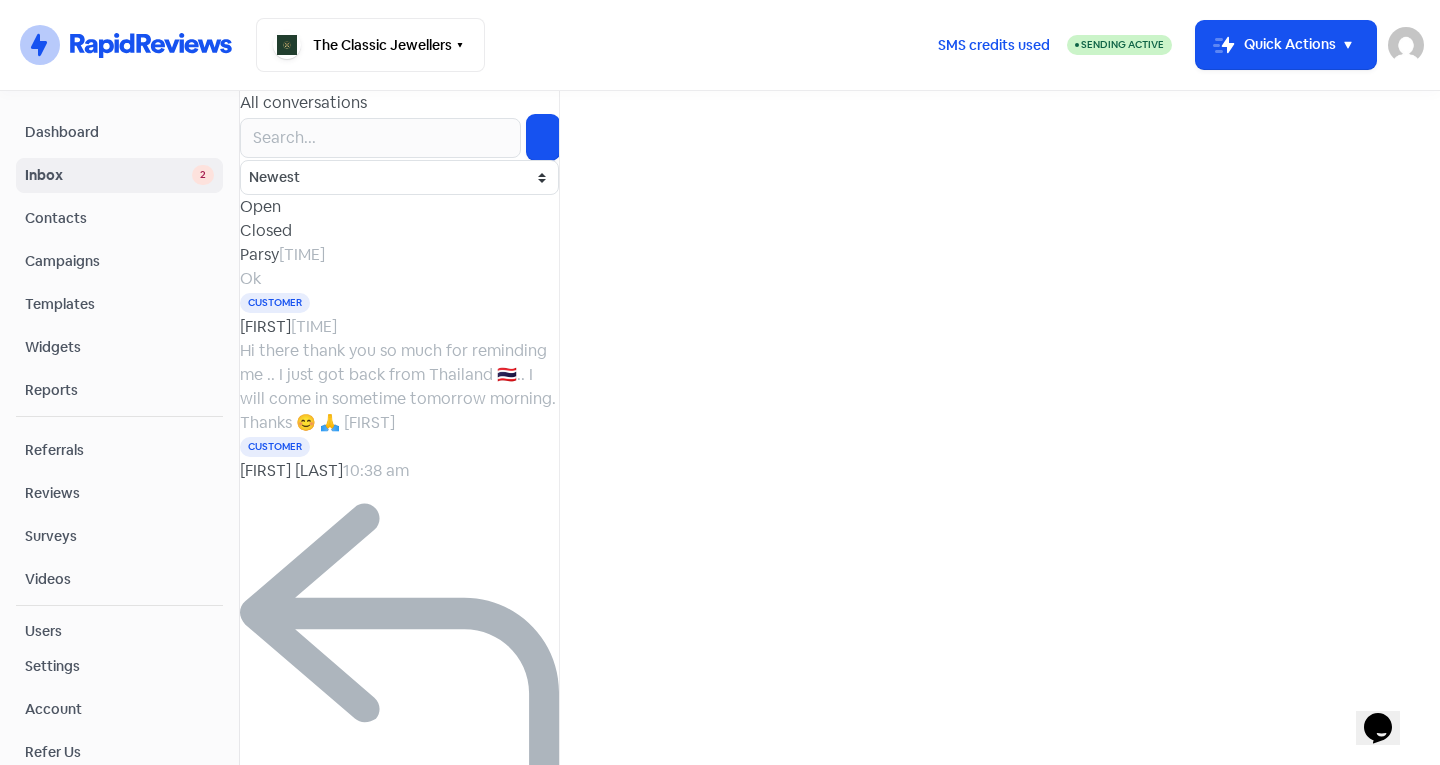 click on "[FIRST]" at bounding box center (259, 254) 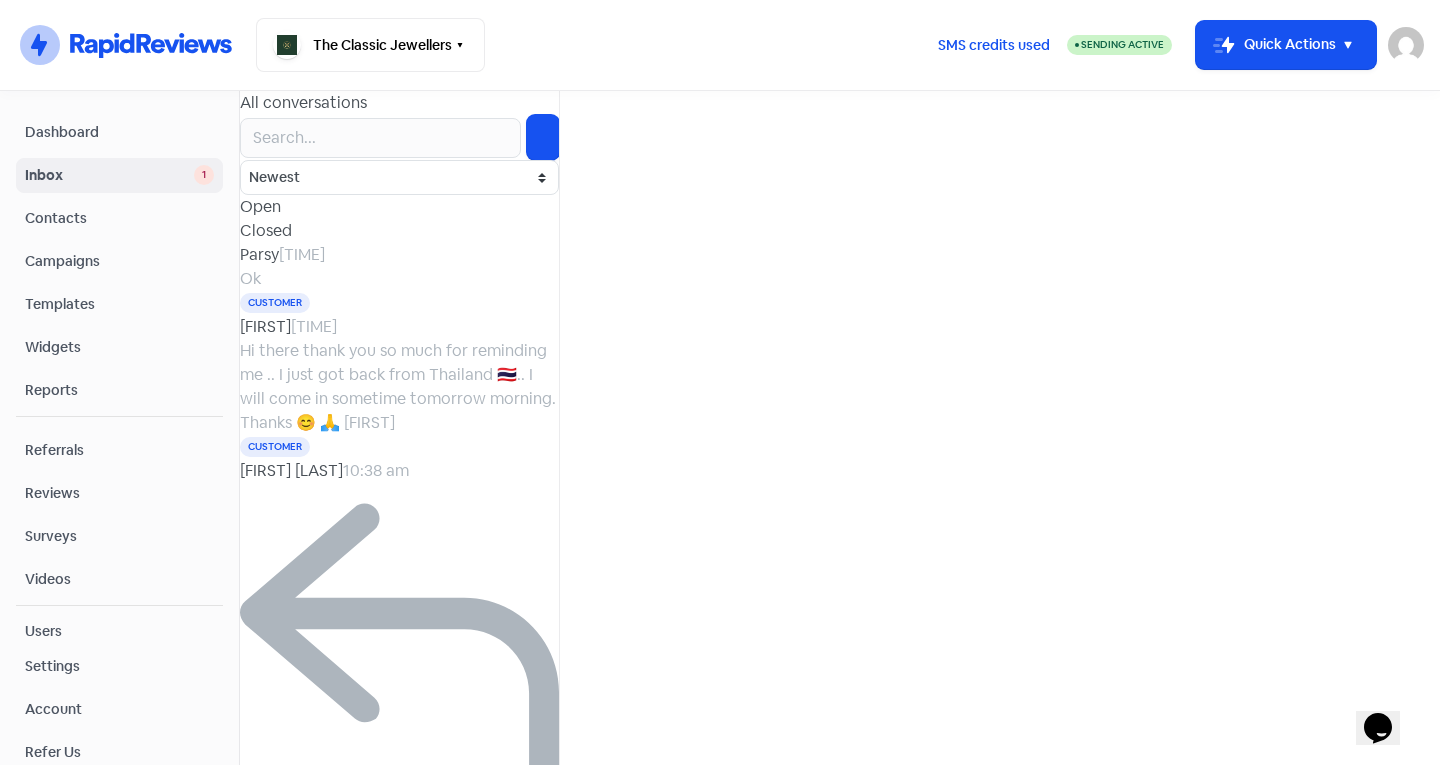 click on "Send SMS" at bounding box center [0, 0] 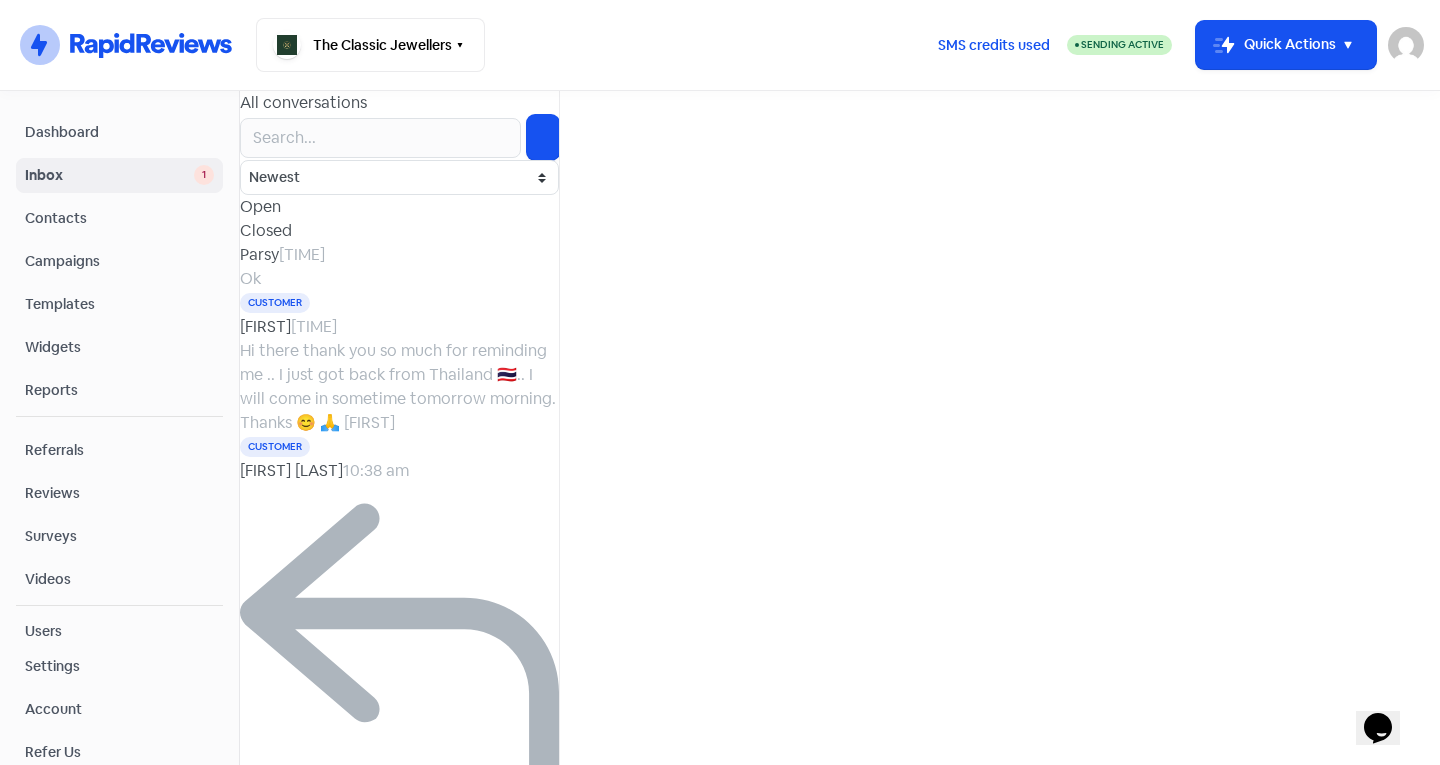 click on "Parsy" at bounding box center (259, 254) 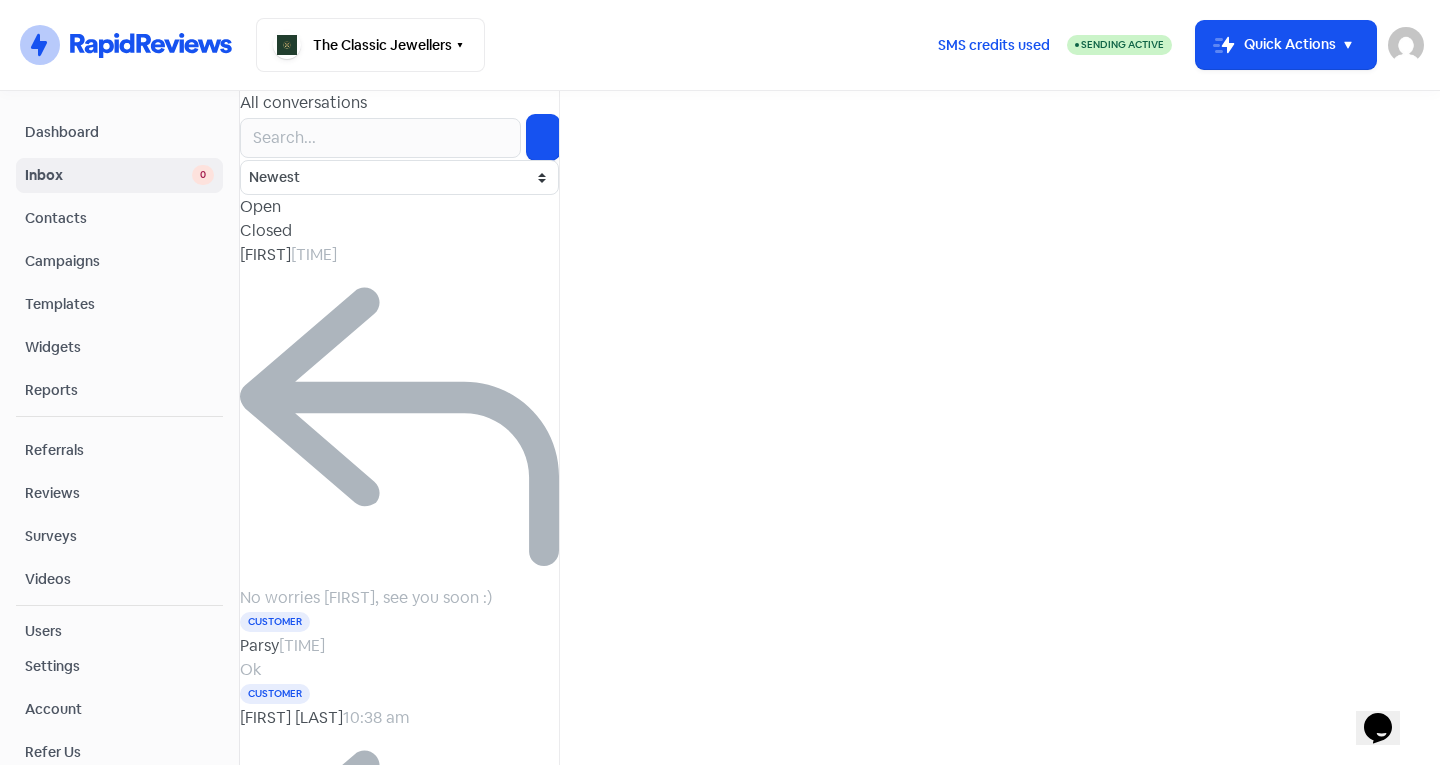 click on "Ok" at bounding box center [399, 670] 